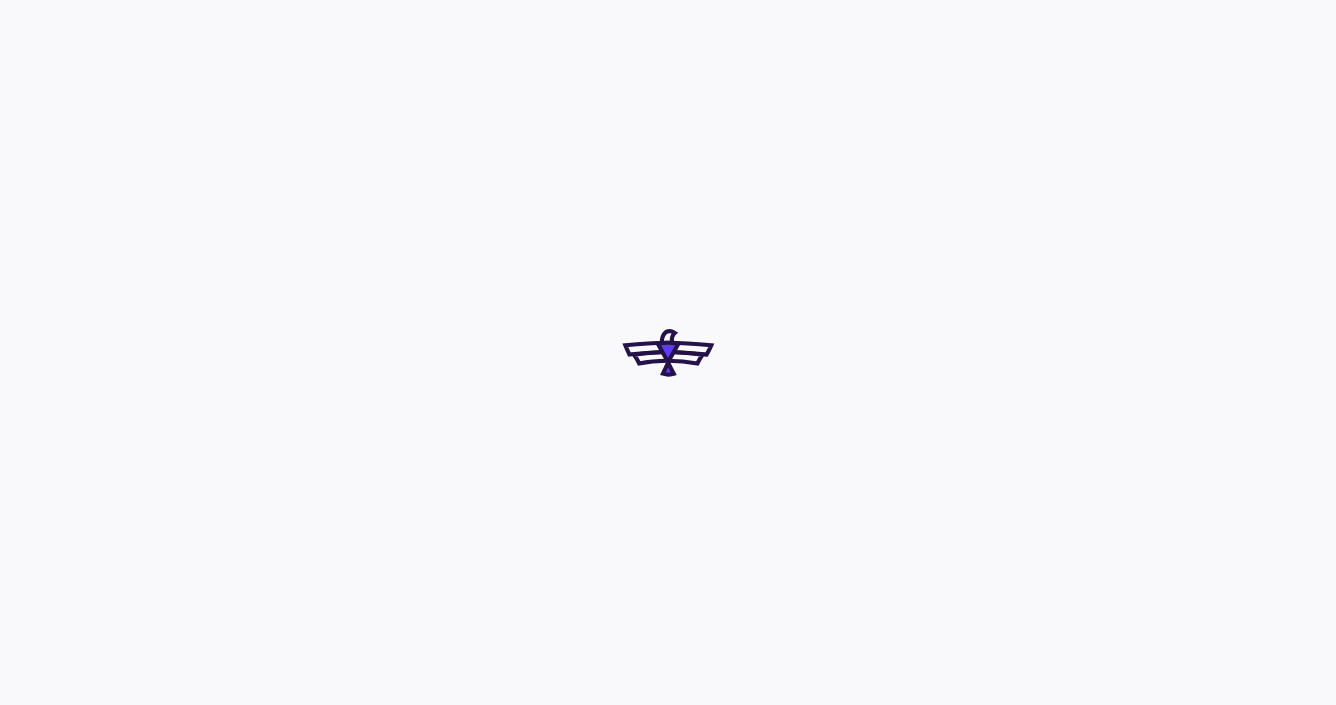 scroll, scrollTop: 0, scrollLeft: 0, axis: both 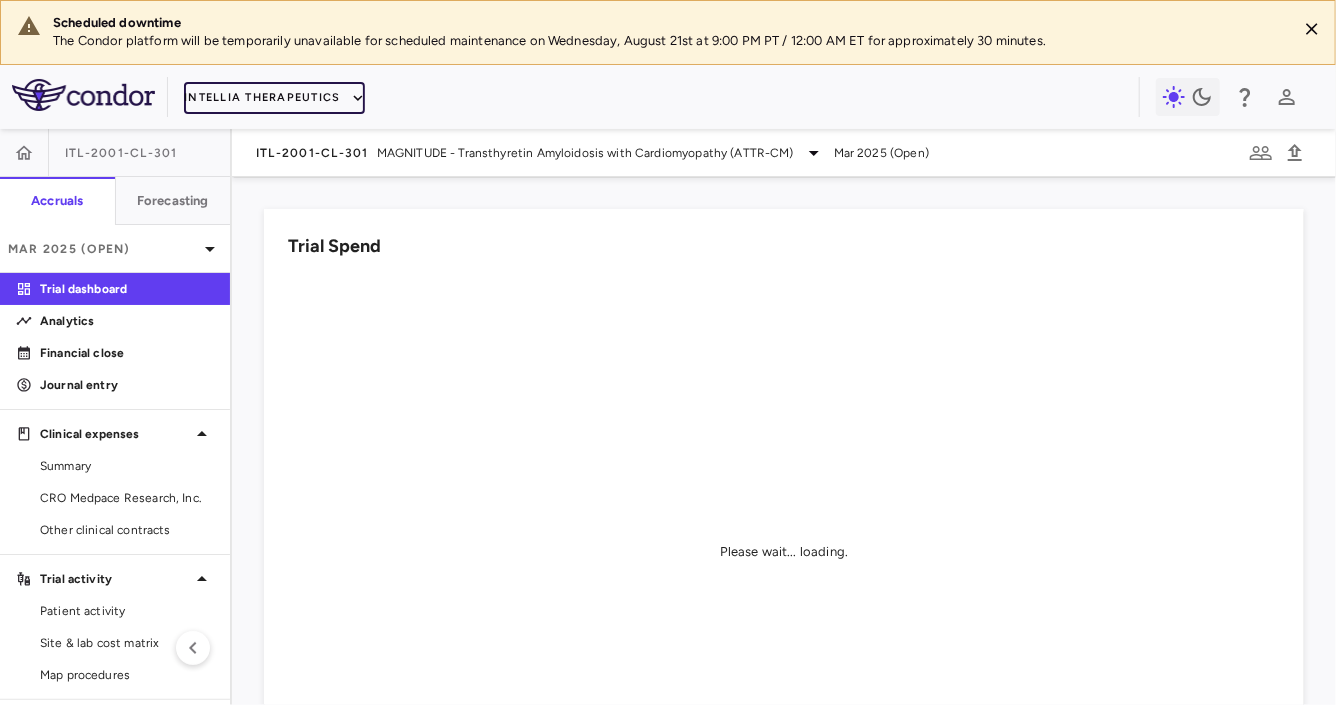 click on "Intellia Therapeutics" at bounding box center [274, 98] 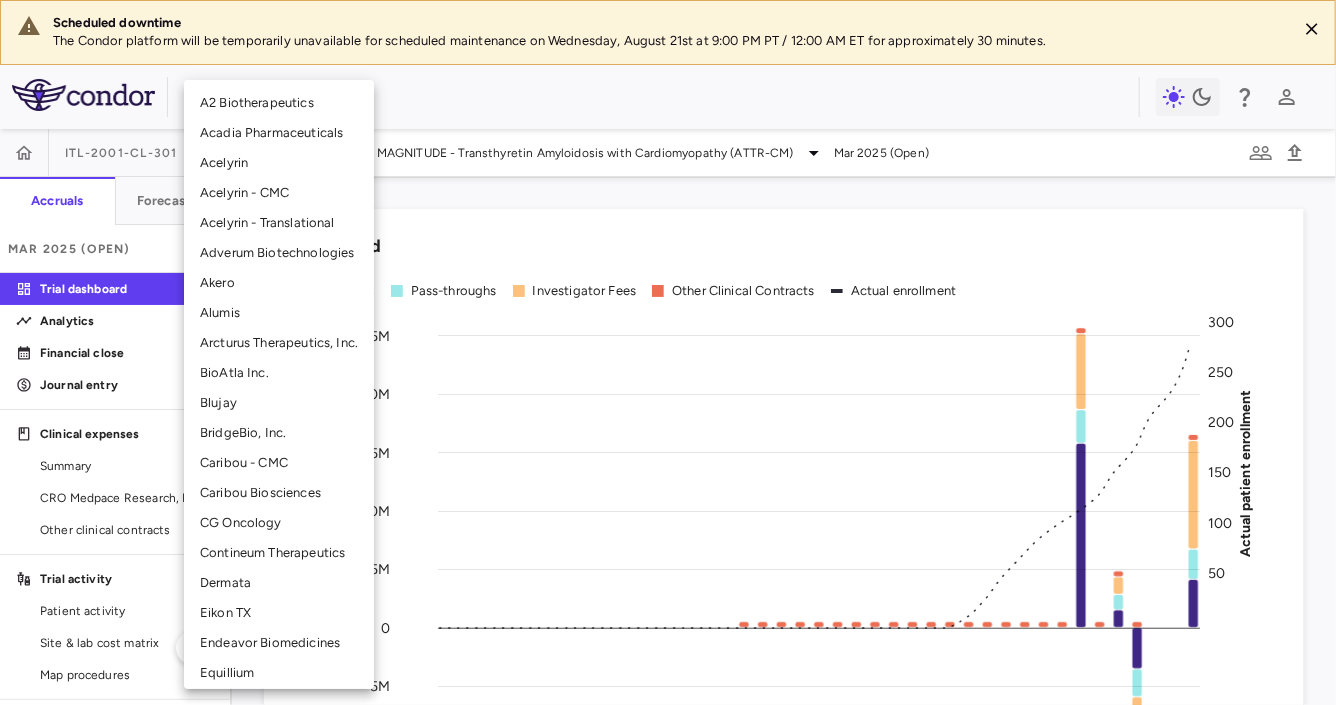click at bounding box center (668, 352) 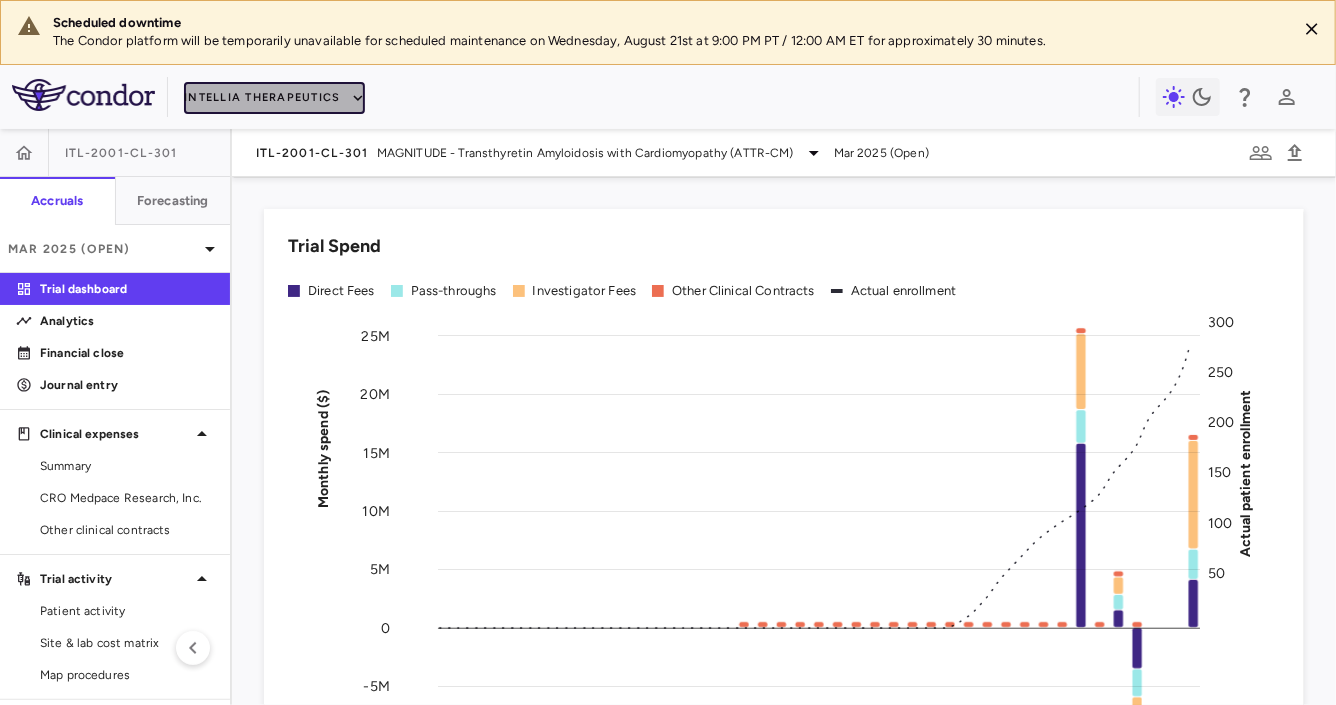 click on "Intellia Therapeutics" at bounding box center (274, 98) 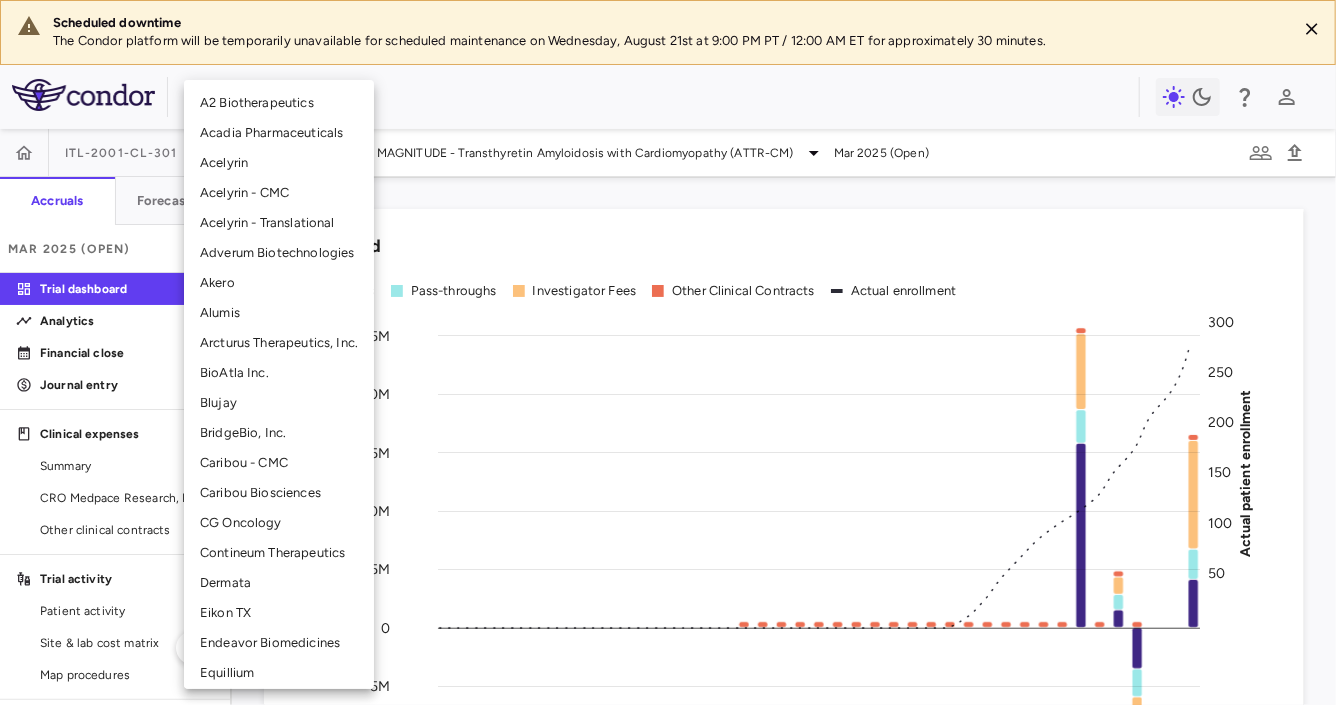scroll, scrollTop: 68, scrollLeft: 0, axis: vertical 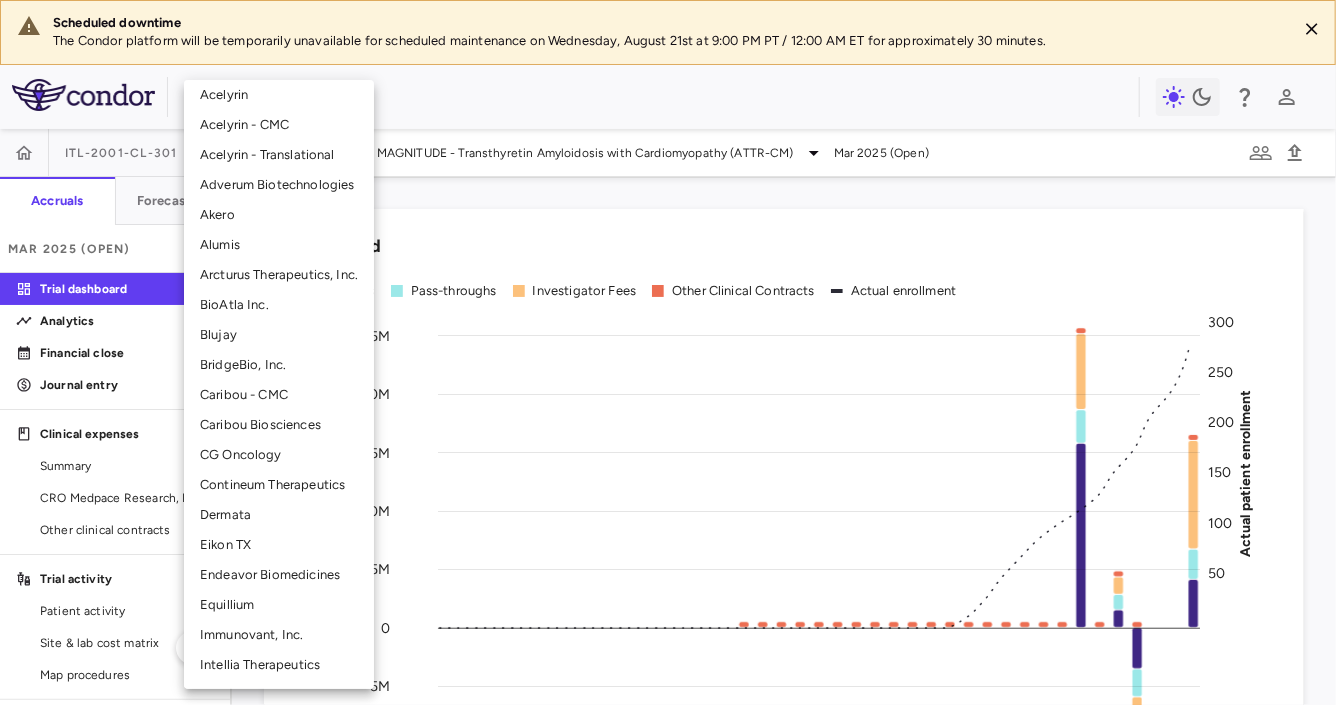 click on "CG Oncology" at bounding box center (279, 455) 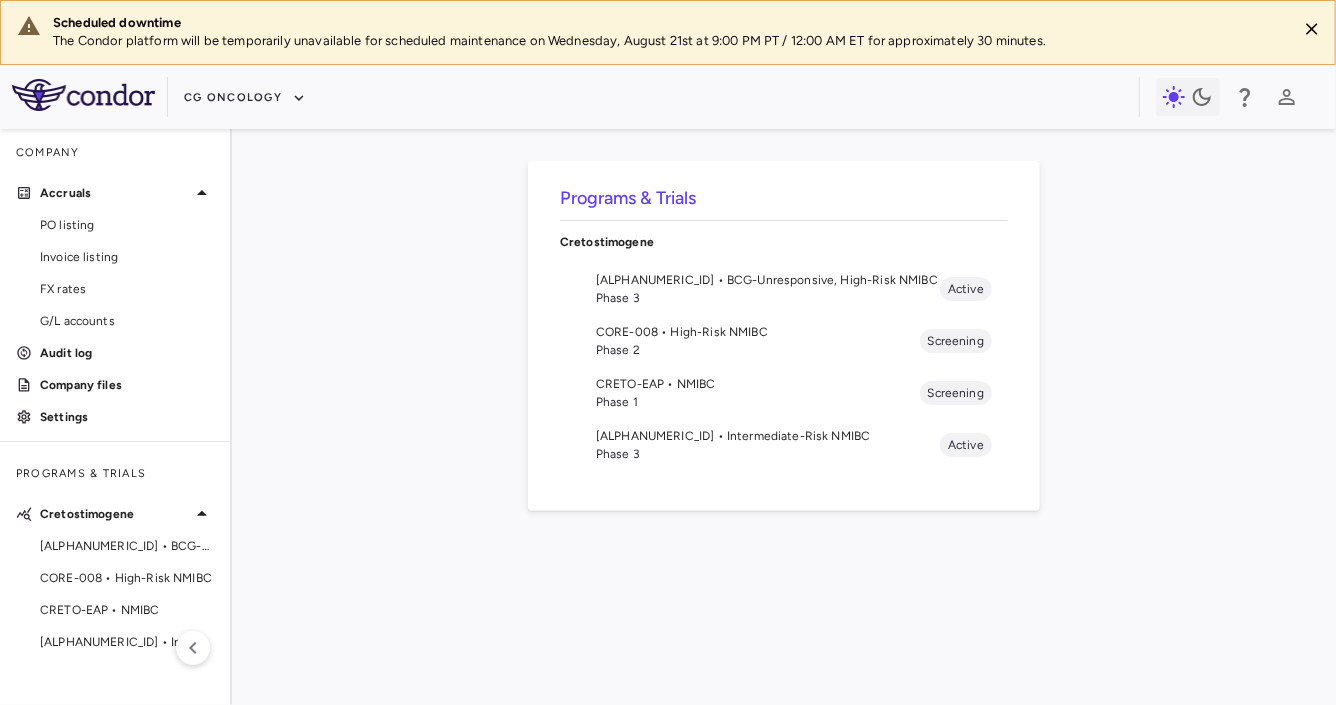 click on "Phase 2" at bounding box center (758, 350) 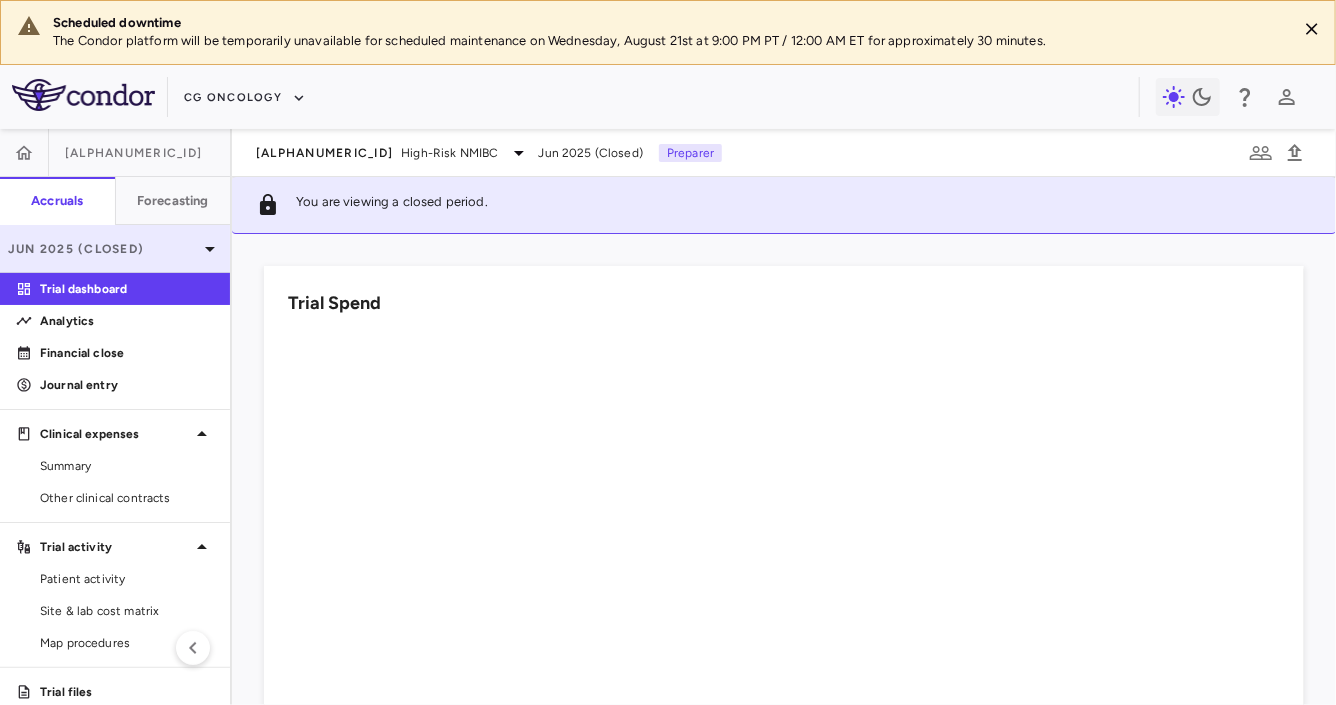 click on "Jun 2025 (Closed)" at bounding box center (115, 249) 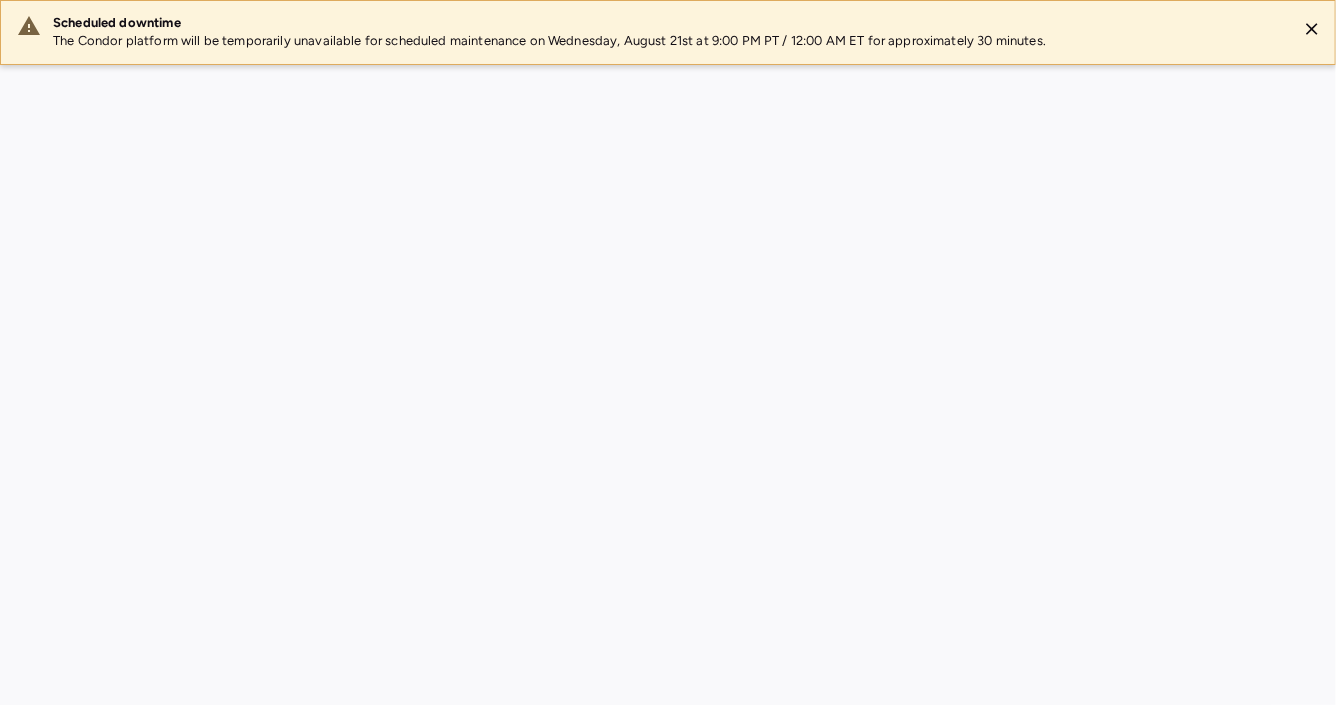 click on "Scheduled downtime The Condor platform will be temporarily unavailable for scheduled maintenance on Wednesday, [DATE] at 9:00 PM PT / 12:00 AM ET for approximately 30 minutes." at bounding box center [668, 352] 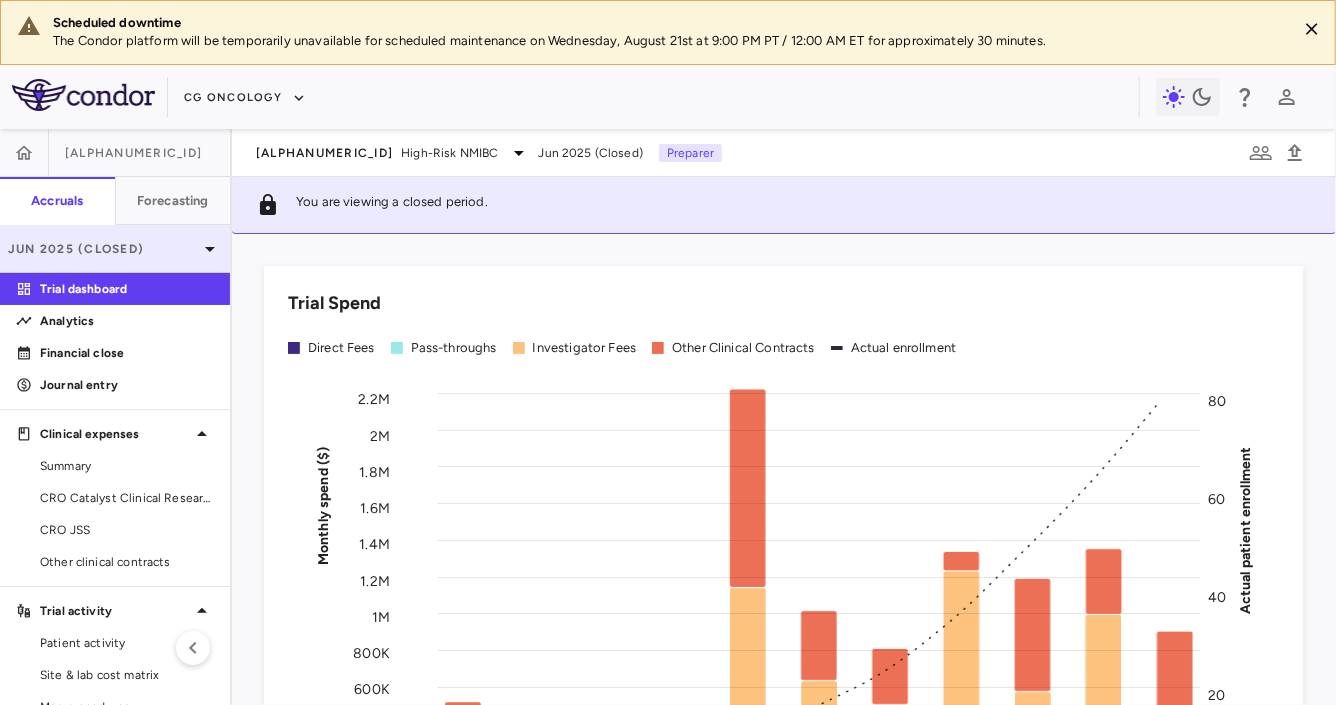 click on "Jun 2025 (Closed)" at bounding box center [115, 249] 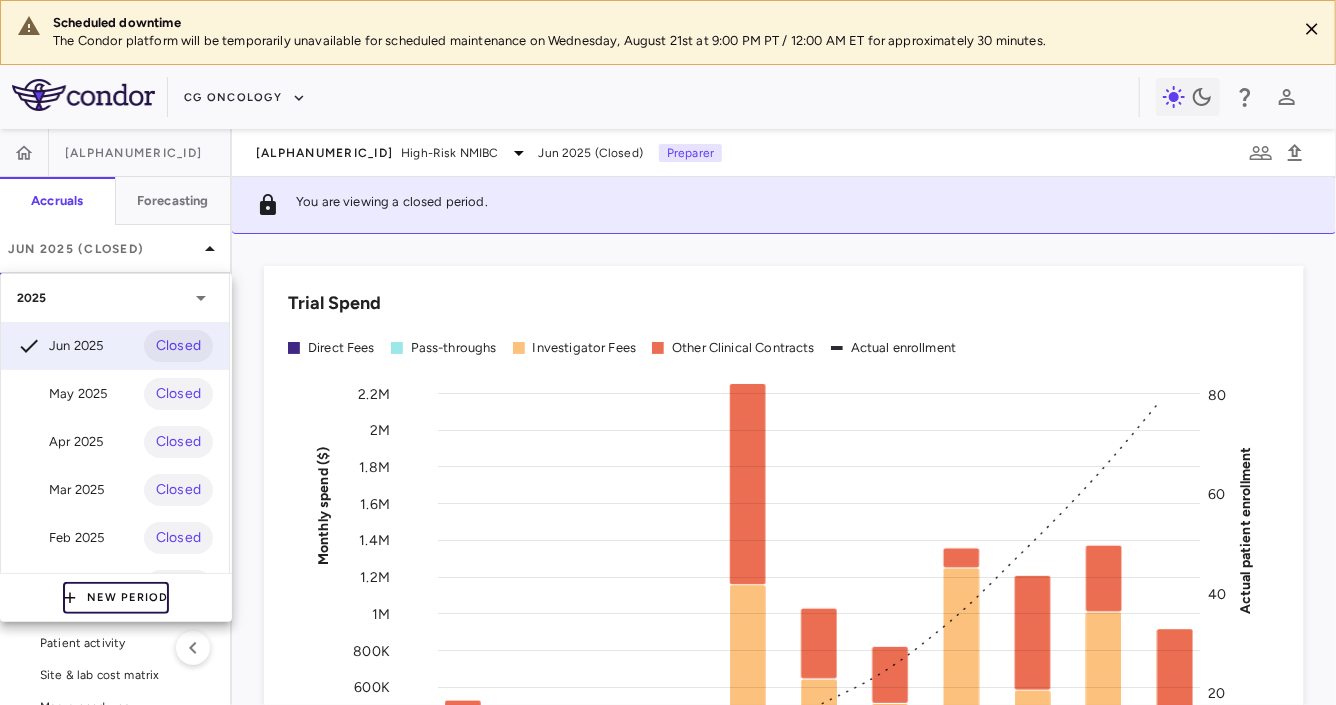click on "New Period" at bounding box center (116, 598) 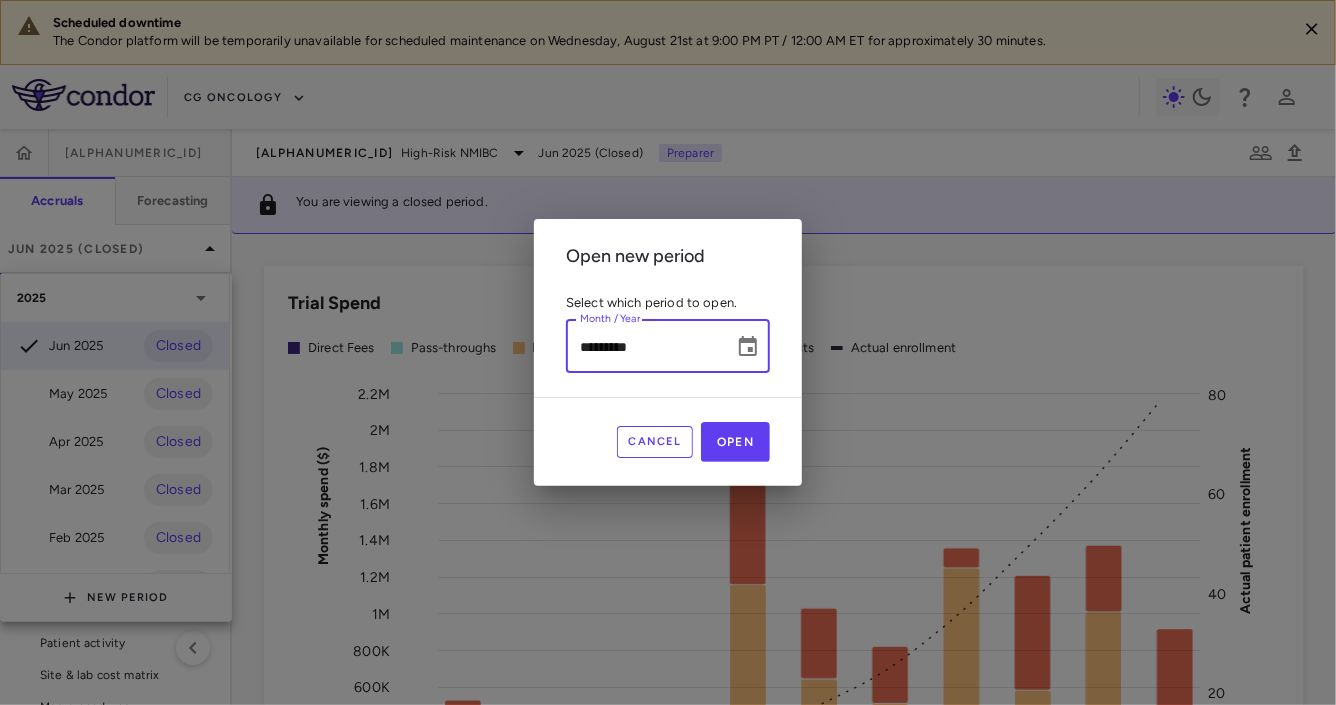 click on "*********" at bounding box center [643, 346] 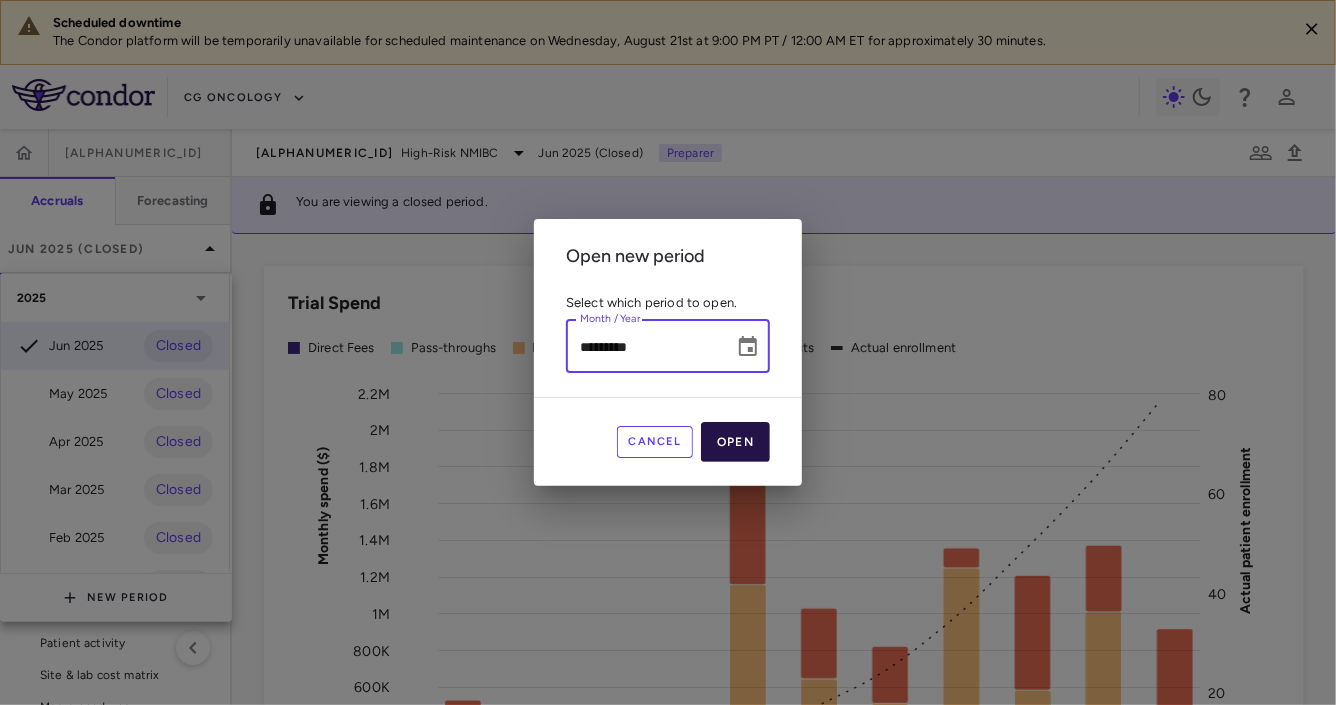 type on "*********" 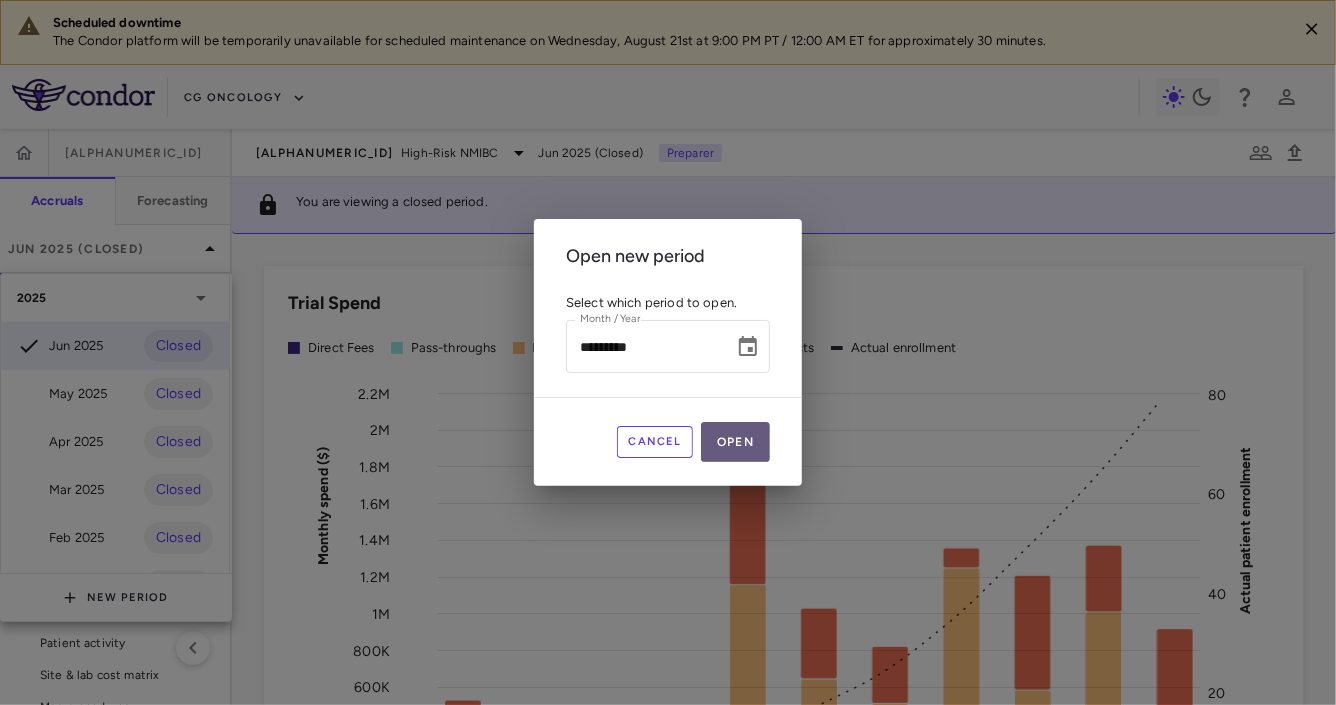 click on "Open" at bounding box center (735, 442) 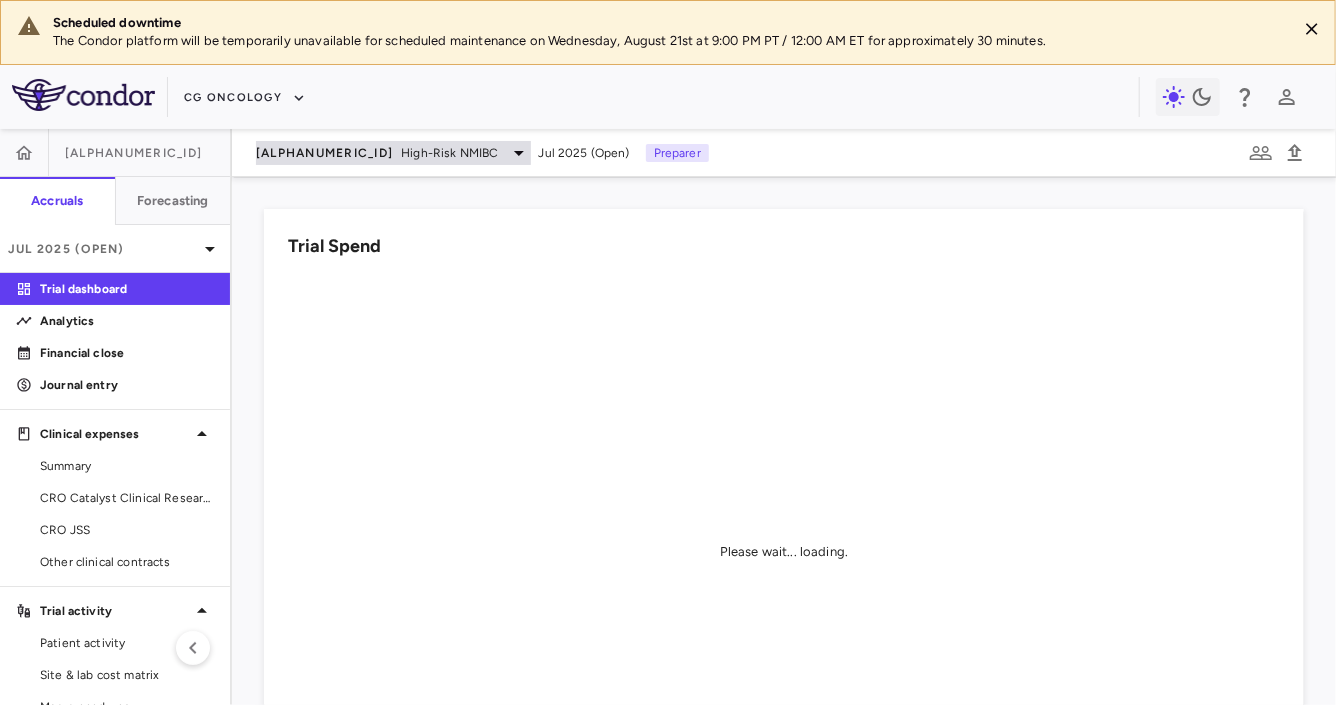 click on "High-Risk NMIBC" at bounding box center [449, 153] 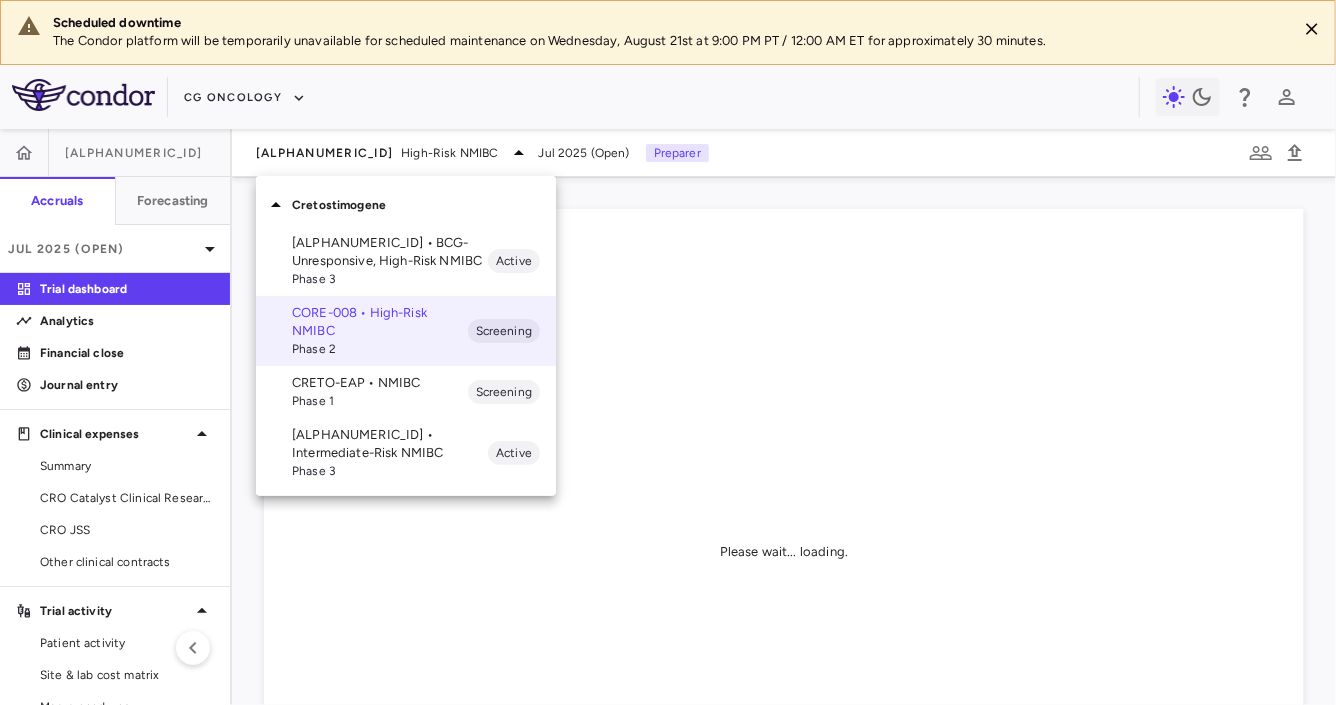 click on "CRETO-EAP • NMIBC" at bounding box center (380, 383) 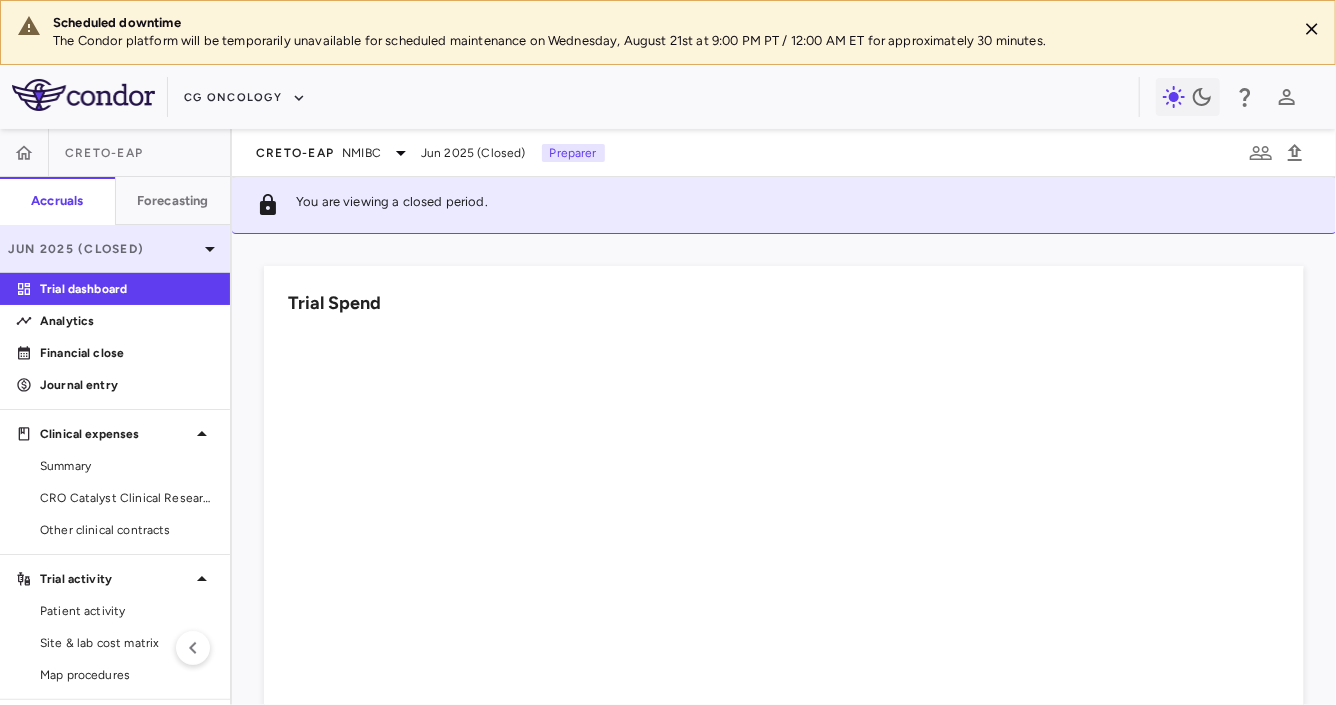 click on "Jun 2025 (Closed)" at bounding box center (103, 249) 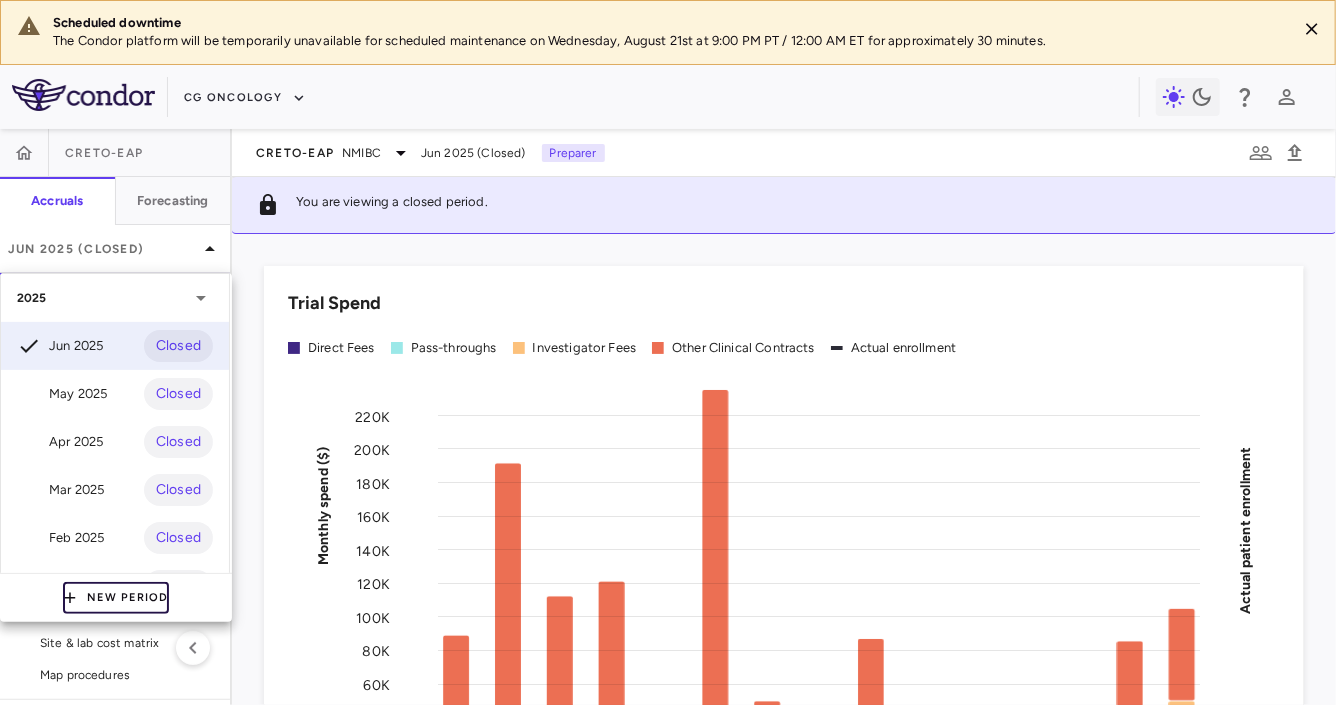 click on "New Period" at bounding box center (116, 598) 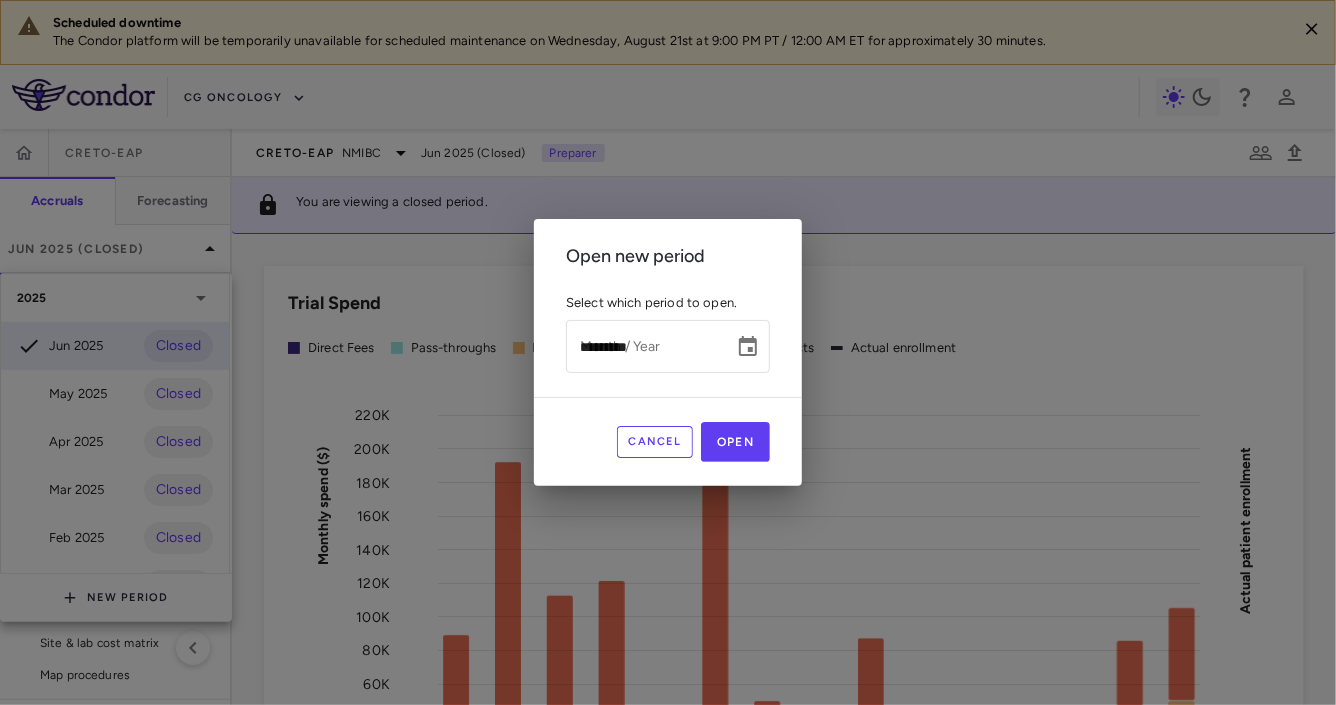 click on "*********" at bounding box center [643, 346] 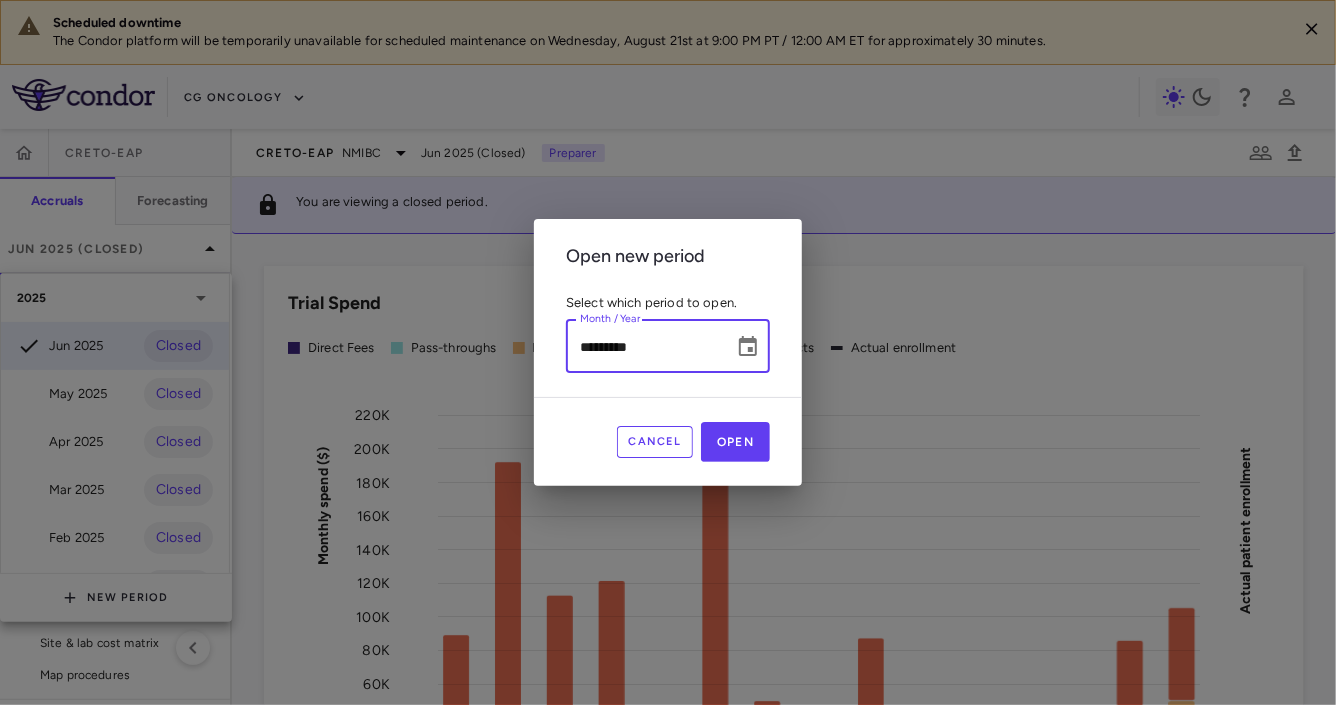 type on "*********" 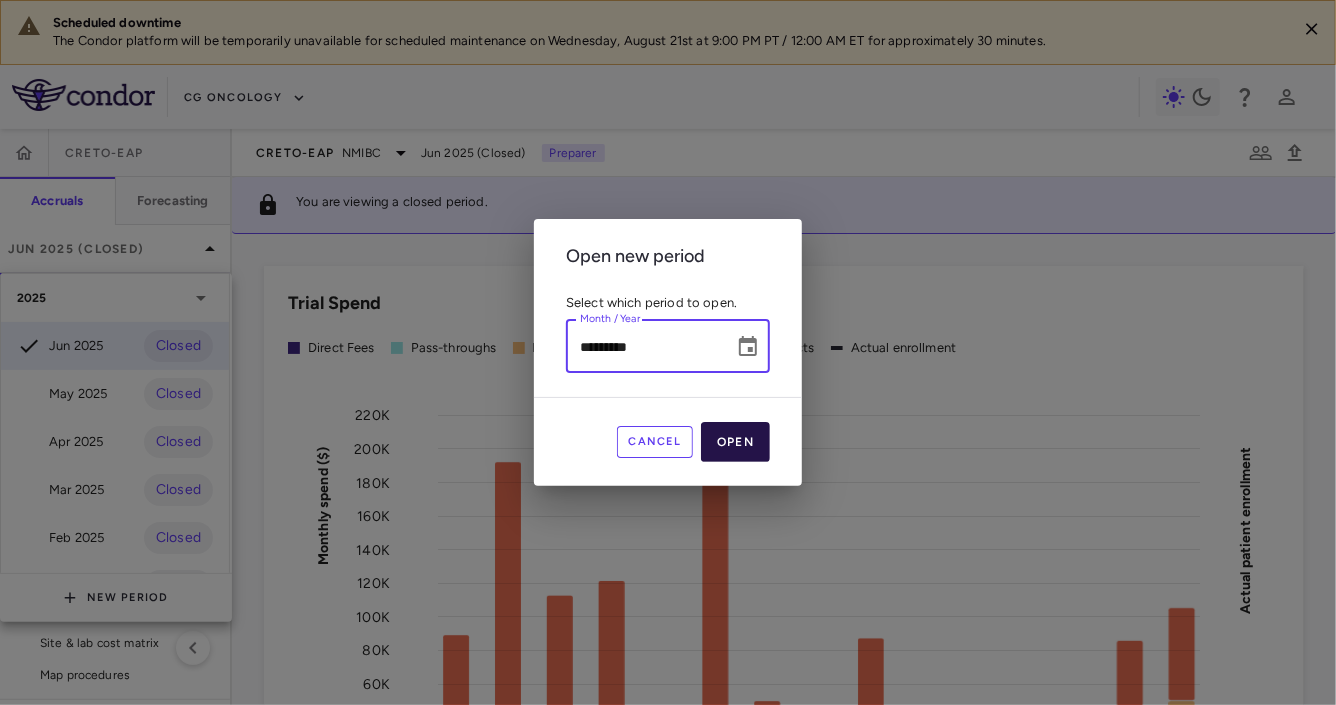 click on "Open" at bounding box center [735, 442] 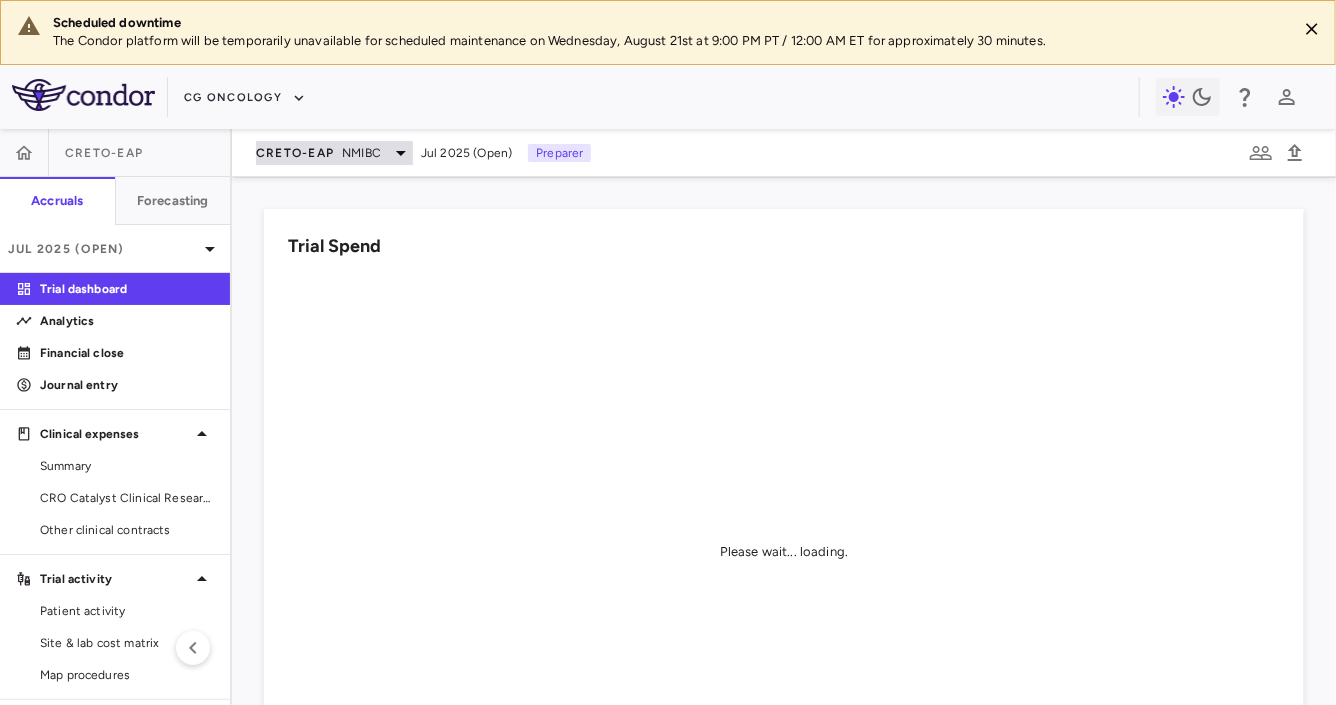 click on "NMIBC" at bounding box center (361, 153) 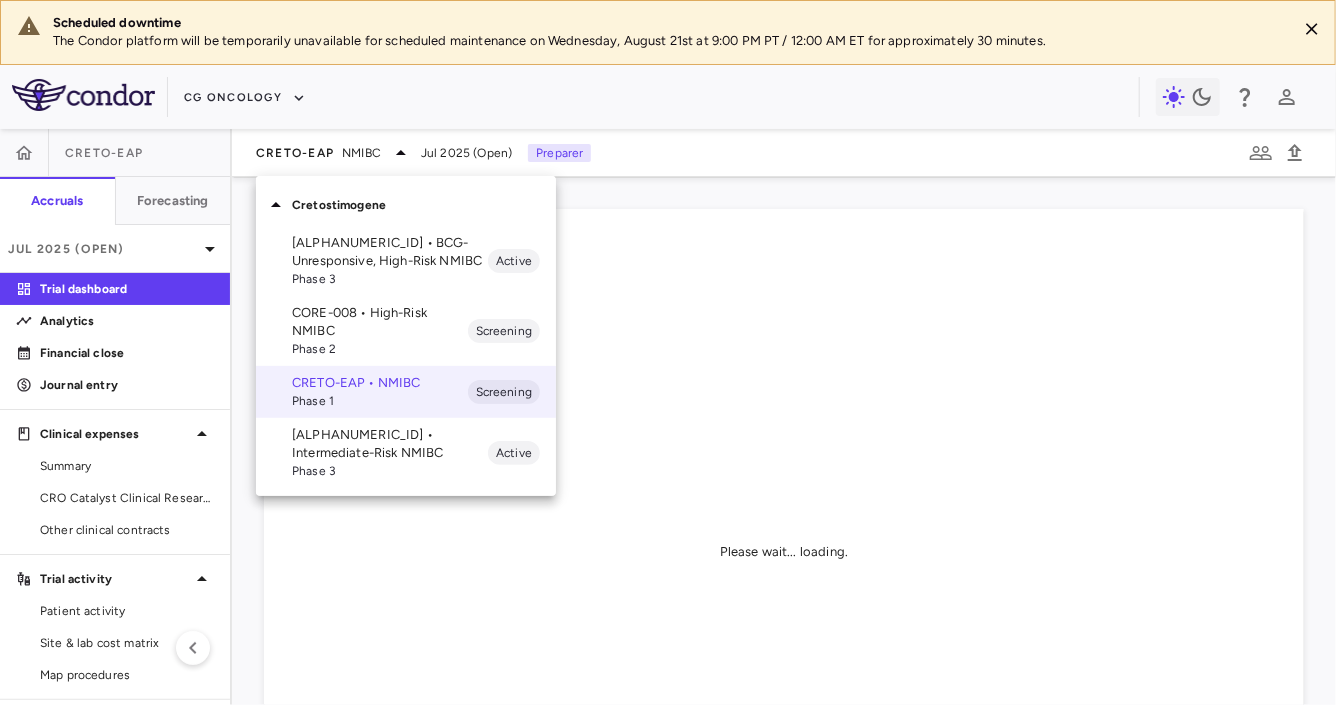 click on "[ALPHANUMERIC_ID] • Intermediate-Risk NMIBC" at bounding box center (390, 444) 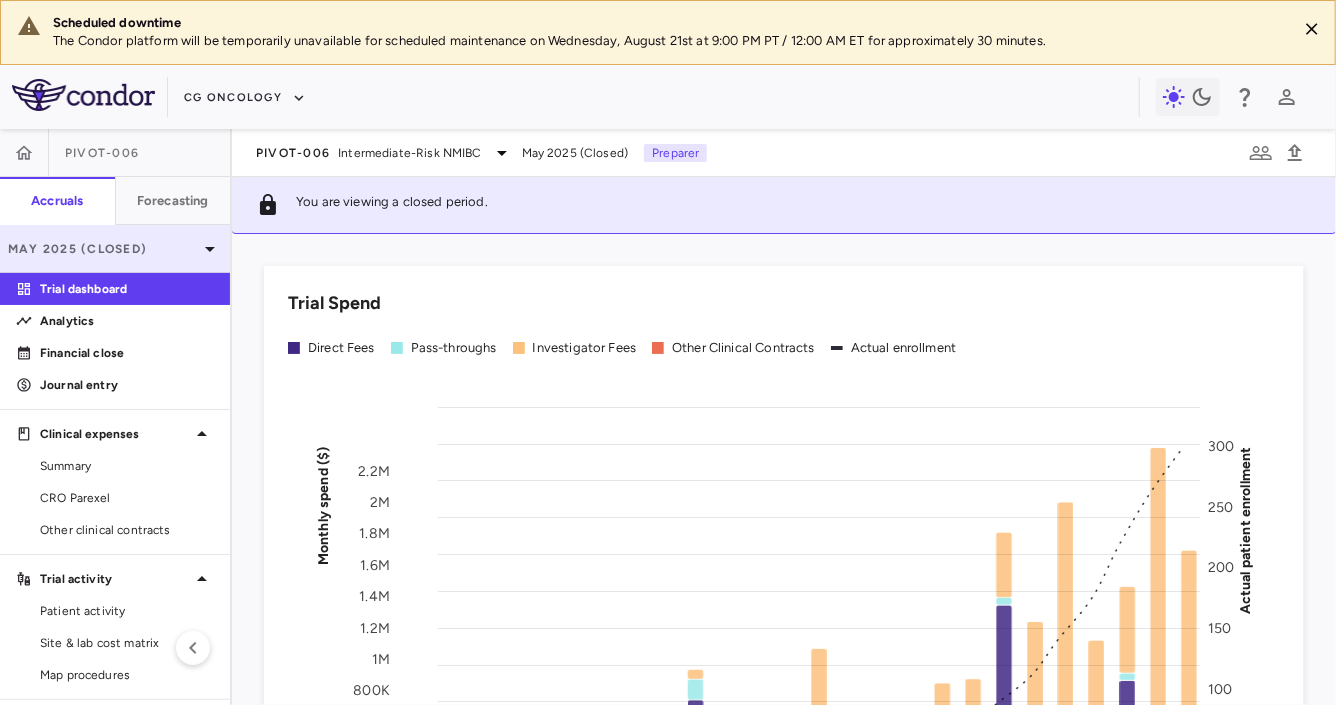 click on "May 2025 (Closed)" at bounding box center (103, 249) 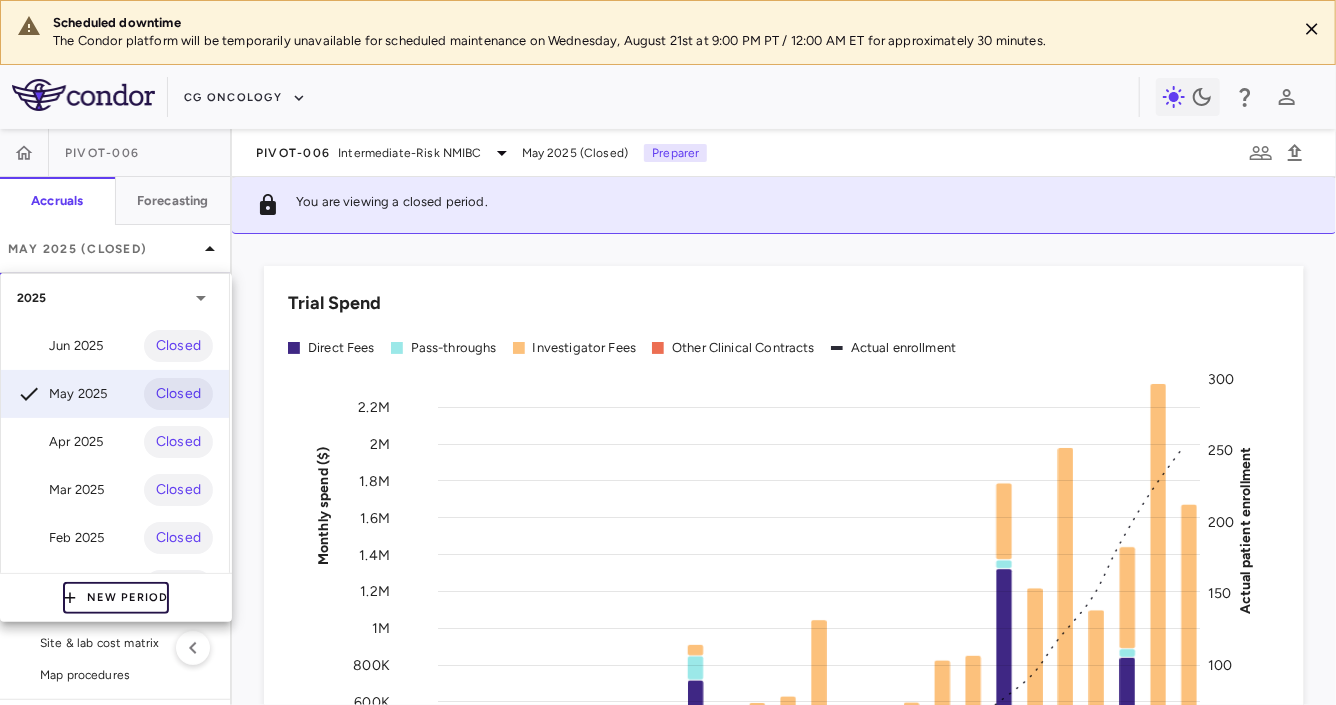 click on "New Period" at bounding box center [116, 598] 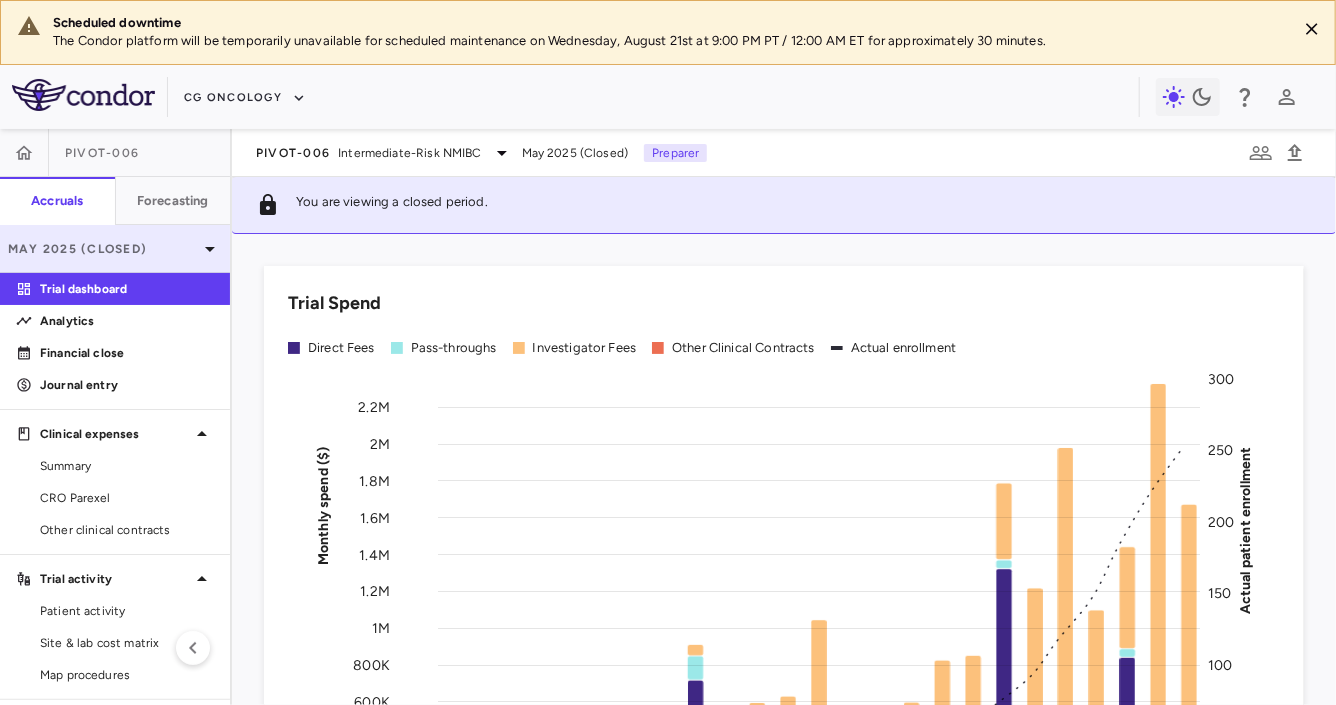 click on "May 2025 (Closed)" at bounding box center [115, 249] 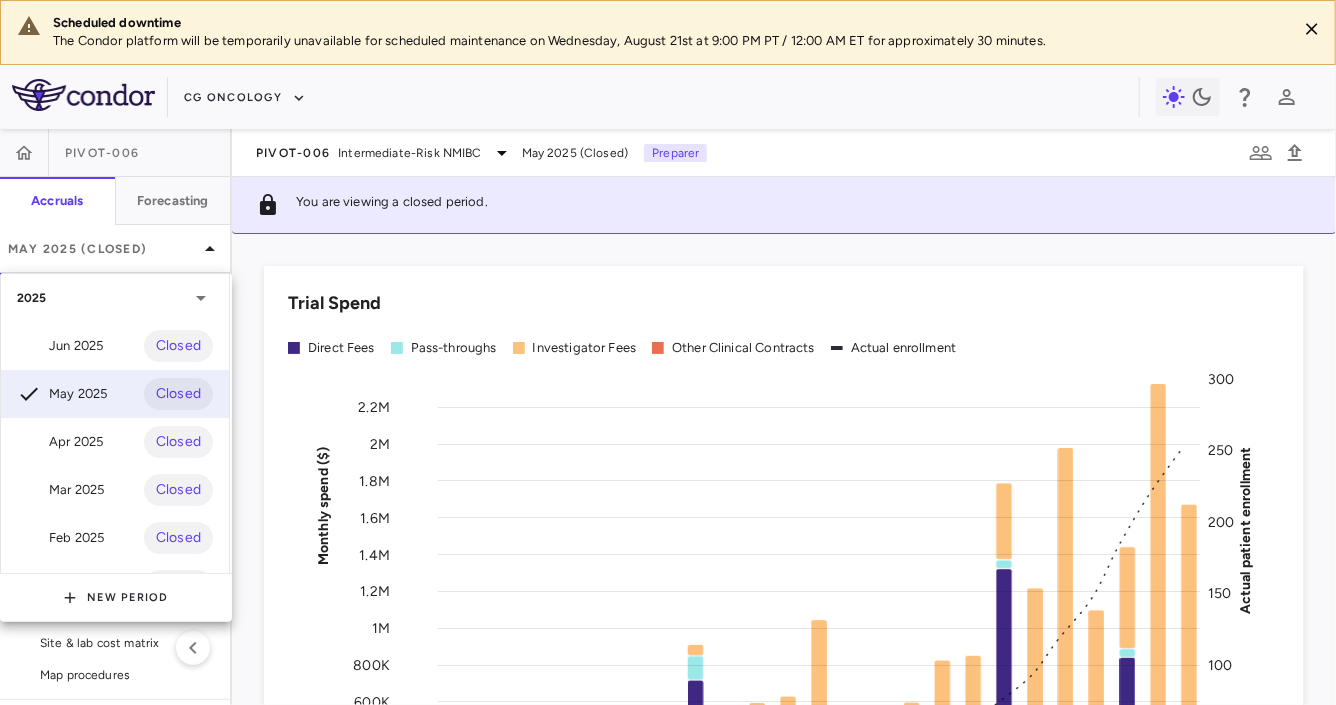 click on "New Period" at bounding box center (116, 598) 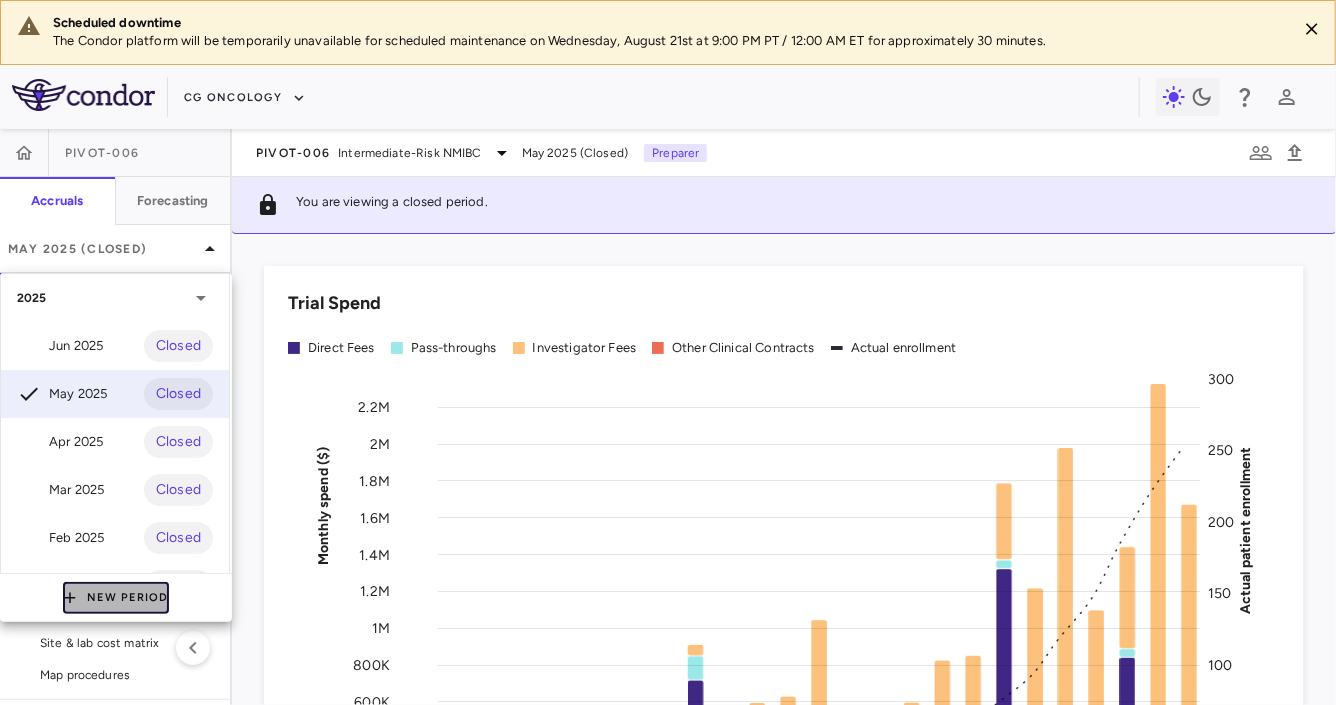 click on "New Period" at bounding box center (116, 598) 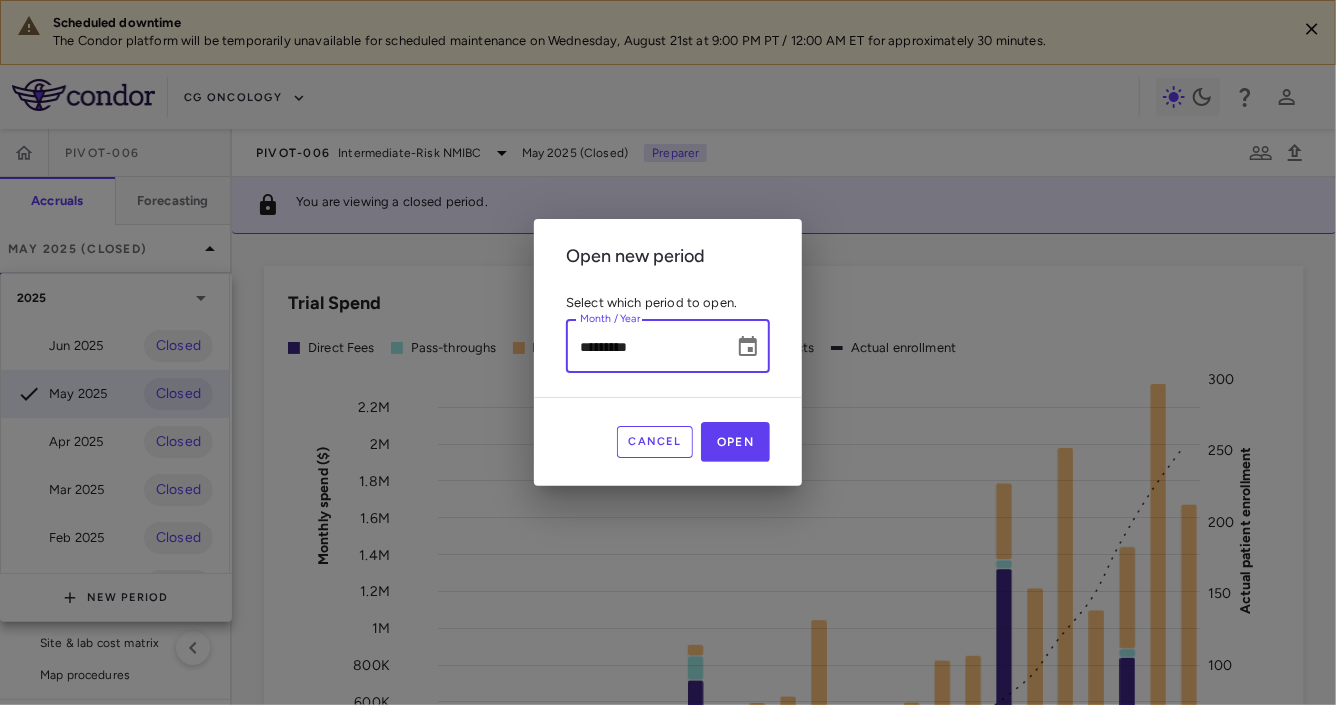 click on "Month / Year ********* Month / Year" at bounding box center [668, 346] 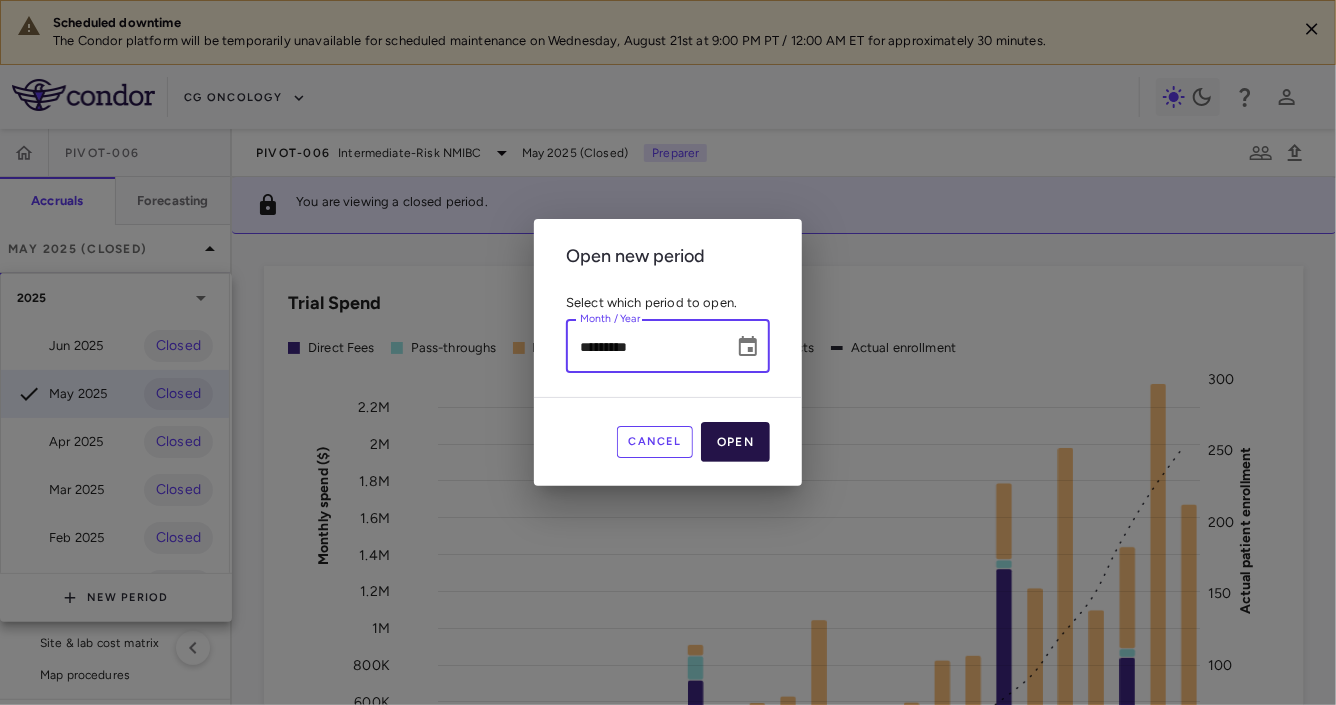 type on "*********" 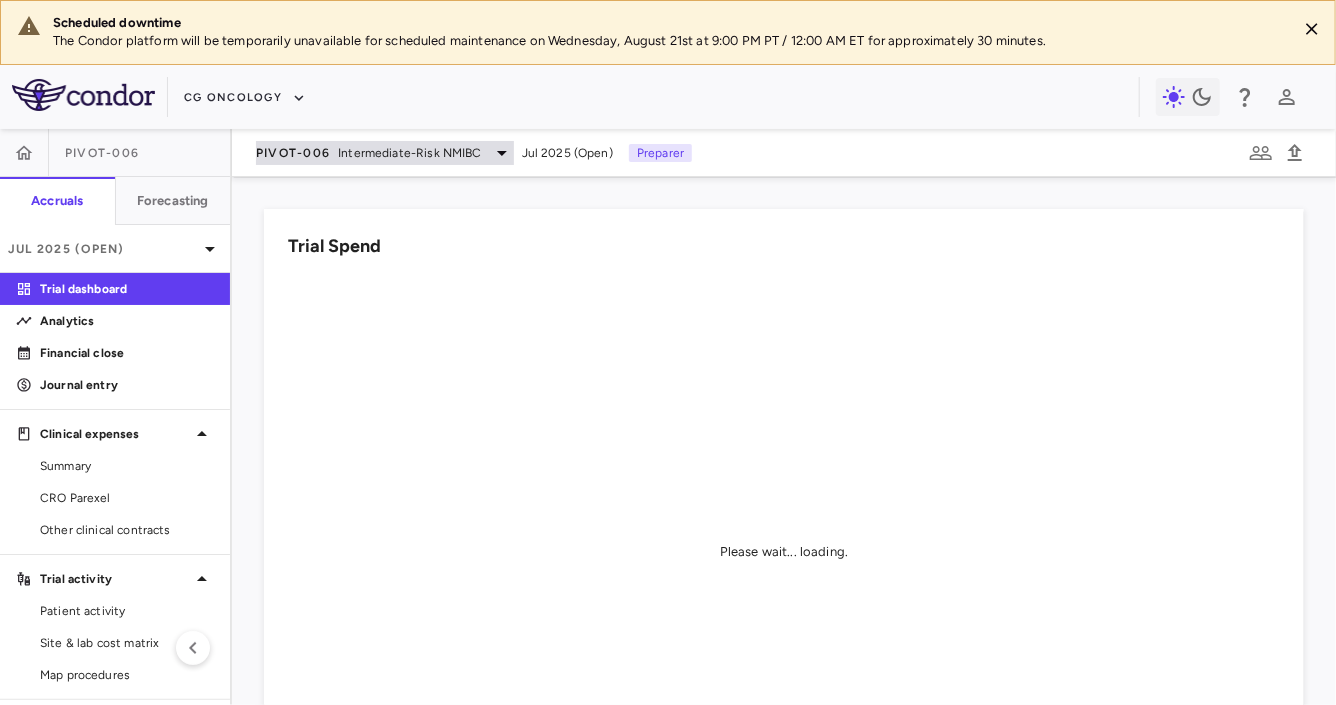 click on "[ALPHANUMERIC_ID] Intermediate-Risk NMIBC" at bounding box center [385, 153] 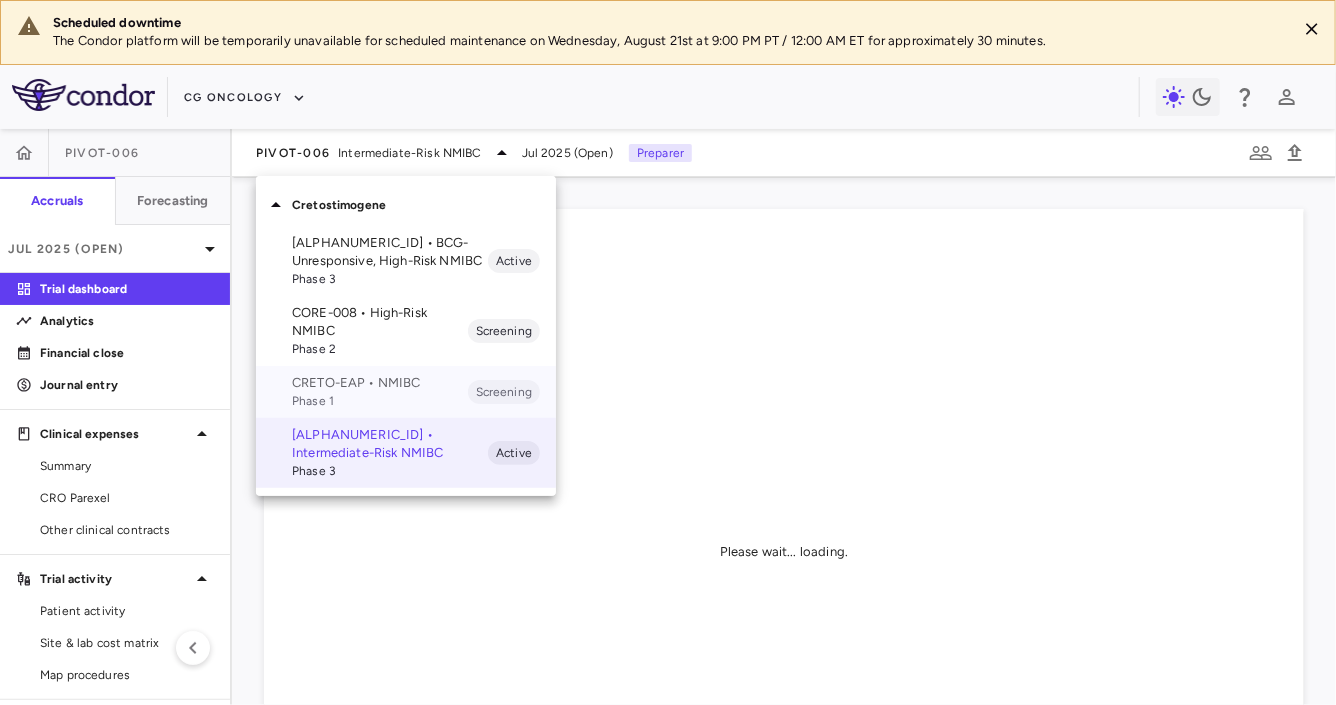 click on "CRETO-EAP • NMIBC" at bounding box center (380, 383) 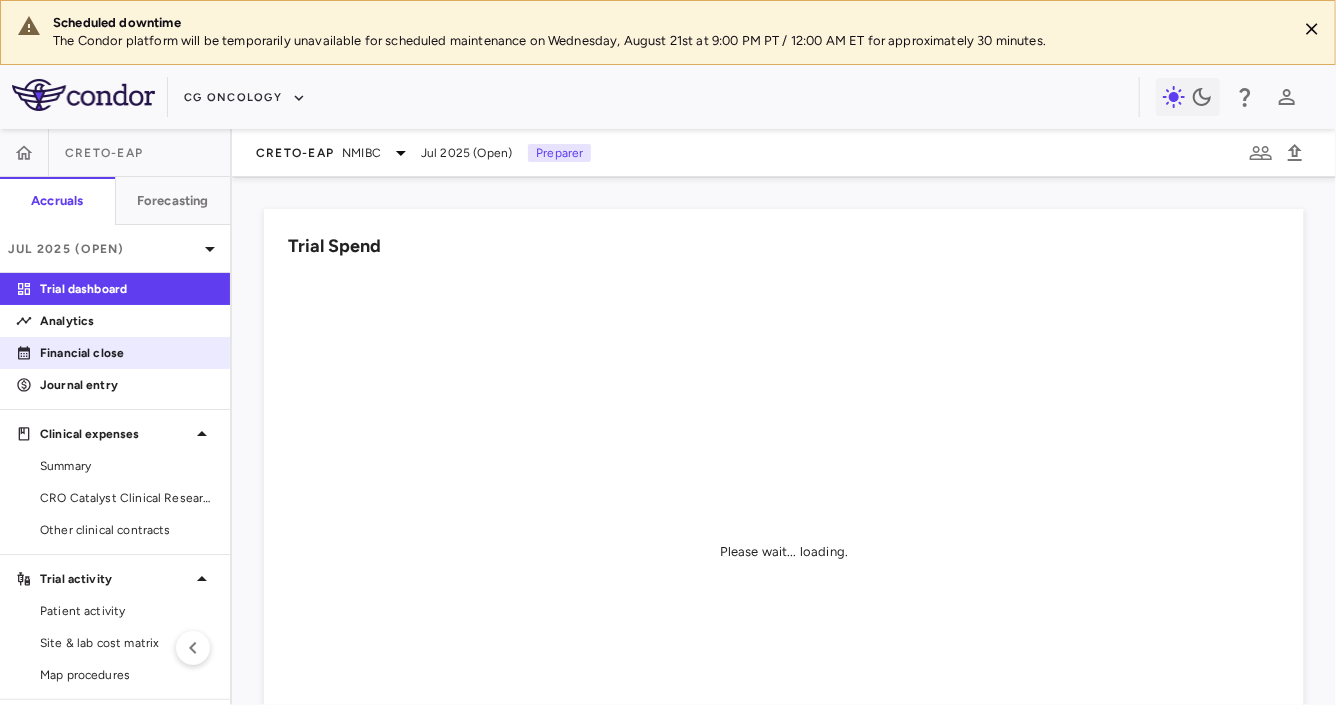 click on "Financial close" at bounding box center (127, 353) 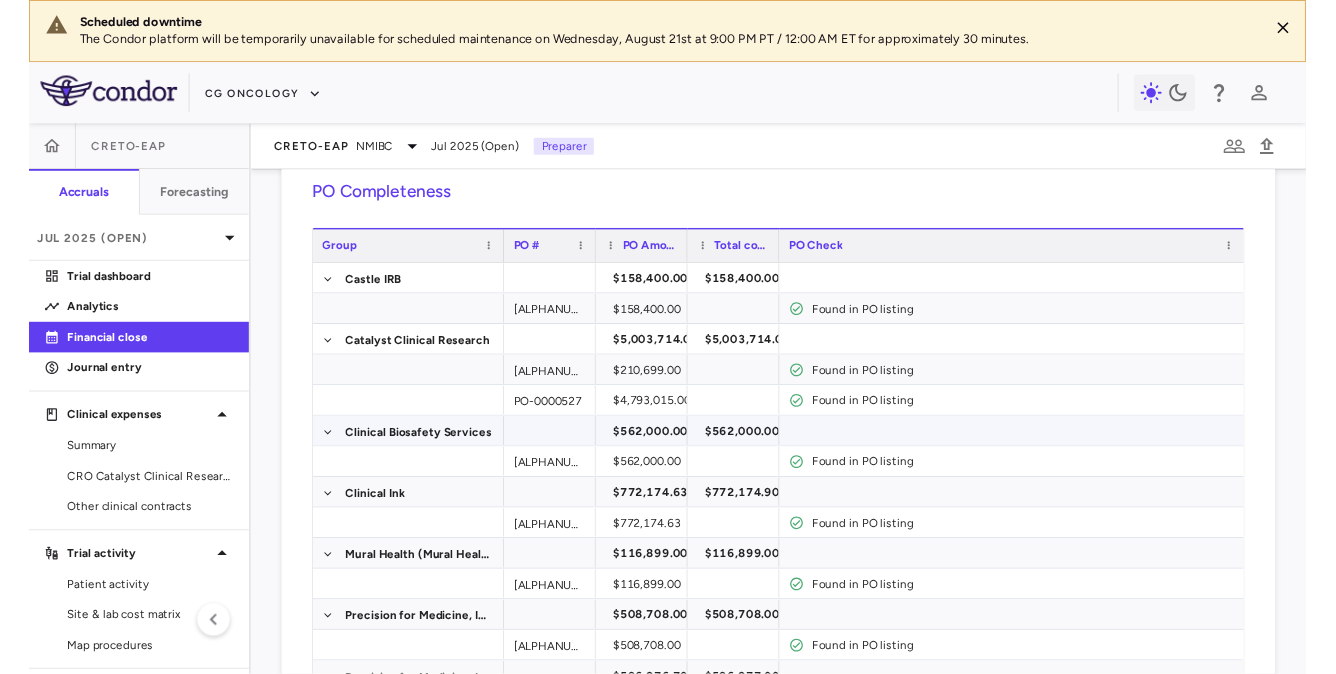 scroll, scrollTop: 100, scrollLeft: 0, axis: vertical 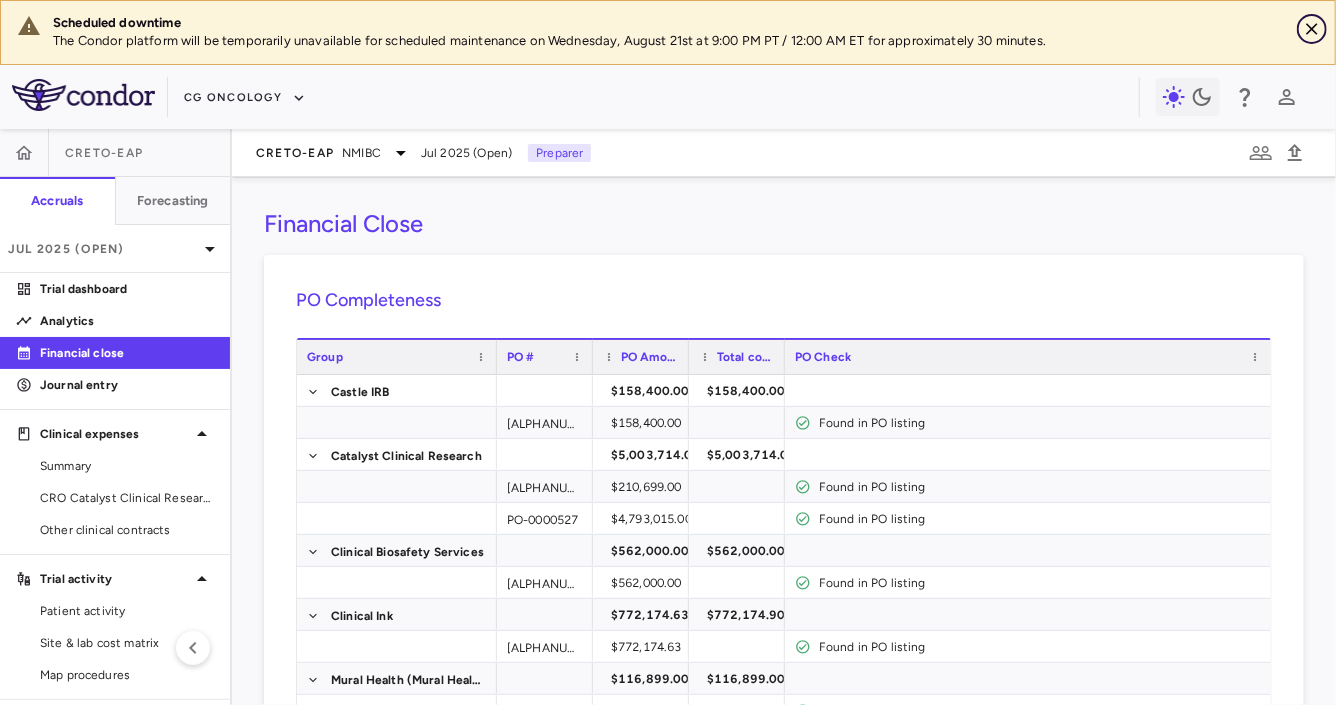 click 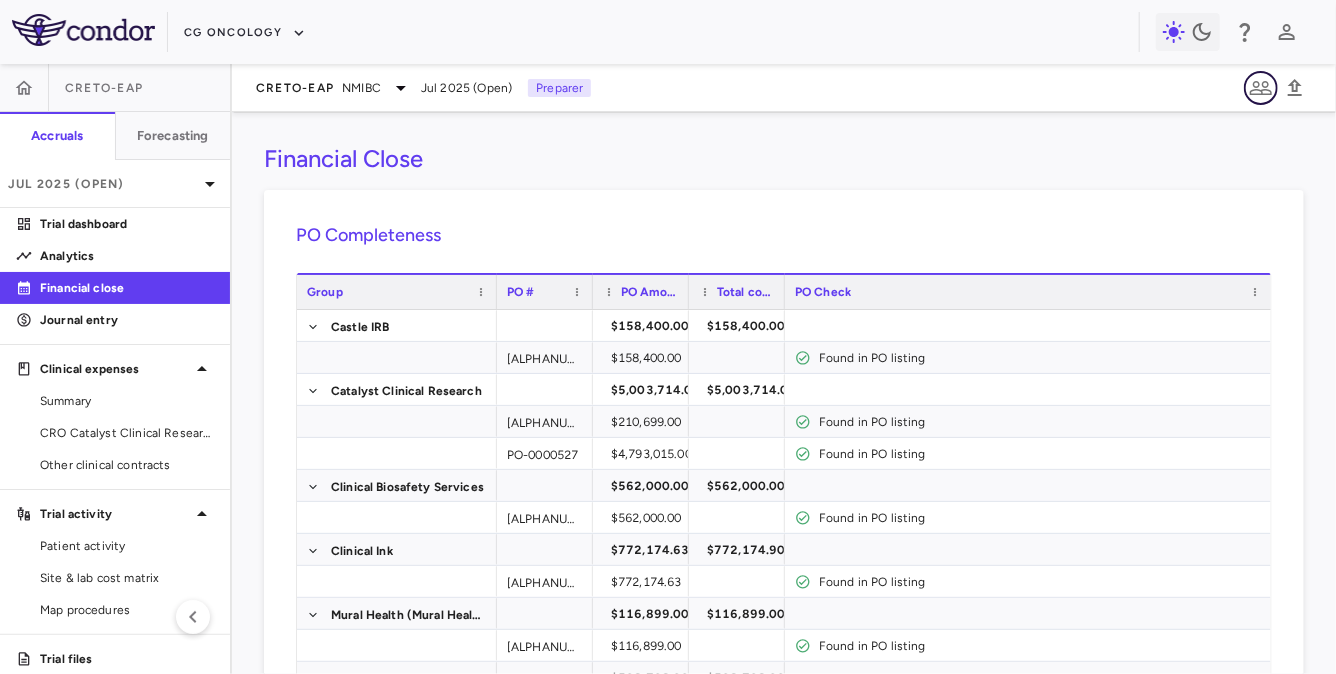 click 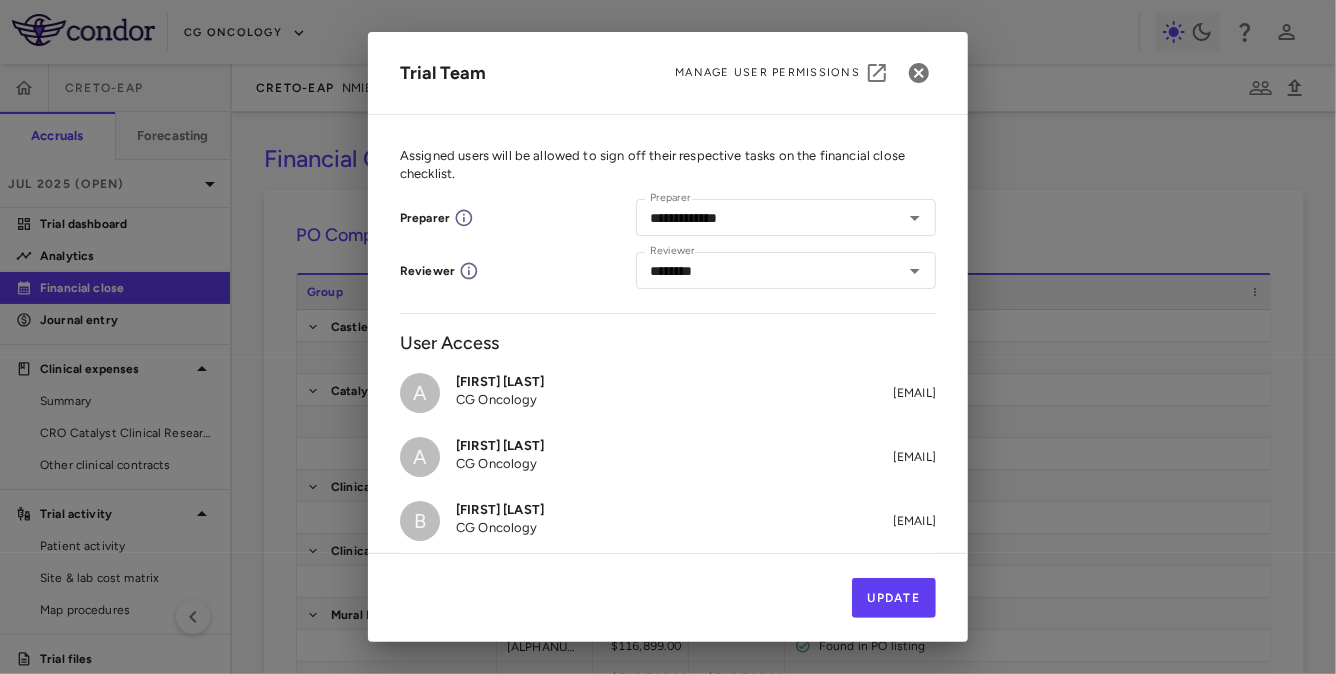 click on "User Access A [NAME] CG Oncology [EMAIL] A [NAME] CG Oncology [EMAIL] B [NAME] CG Oncology [EMAIL] [NAME] CG Oncology [EMAIL] [NAME] CG Oncology [EMAIL] G [NAME] CG Oncology [EMAIL] I [NAME] CG Oncology [EMAIL] J [NAME] CG Oncology [EMAIL] L [NAME] CG Oncology [EMAIL] M [NAME] CG Oncology [EMAIL] M [NAME] CG Oncology [EMAIL] M [NAME] CG Oncology [EMAIL] P [NAME] CG Oncology [EMAIL] S [NAME] CG Oncology [EMAIL] S [NAME] CG Oncology [NAME] T [NAME] T" at bounding box center (668, 337) 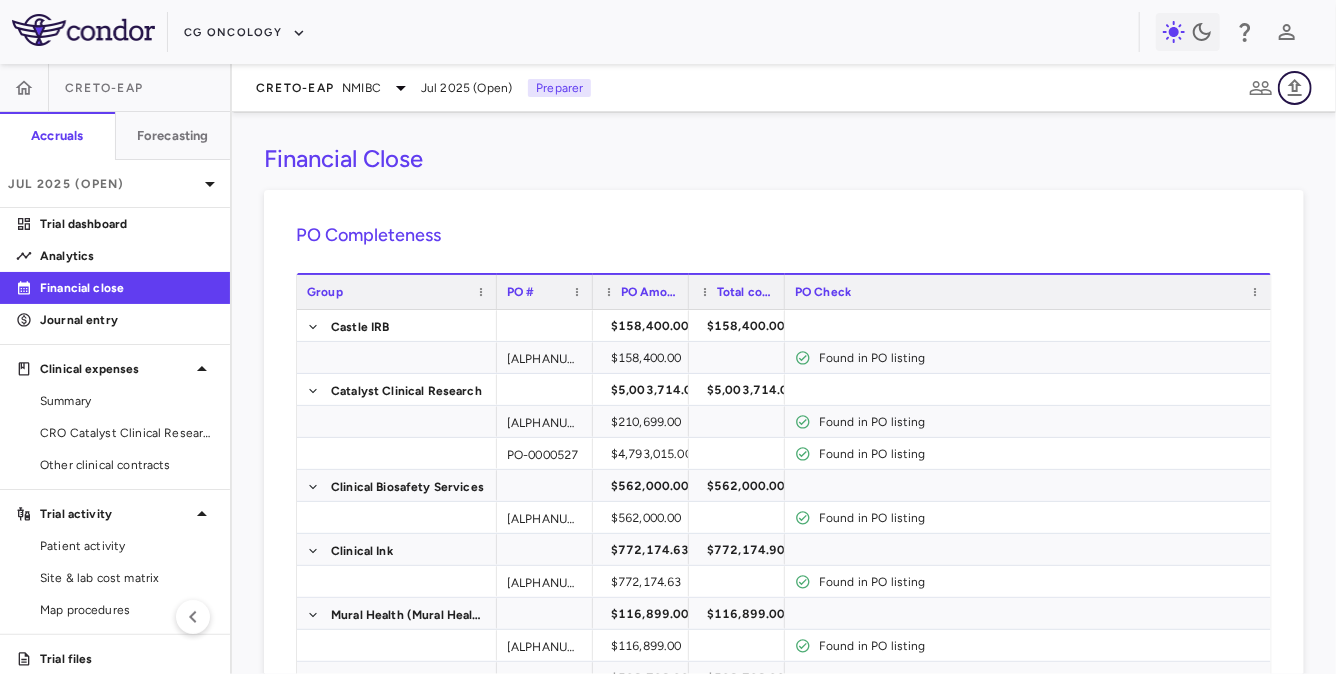 click 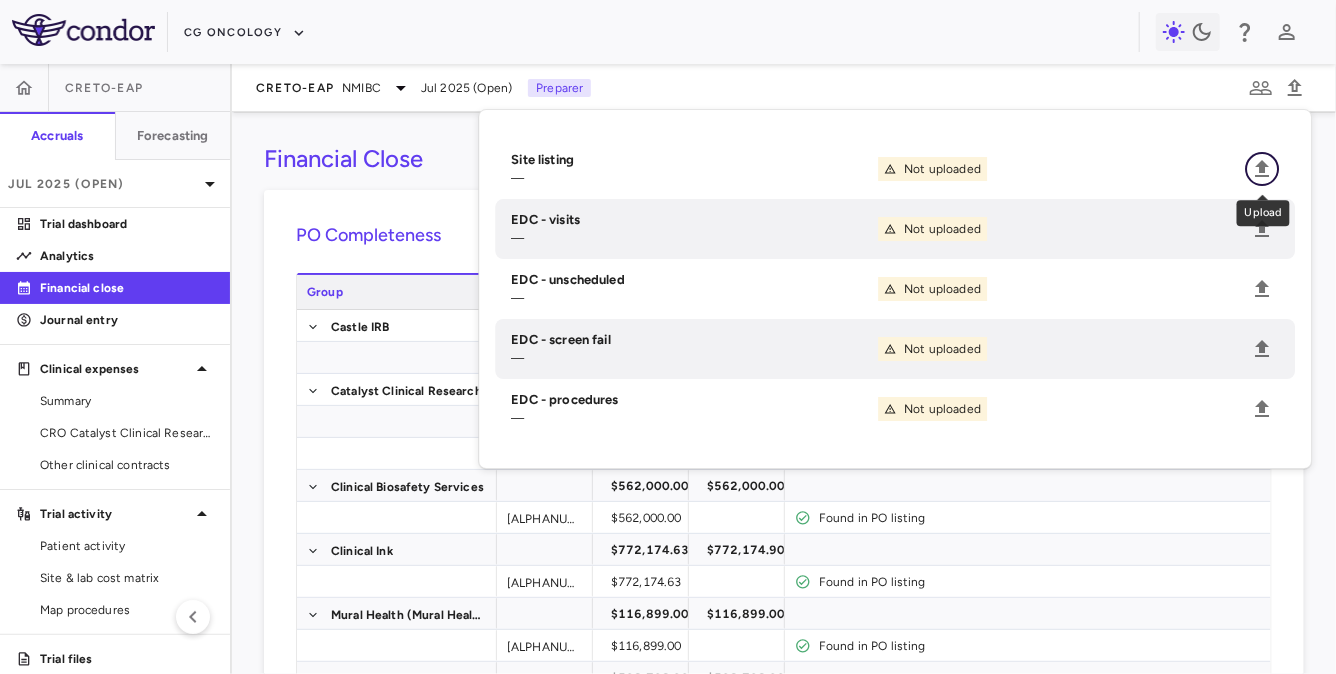 click 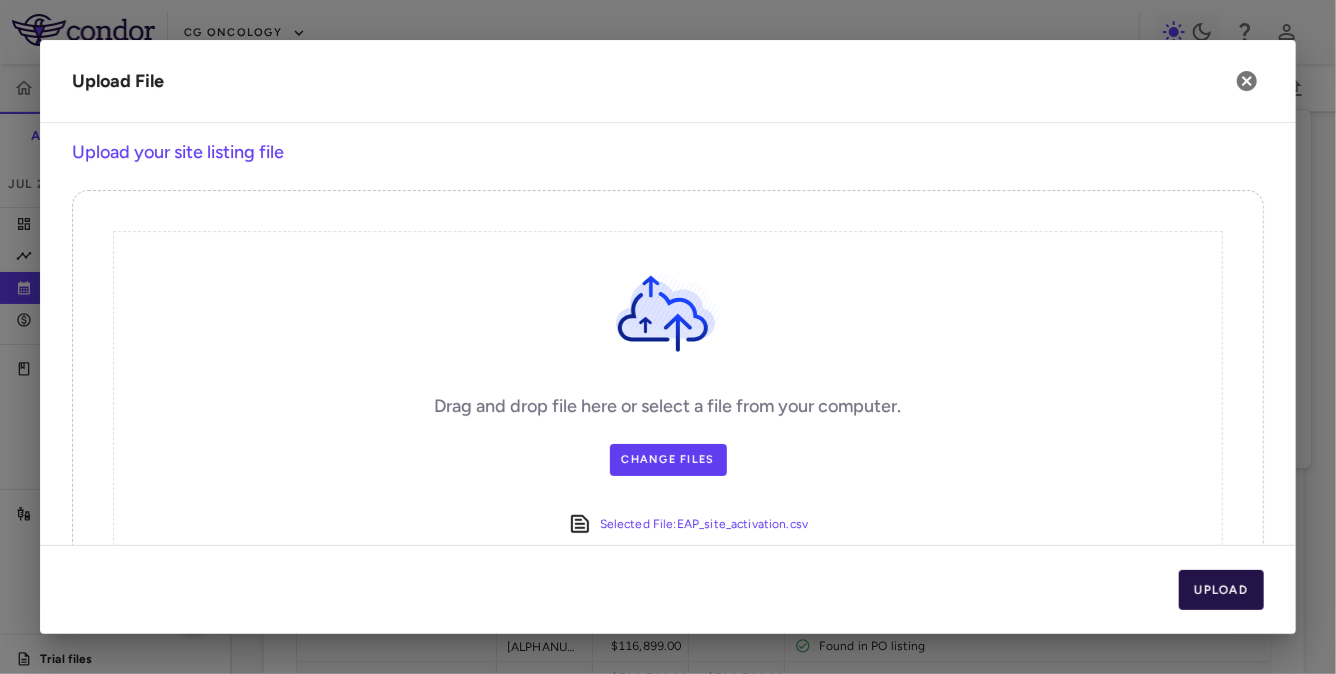 click on "Upload" at bounding box center [1222, 590] 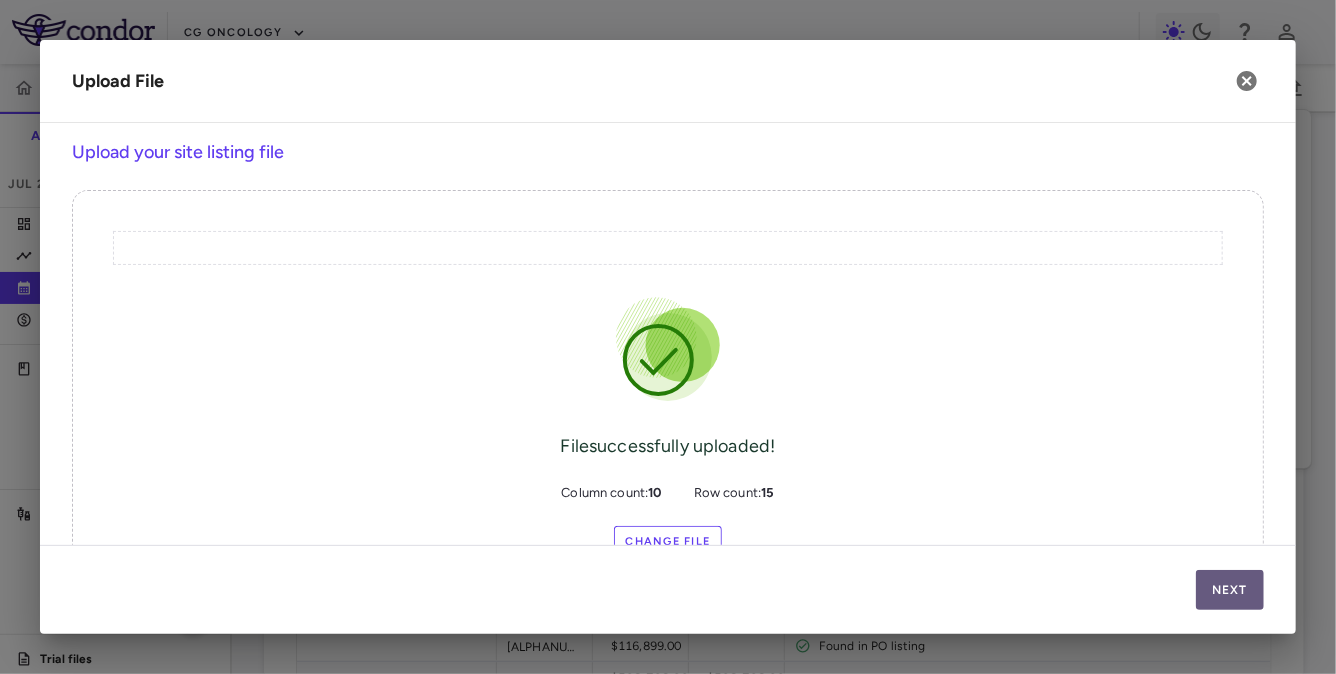 click on "Next" at bounding box center (1230, 590) 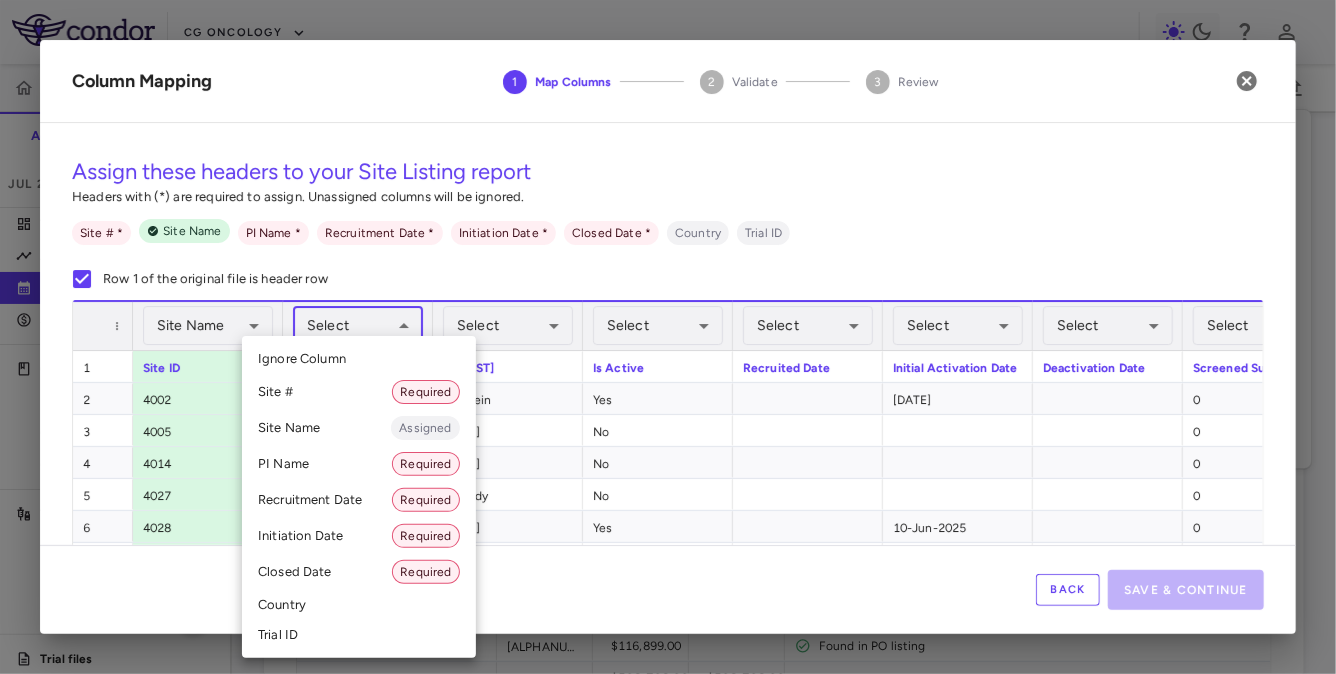 click on "Skip to sidebar Skip to main content CG Oncology CRETO-EAP Accruals Forecasting Jul 2025 (Open) Trial dashboard Analytics Financial close Journal entry Clinical expenses Summary CRO Catalyst Clinical Research Other clinical contracts Trial activity Patient activity Site & lab cost matrix Map procedures Trial files Trial settings CRETO-EAP NMIBC Jul 2025 (Open) Preparer Financial Close PO Completeness
Vendor
Drag here to set column labels
Group
PO #" at bounding box center [668, 337] 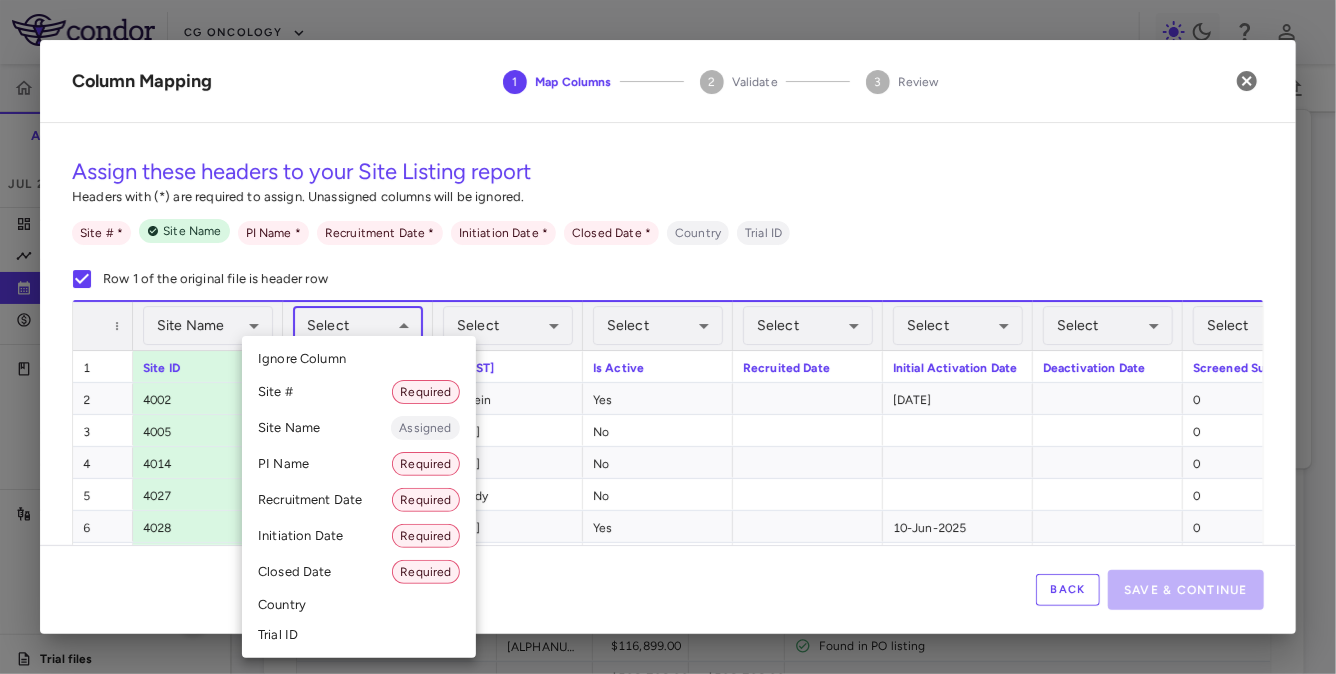 click at bounding box center (668, 337) 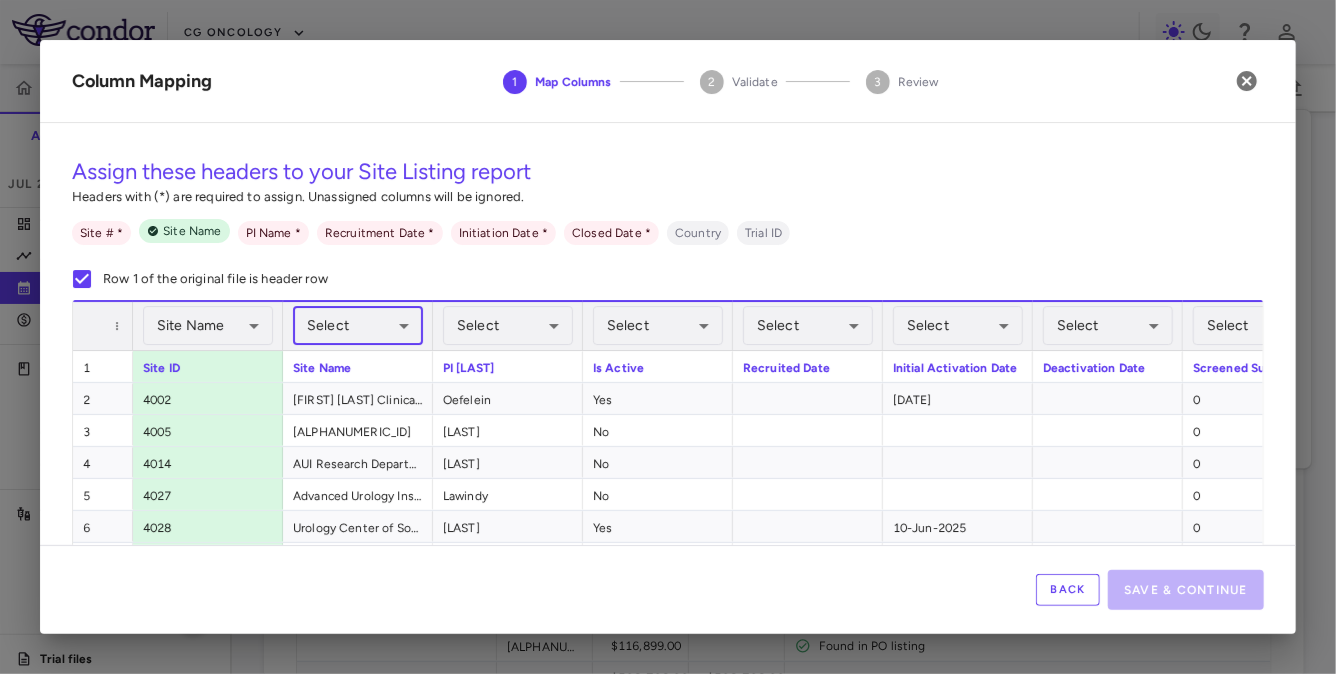 click on "Skip to sidebar Skip to main content CG Oncology CRETO-EAP Accruals Forecasting Jul 2025 (Open) Trial dashboard Analytics Financial close Journal entry Clinical expenses Summary CRO Catalyst Clinical Research Other clinical contracts Trial activity Patient activity Site & lab cost matrix Map procedures Trial files Trial settings CRETO-EAP NMIBC Jul 2025 (Open) Preparer Financial Close PO Completeness
Vendor
Drag here to set column labels
Group
PO #" at bounding box center (668, 337) 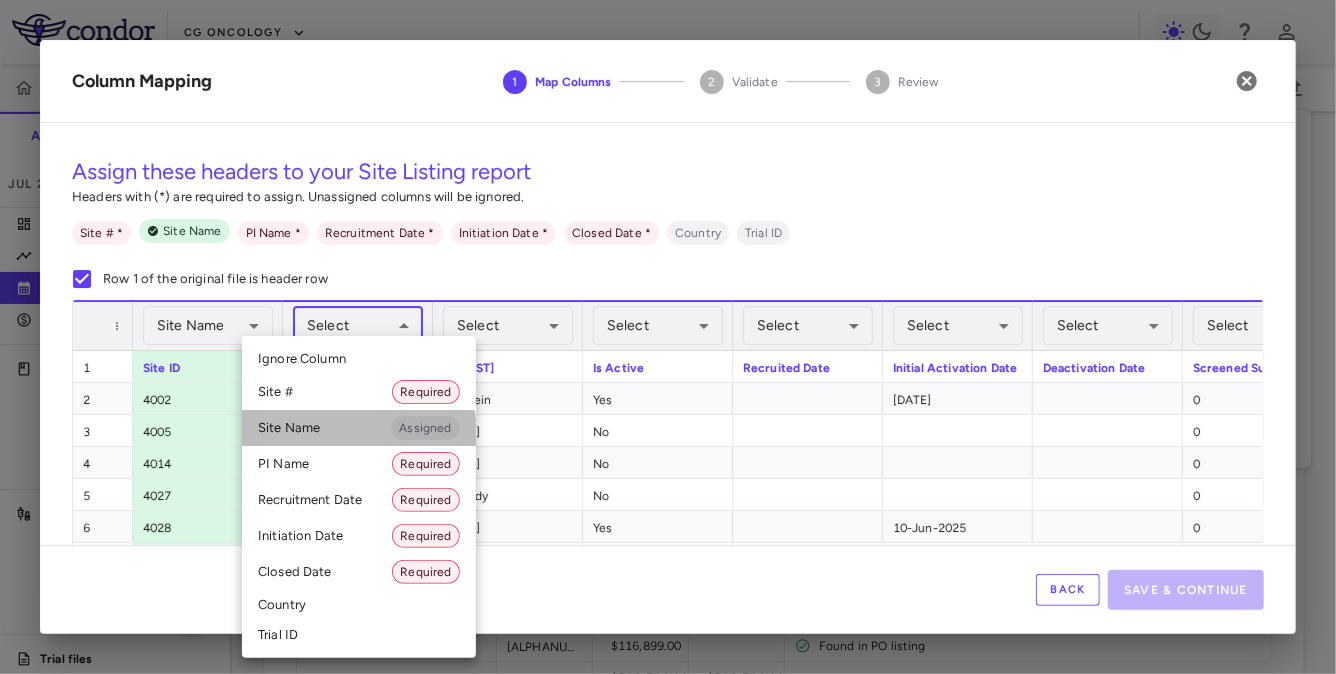 click on "Site Name Assigned" at bounding box center [359, 428] 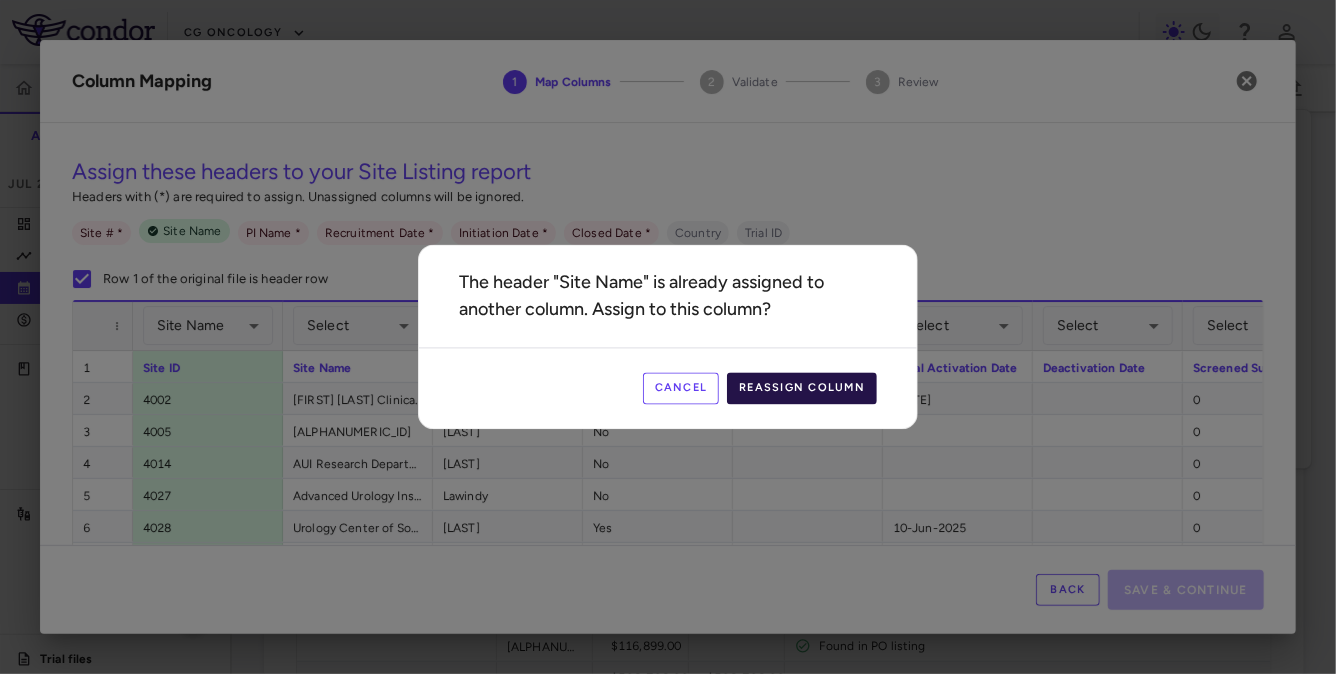 click on "Reassign Column" at bounding box center [802, 389] 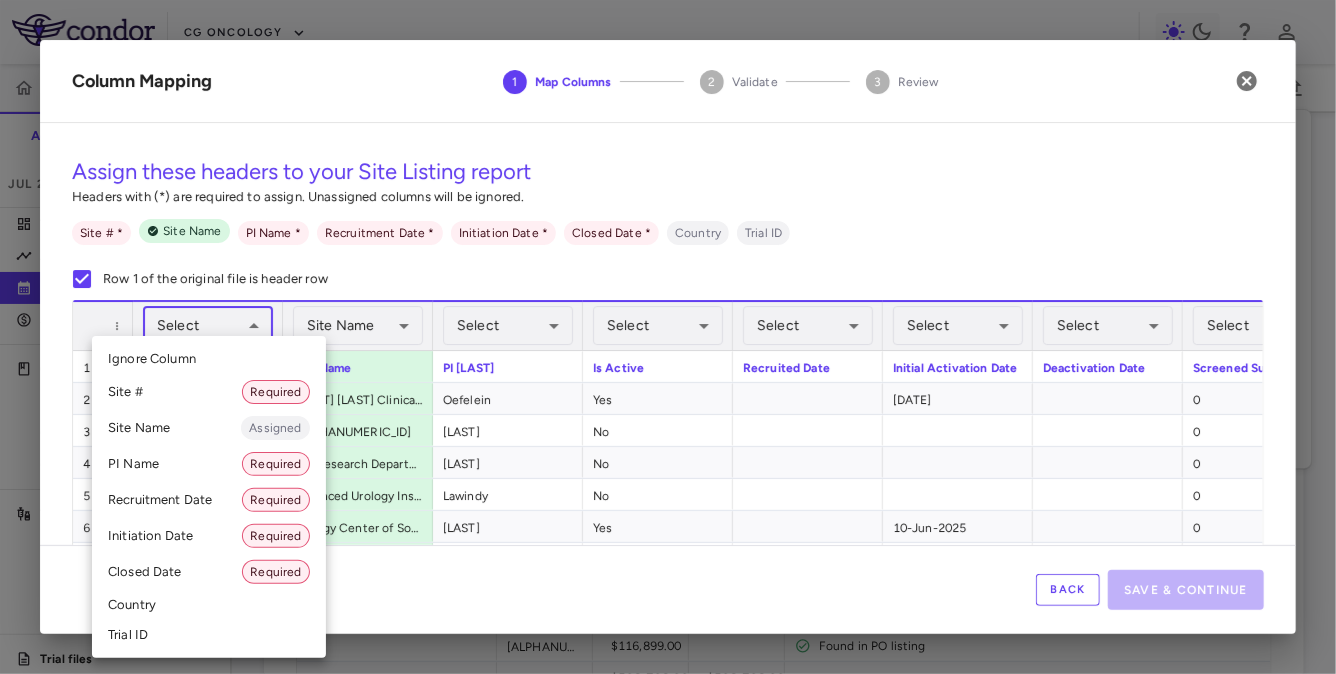 click on "Skip to sidebar Skip to main content CG Oncology CRETO-EAP Accruals Forecasting Jul 2025 (Open) Trial dashboard Analytics Financial close Journal entry Clinical expenses Summary CRO Catalyst Clinical Research Other clinical contracts Trial activity Patient activity Site & lab cost matrix Map procedures Trial files Trial settings CRETO-EAP NMIBC Jul 2025 (Open) Preparer Financial Close PO Completeness
Vendor
Drag here to set column labels
Group
PO #" at bounding box center [668, 337] 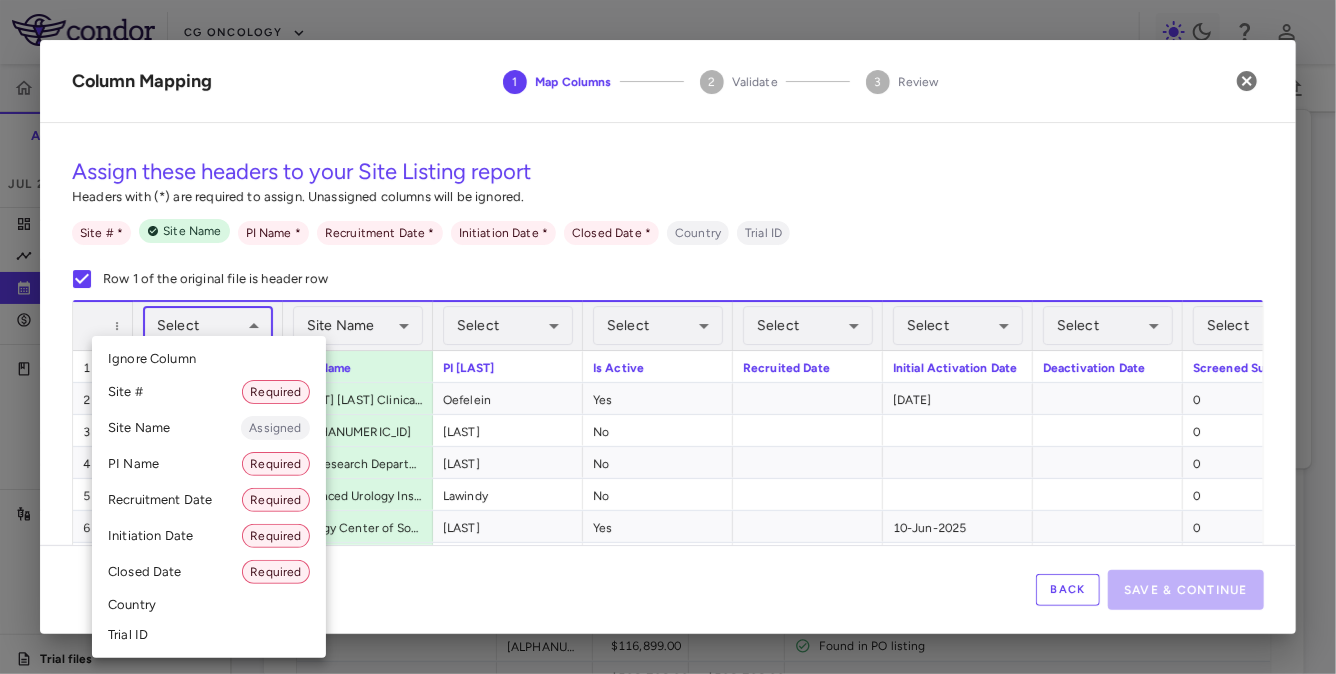click on "Site # Required" at bounding box center (209, 392) 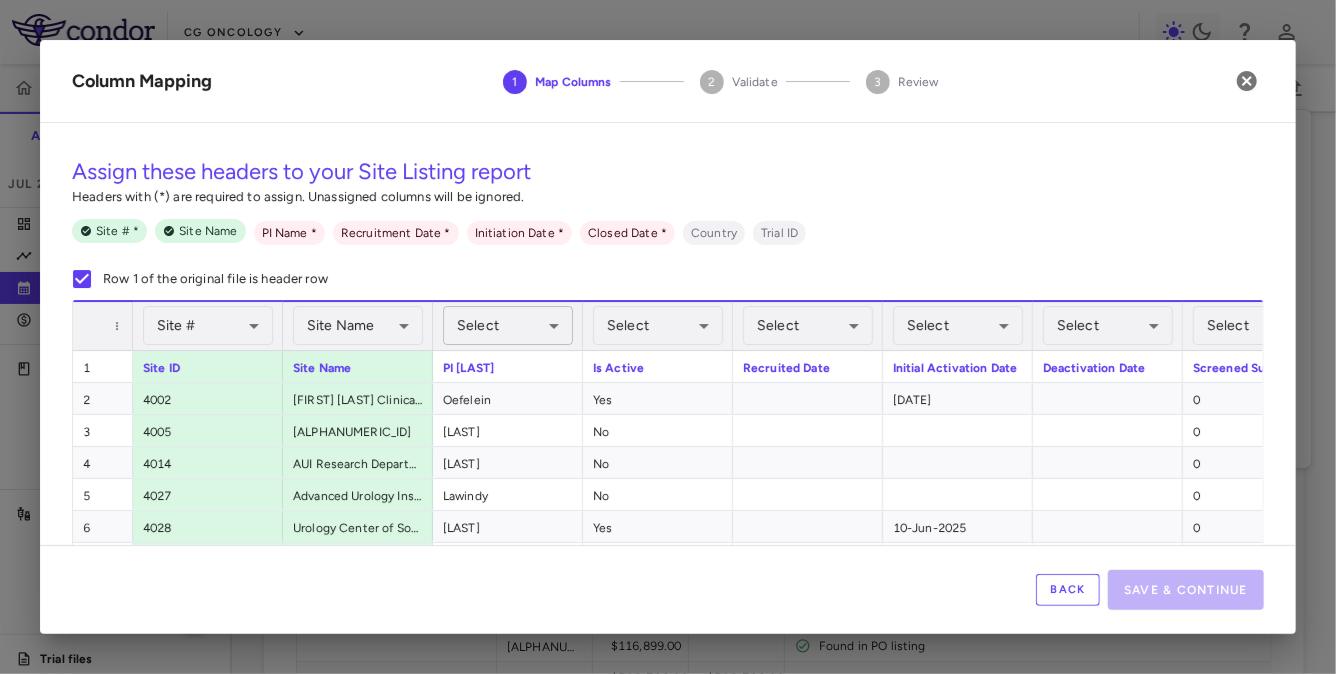 click on "Skip to sidebar Skip to main content CG Oncology CRETO-EAP Accruals Forecasting Jul 2025 (Open) Trial dashboard Analytics Financial close Journal entry Clinical expenses Summary CRO Catalyst Clinical Research Other clinical contracts Trial activity Patient activity Site & lab cost matrix Map procedures Trial files Trial settings CRETO-EAP NMIBC Jul 2025 (Open) Preparer Financial Close PO Completeness
Vendor
Drag here to set column labels
Group
PO #" at bounding box center [668, 337] 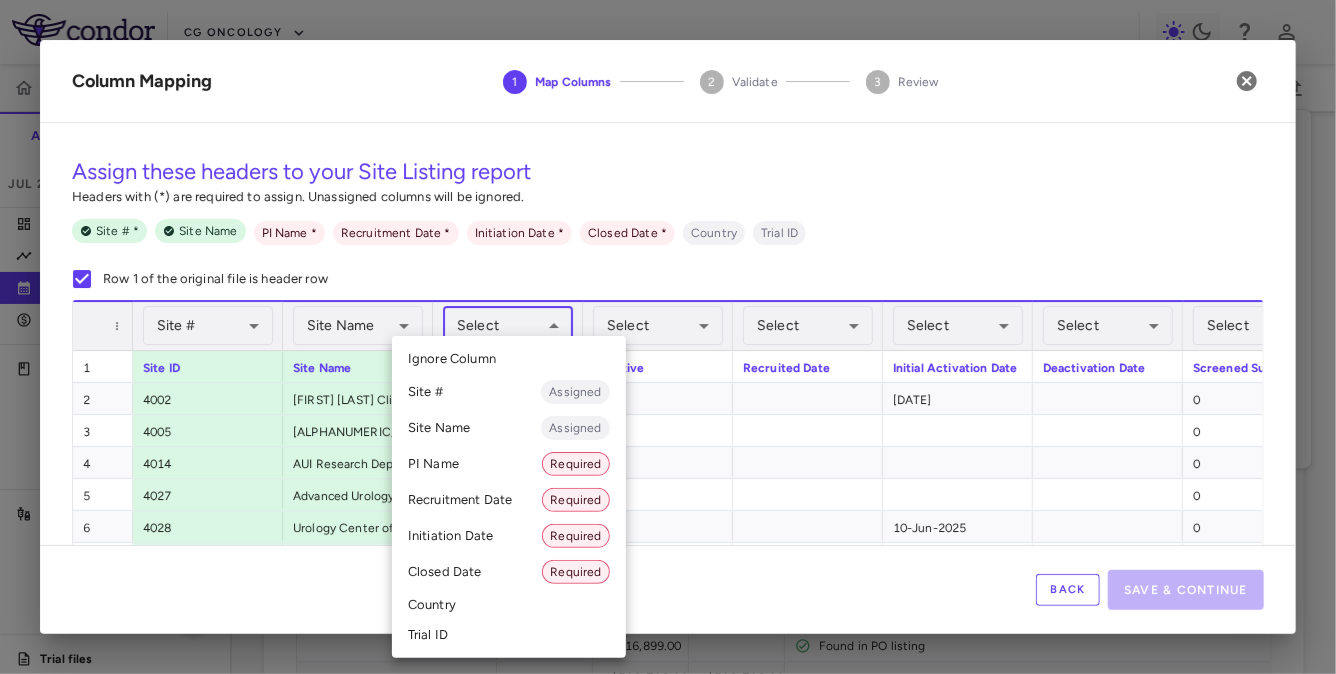 click on "[LAST] [LAST] Required" at bounding box center [509, 464] 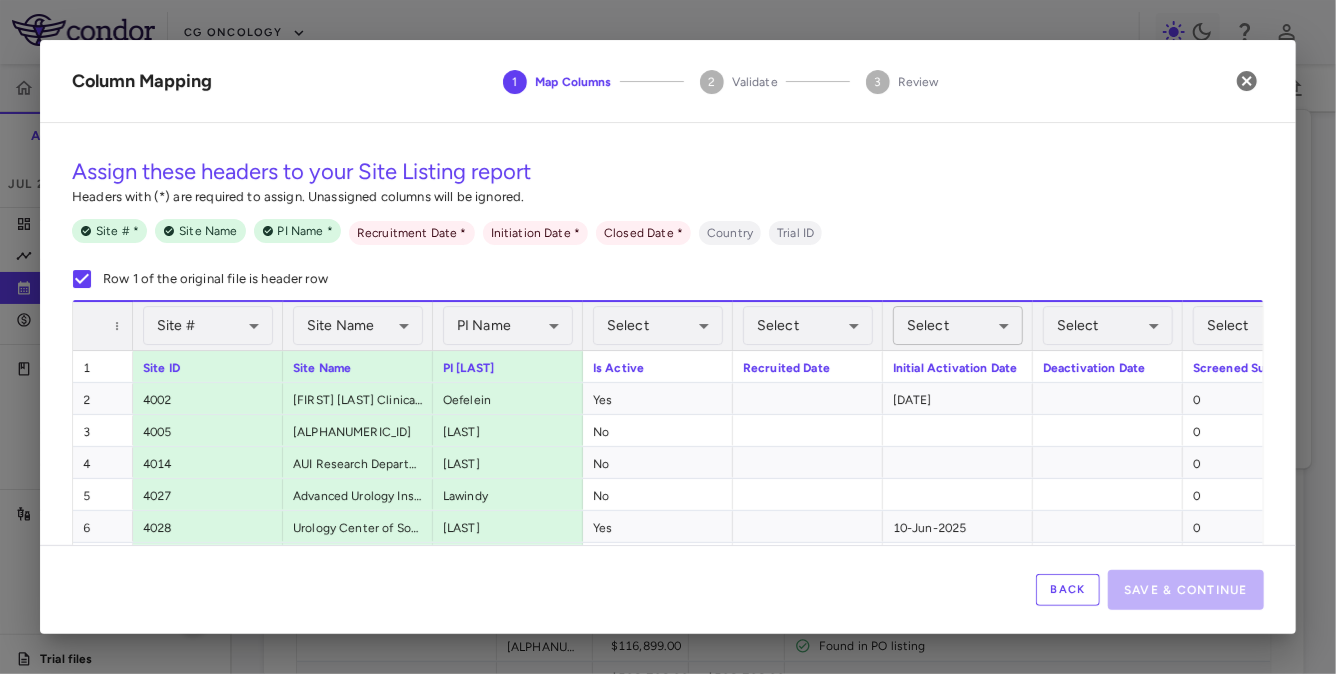 click on "Skip to sidebar Skip to main content CG Oncology CRETO-EAP Accruals Forecasting Jul 2025 (Open) Trial dashboard Analytics Financial close Journal entry Clinical expenses Summary CRO Catalyst Clinical Research Other clinical contracts Trial activity Patient activity Site & lab cost matrix Map procedures Trial files Trial settings CRETO-EAP NMIBC Jul 2025 (Open) Preparer Financial Close PO Completeness
Vendor
Drag here to set column labels
Group
PO #" at bounding box center [668, 337] 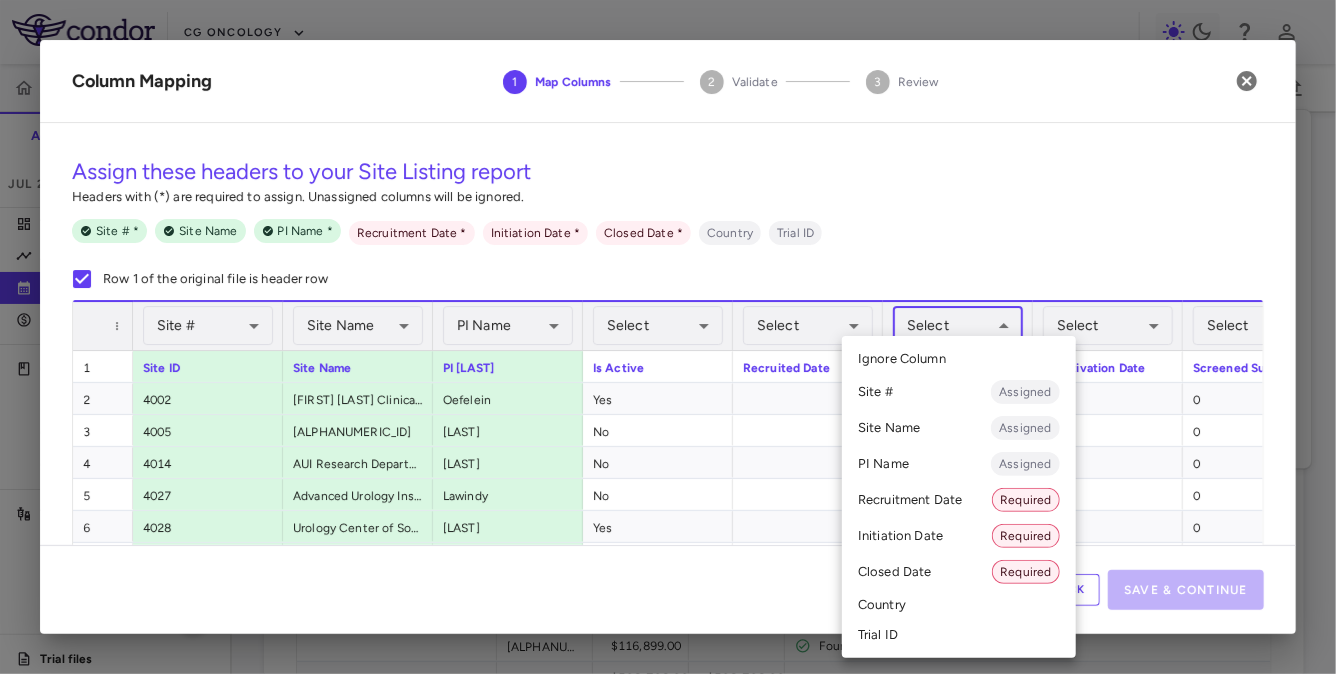 drag, startPoint x: 912, startPoint y: 499, endPoint x: 899, endPoint y: 536, distance: 39.217342 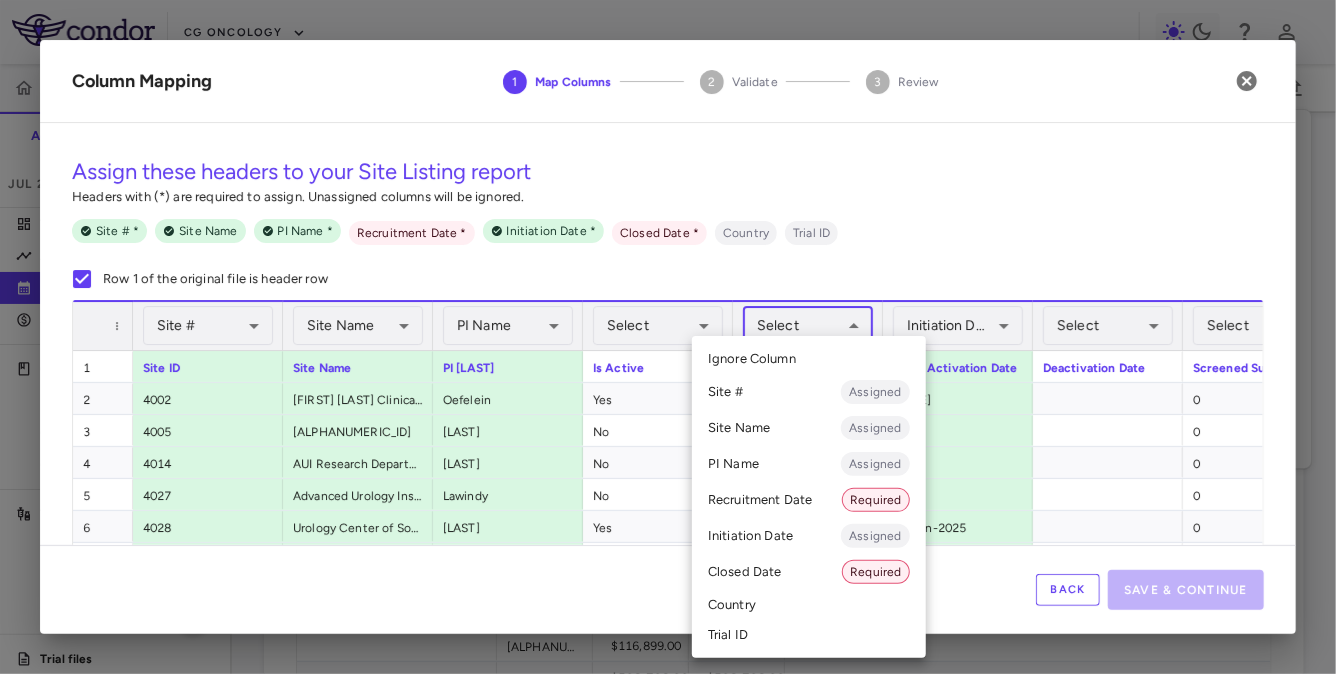click on "Skip to sidebar Skip to main content CG Oncology CRETO-EAP Accruals Forecasting Jul 2025 (Open) Trial dashboard Analytics Financial close Journal entry Clinical expenses Summary CRO Catalyst Clinical Research Other clinical contracts Trial activity Patient activity Site & lab cost matrix Map procedures Trial files Trial settings CRETO-EAP NMIBC Jul 2025 (Open) Preparer Financial Close PO Completeness
Vendor
Drag here to set column labels
Group
PO #" at bounding box center [668, 337] 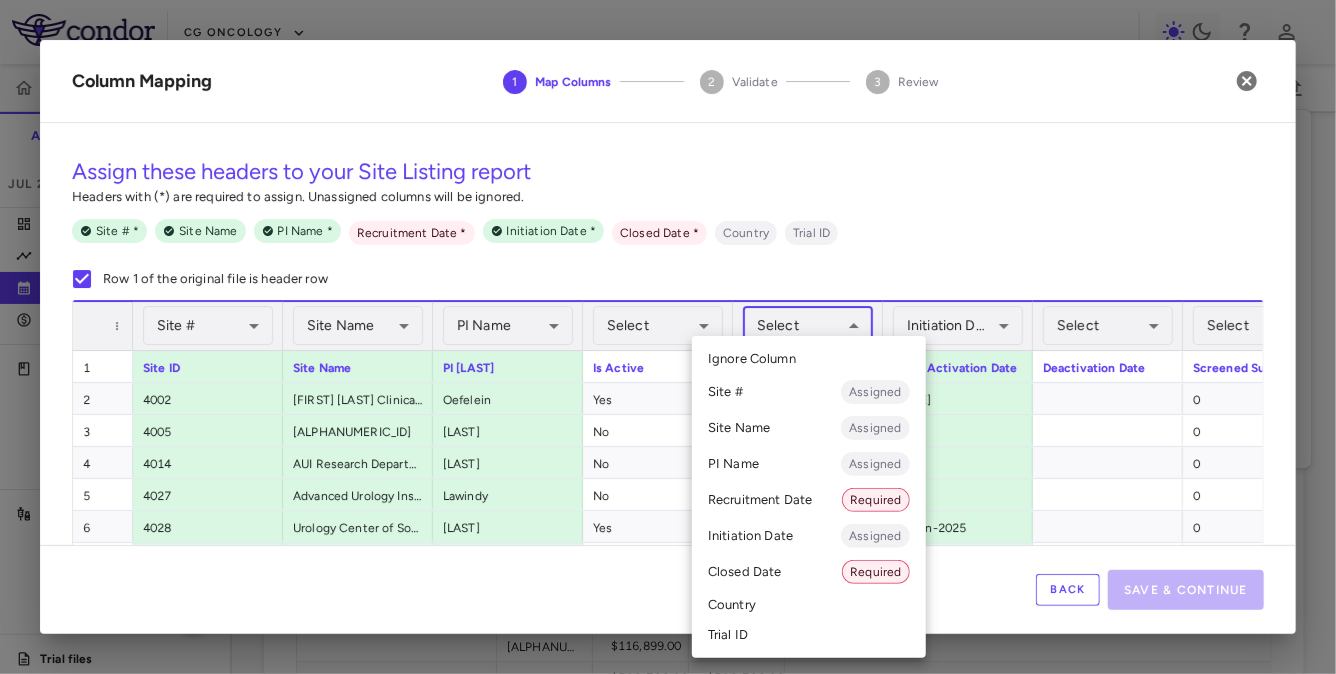 click on "Recruitment Date Required" at bounding box center [809, 500] 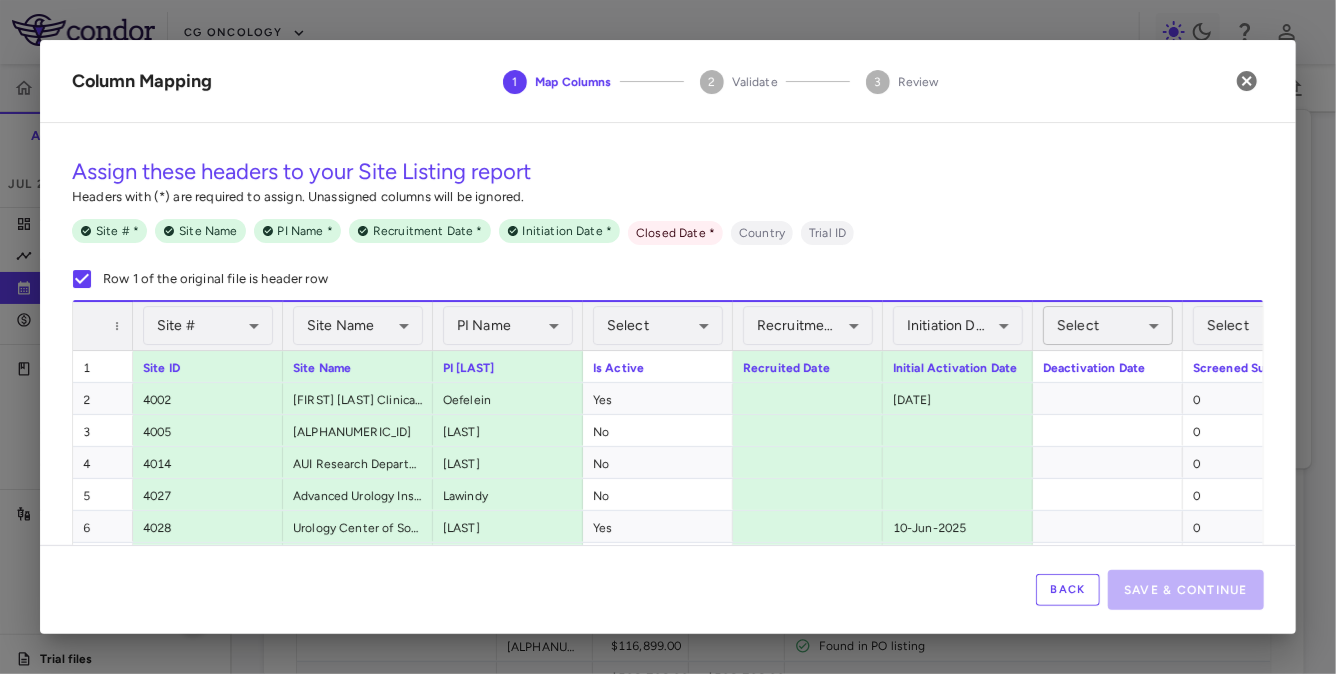 click on "Skip to sidebar Skip to main content CG Oncology CRETO-EAP Accruals Forecasting Jul 2025 (Open) Trial dashboard Analytics Financial close Journal entry Clinical expenses Summary CRO Catalyst Clinical Research Other clinical contracts Trial activity Patient activity Site & lab cost matrix Map procedures Trial files Trial settings CRETO-EAP NMIBC Jul 2025 (Open) Preparer Financial Close PO Completeness
Vendor
Drag here to set column labels
Group
PO #" at bounding box center [668, 337] 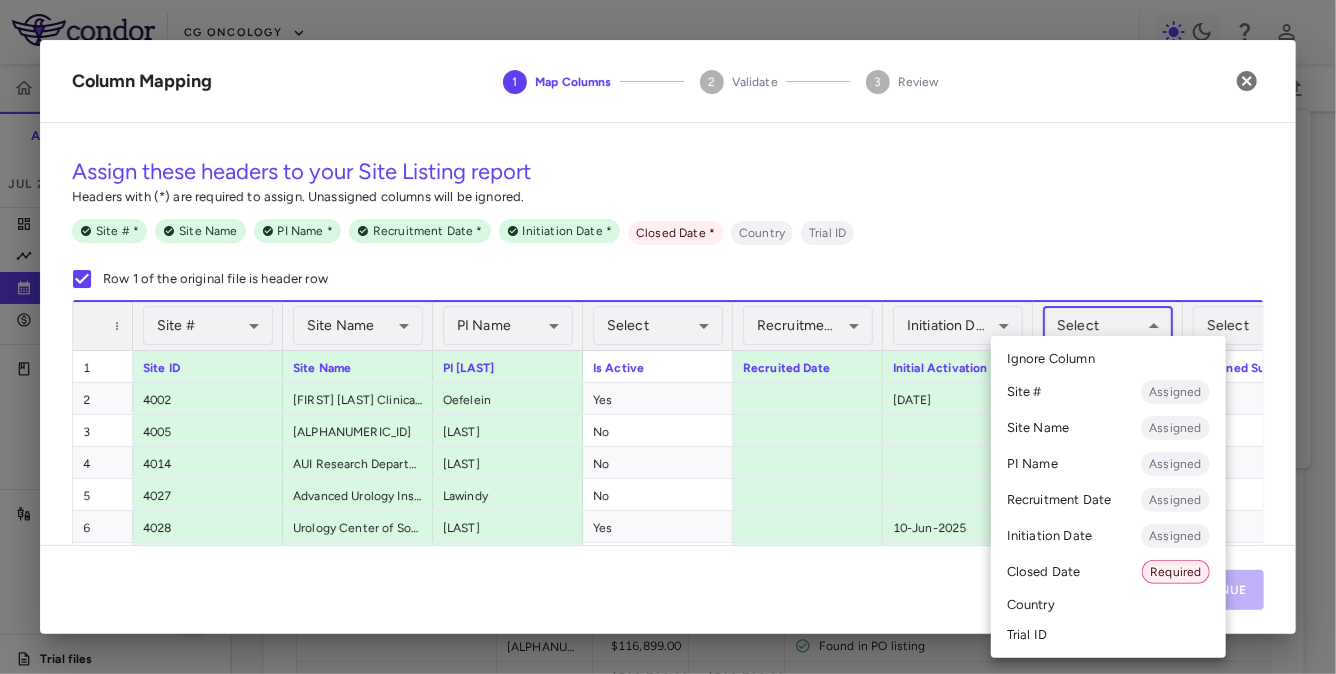 click on "Closed Date Required" at bounding box center [1108, 572] 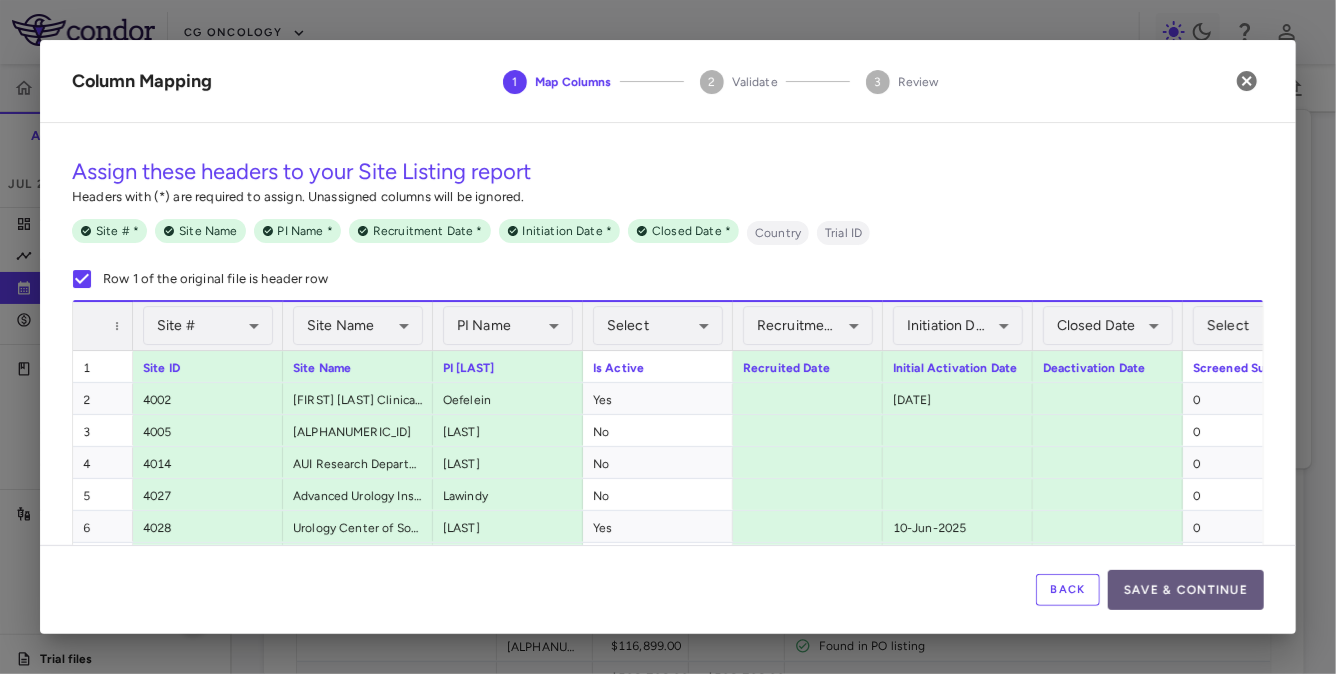 click on "Save & Continue" at bounding box center [1186, 590] 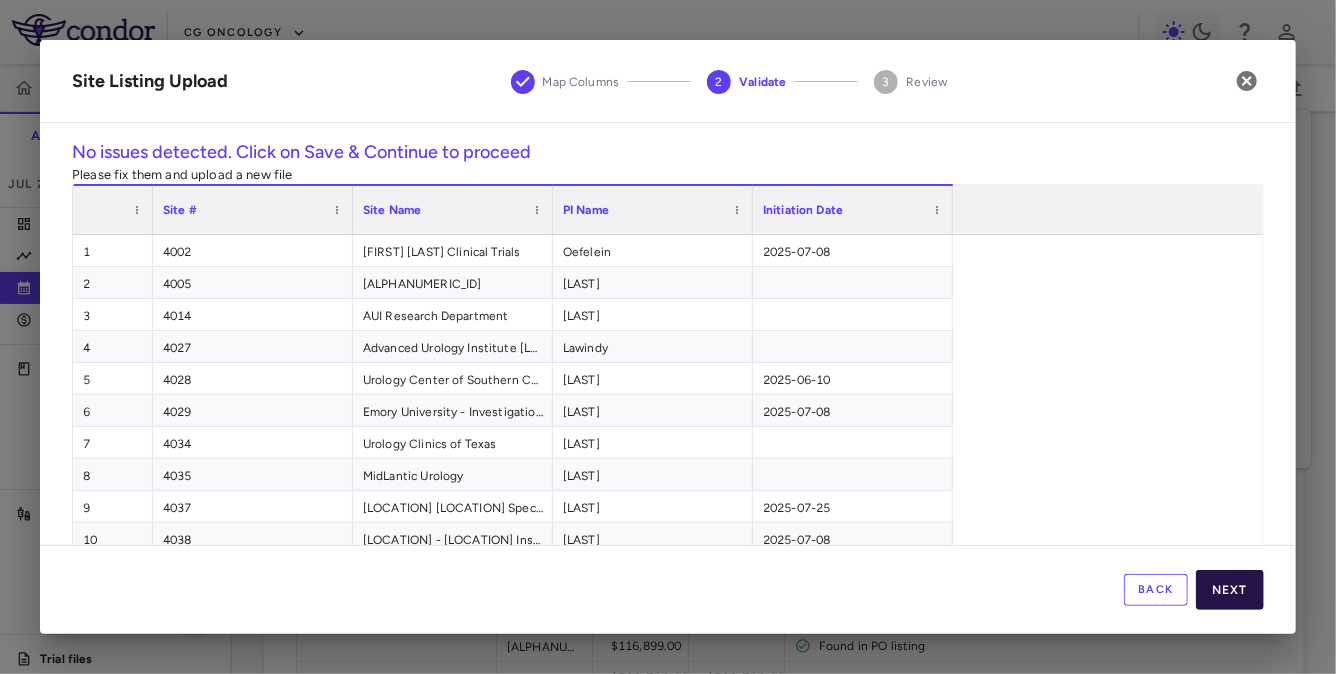 click on "Next" at bounding box center [1230, 590] 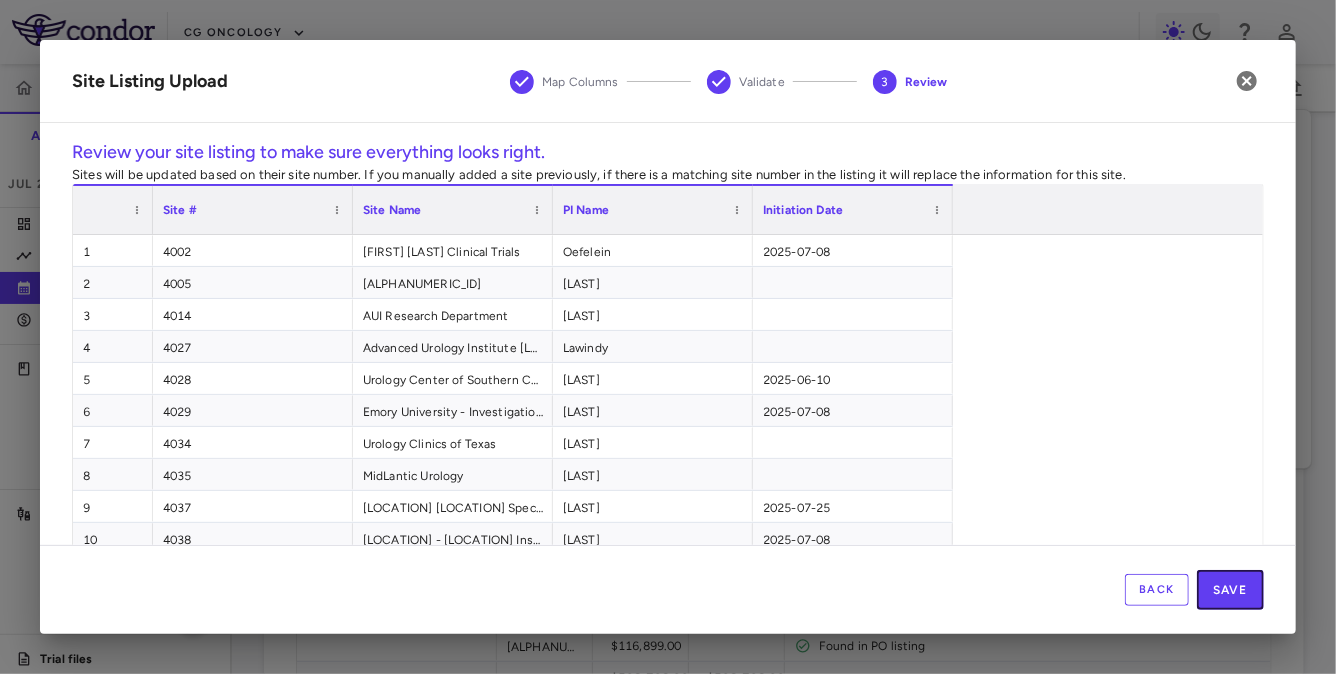 click on "Save" at bounding box center (1230, 590) 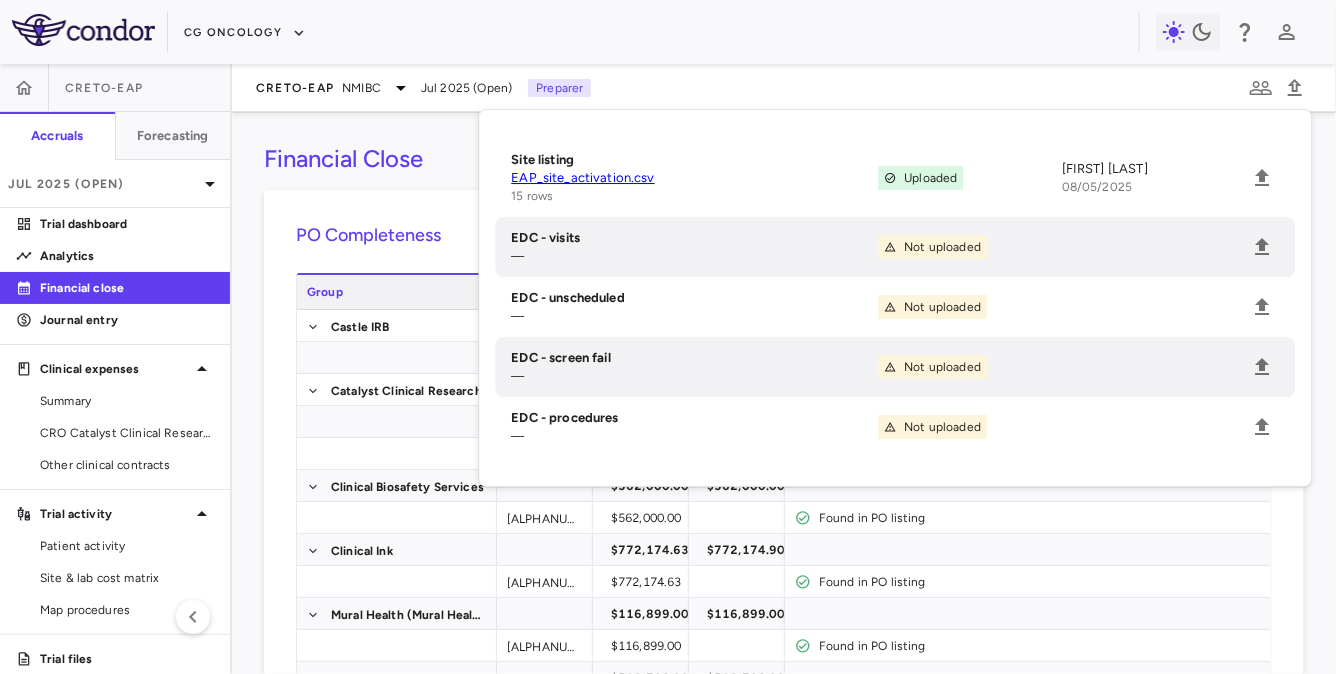 click on "PO Completeness
Vendor
Drag here to set column labels
Group
PO #
PO Amount" at bounding box center [784, 570] 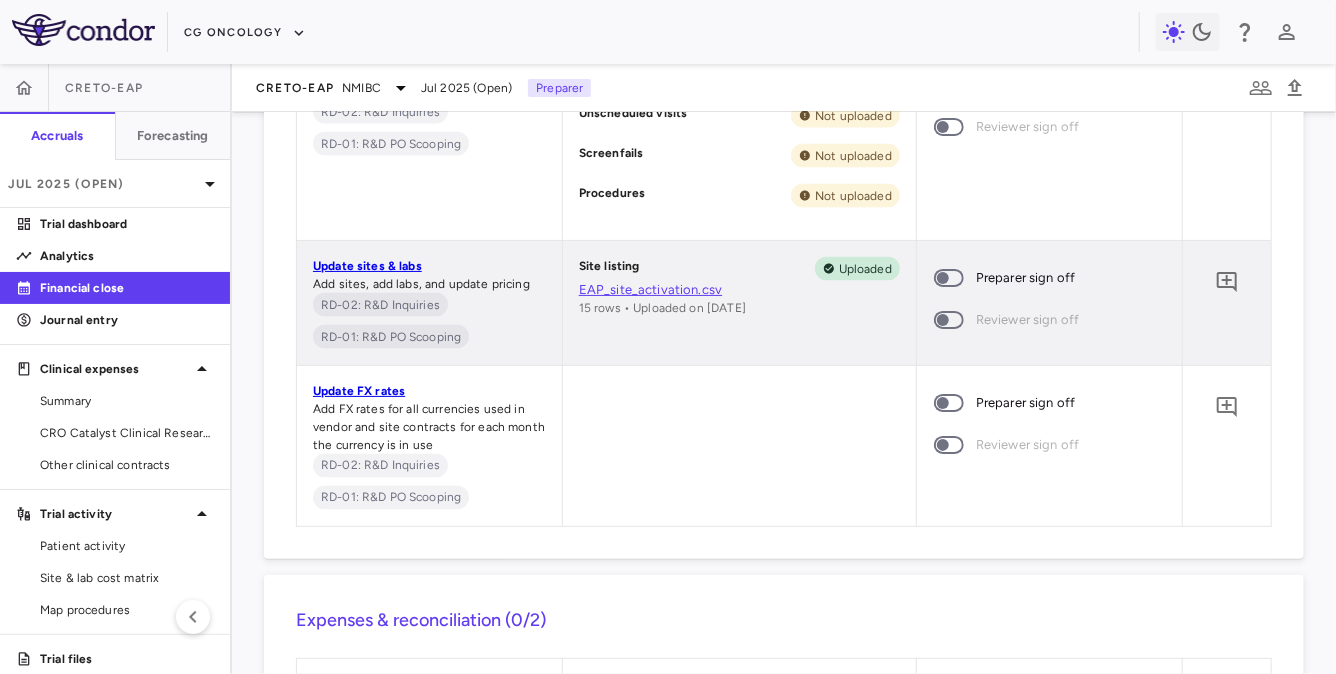 scroll, scrollTop: 1551, scrollLeft: 0, axis: vertical 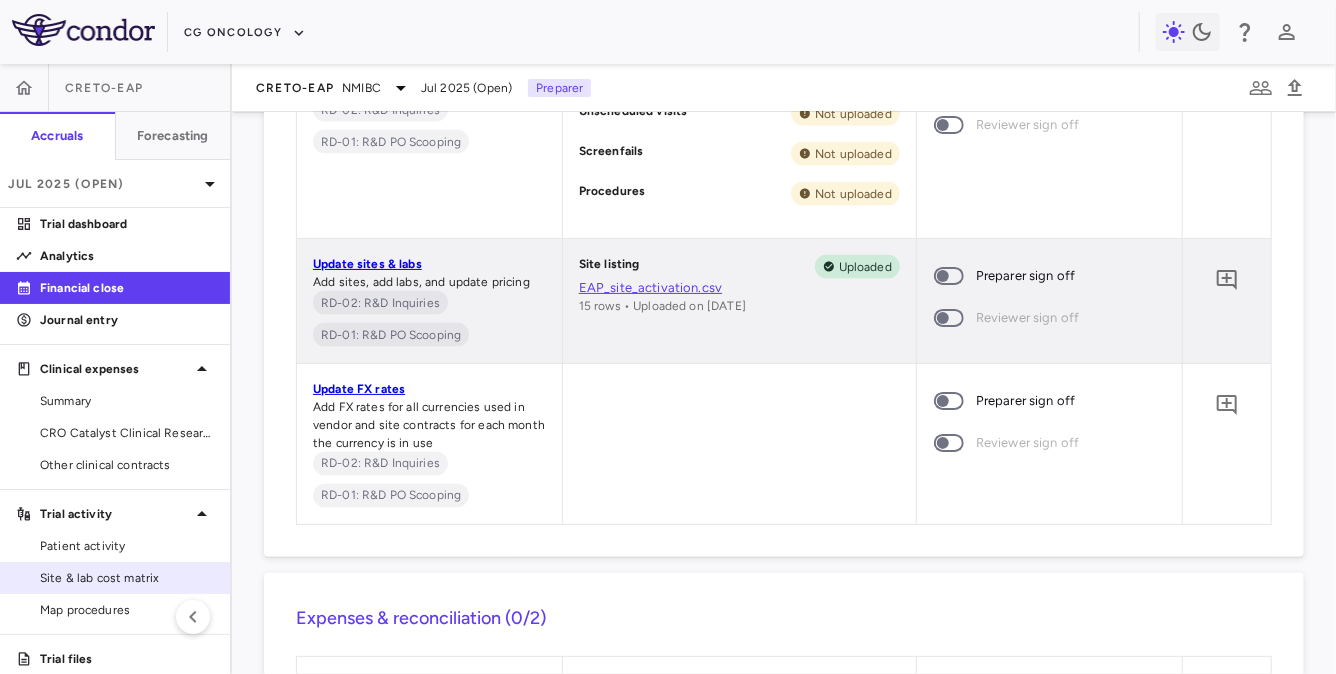 click on "Site & lab cost matrix" at bounding box center [115, 578] 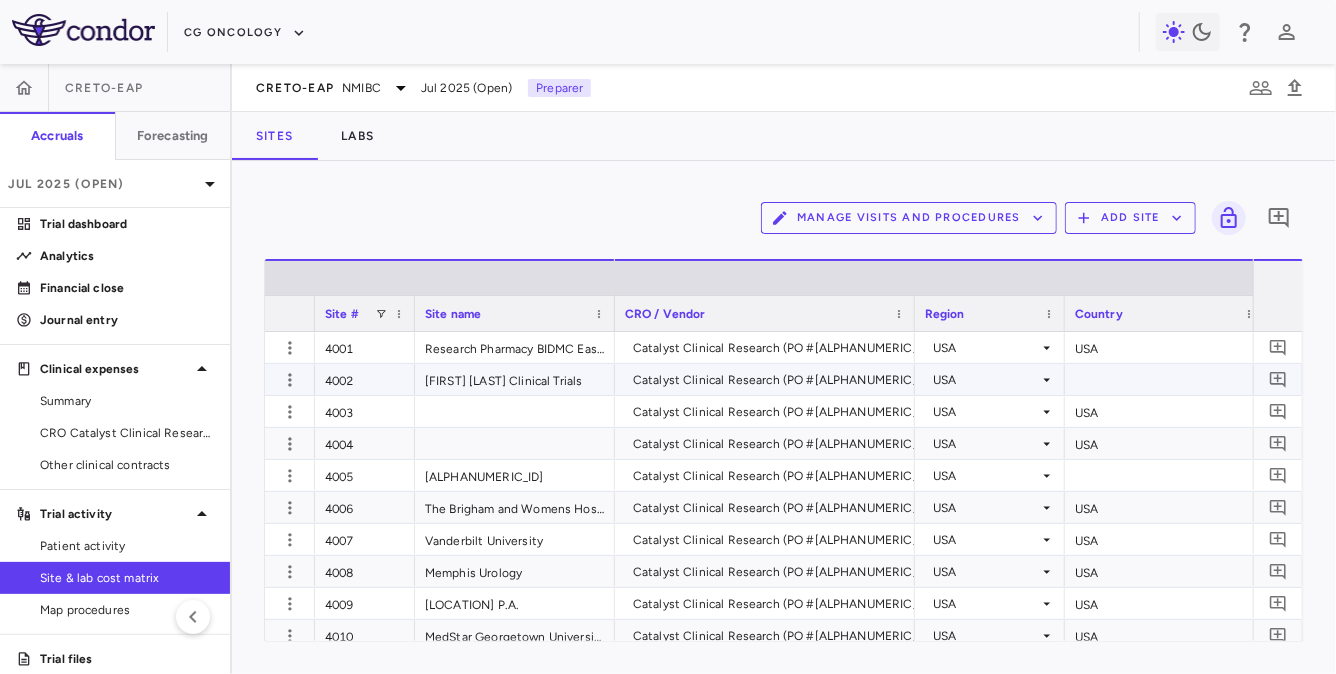 scroll, scrollTop: 43, scrollLeft: 0, axis: vertical 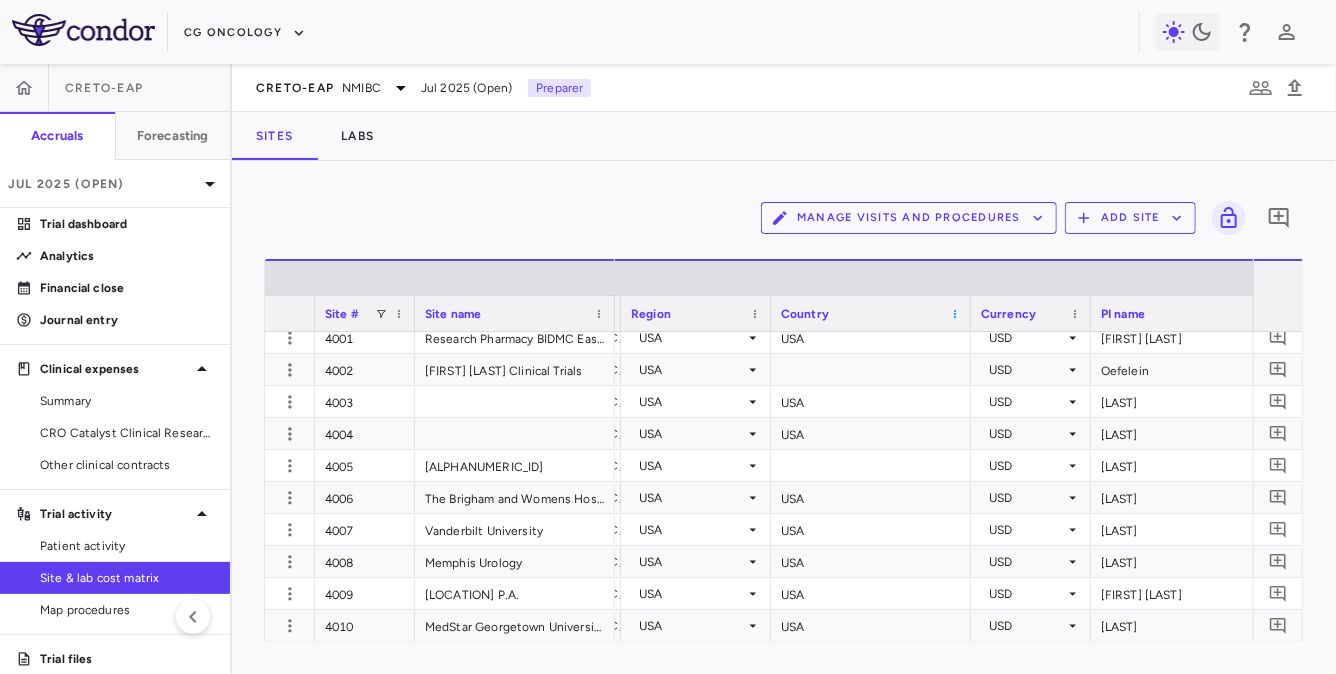 click at bounding box center [955, 314] 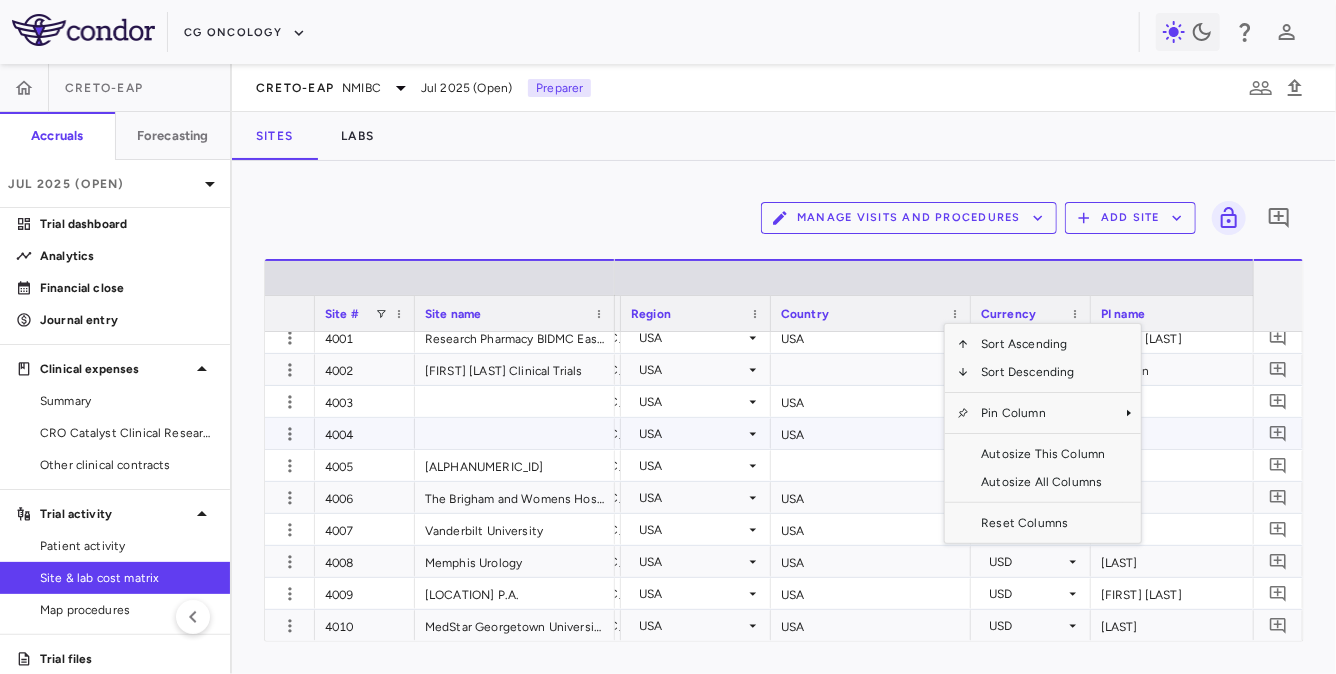 click on "USA" at bounding box center (871, 433) 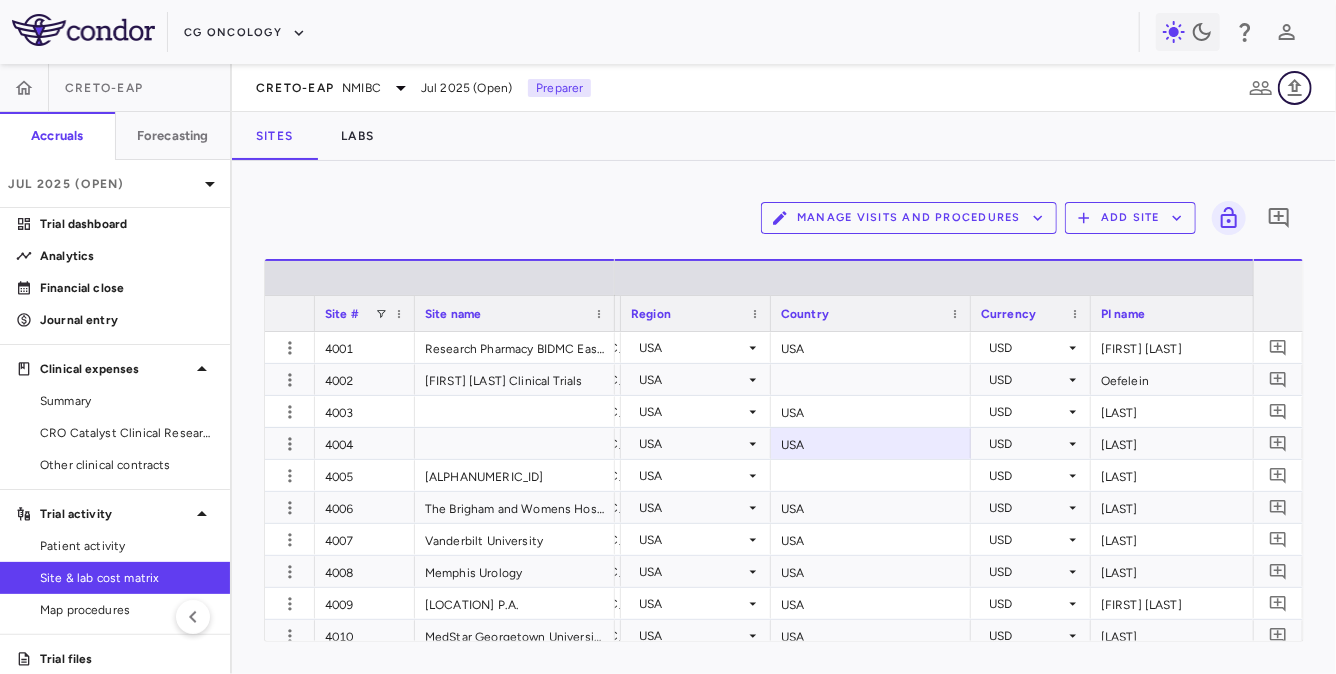 click 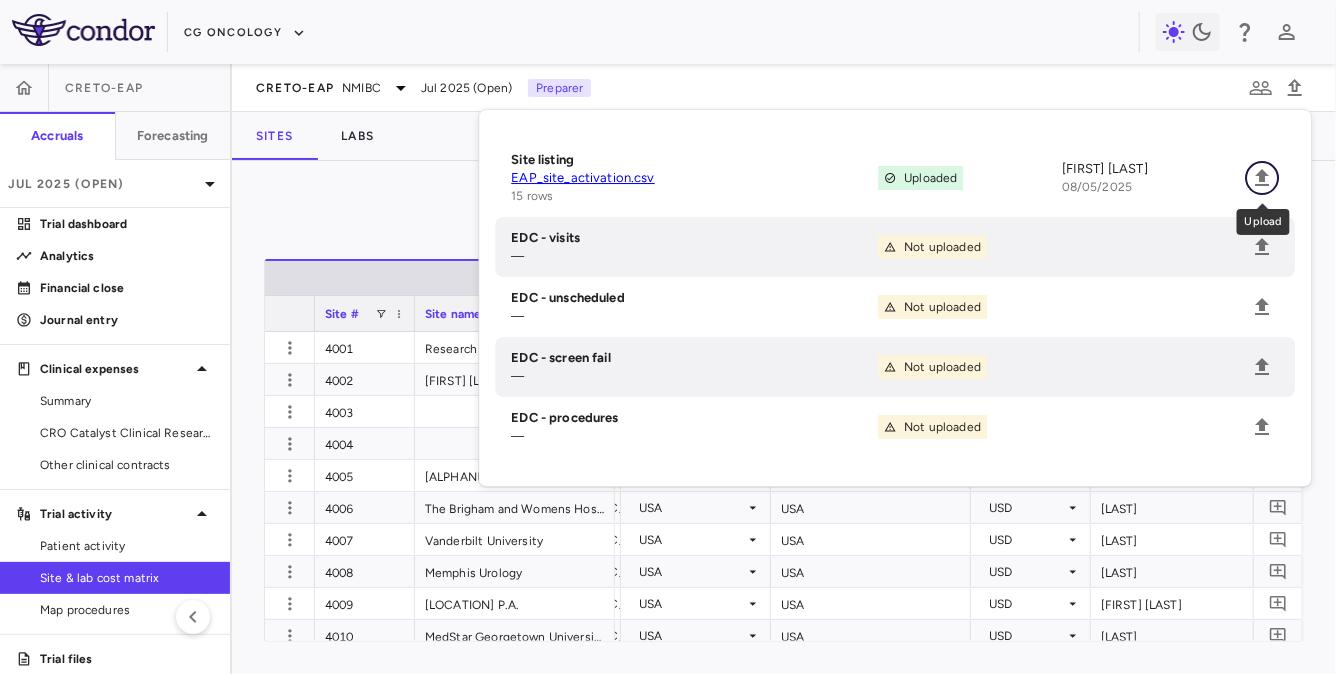 click 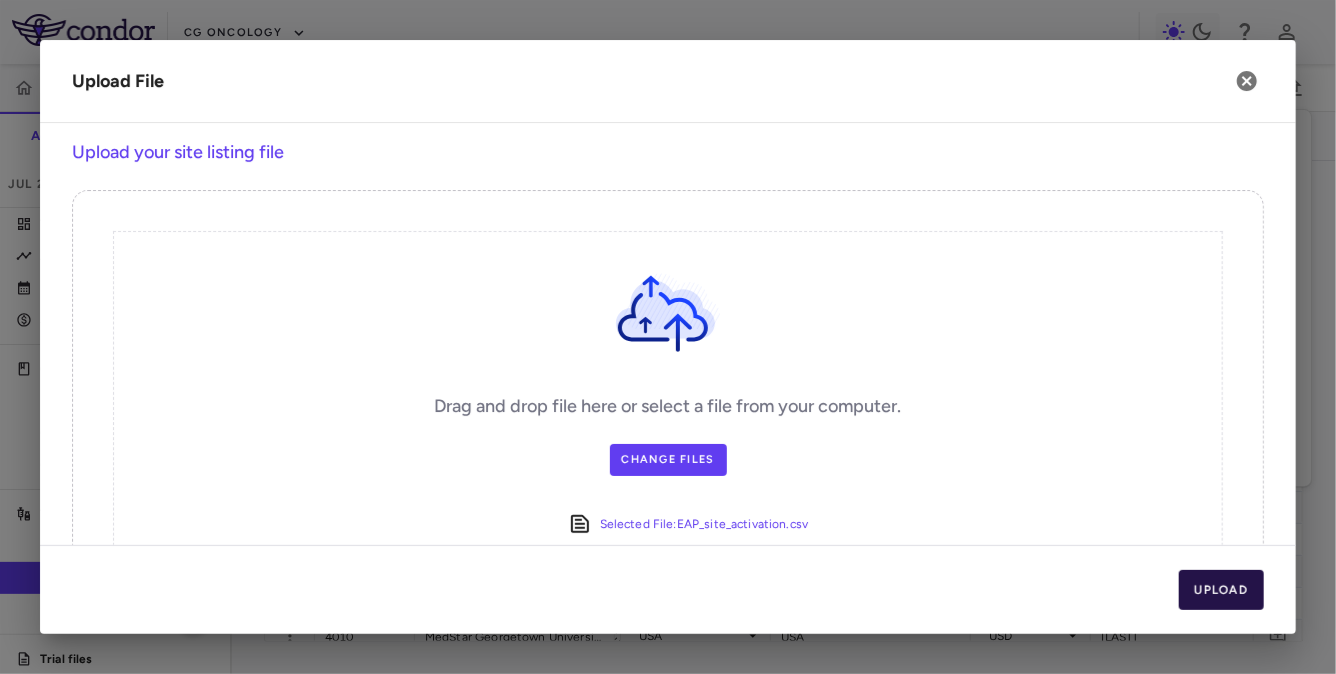click on "Upload" at bounding box center [1222, 590] 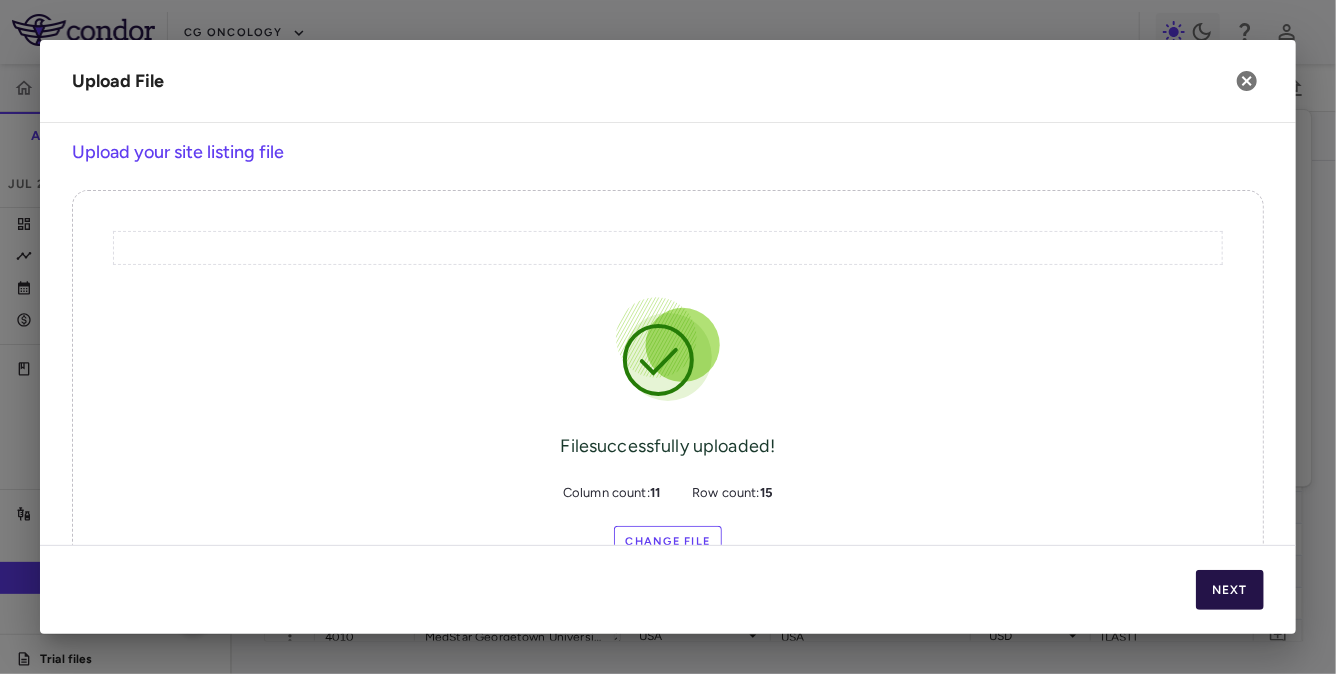 click on "Next" at bounding box center (1230, 590) 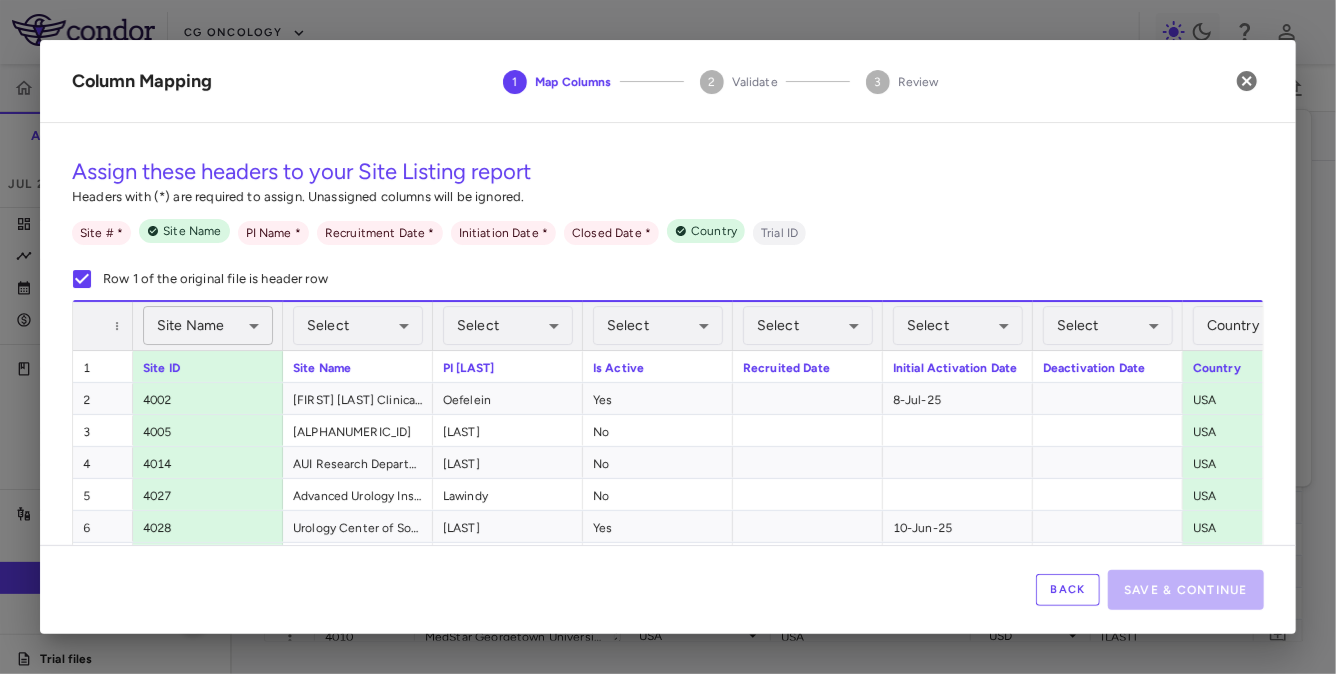 click on "CG Oncology CRETO-EAP Accruals Forecasting Jul [YEAR] (Open) Trial dashboard Analytics Financial close Journal entry Clinical expenses Summary CRO Catalyst Clinical Research Other clinical contracts Trial activity Patient activity Site & lab cost matrix Map procedures Trial files Trial settings CRETO-EAP NMIBC Jul [YEAR] (Open) Preparer Sites Labs Manage Visits and Procedures Add Site 0 Press ENTER to sort. Press ALT DOWN to open column menu Drag here to set row groups Drag here to set column labels
Site #
[LOCATION]" at bounding box center (668, 337) 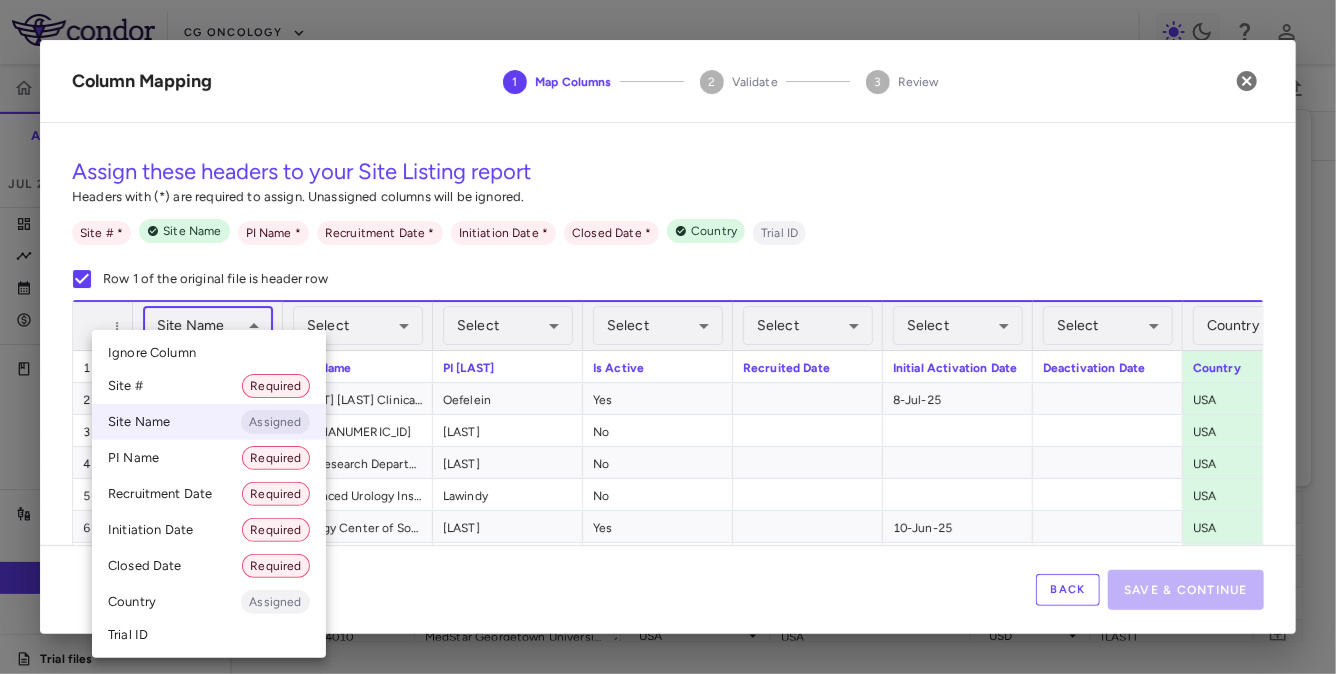 click on "Site # Required" at bounding box center (209, 386) 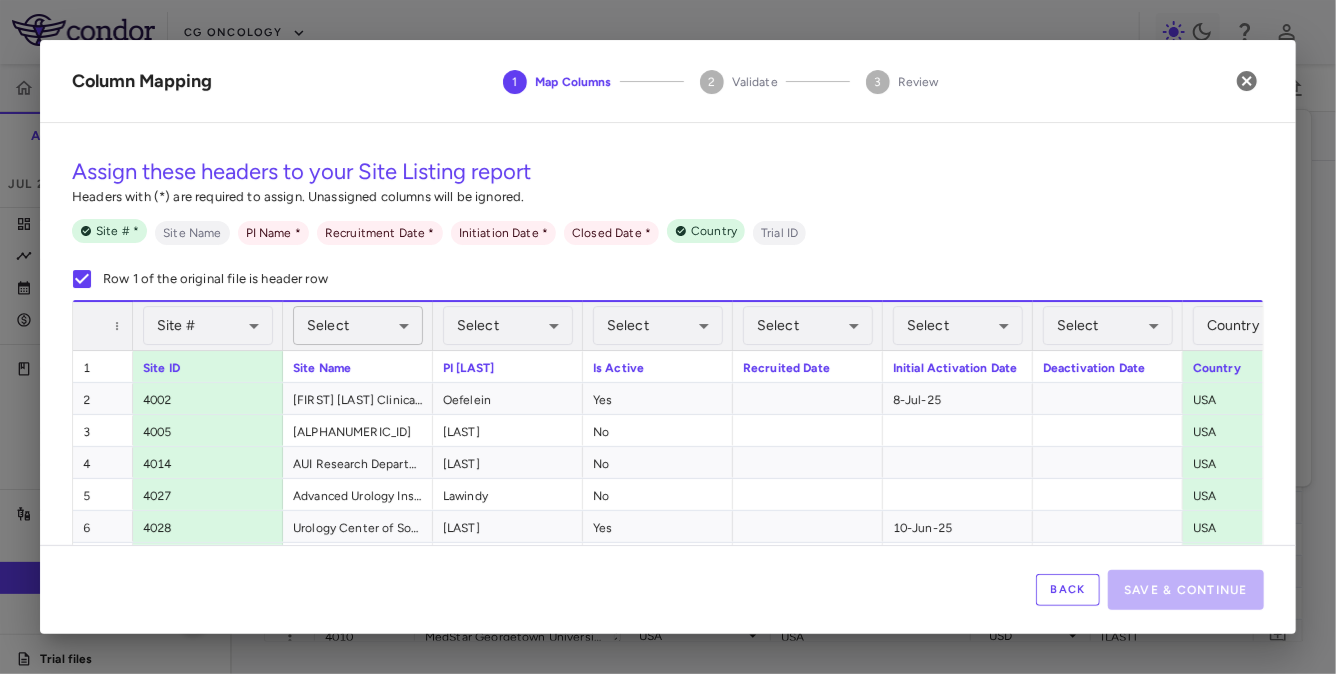 click on "CG Oncology CRETO-EAP Accruals Forecasting Jul [YEAR] (Open) Trial dashboard Analytics Financial close Journal entry Clinical expenses Summary CRO Catalyst Clinical Research Other clinical contracts Trial activity Patient activity Site & lab cost matrix Map procedures Trial files Trial settings CRETO-EAP NMIBC Jul [YEAR] (Open) Preparer Sites Labs Manage Visits and Procedures Add Site 0 Press ENTER to sort. Press ALT DOWN to open column menu Drag here to set row groups Drag here to set column labels
Site #
[LOCATION]" at bounding box center [668, 337] 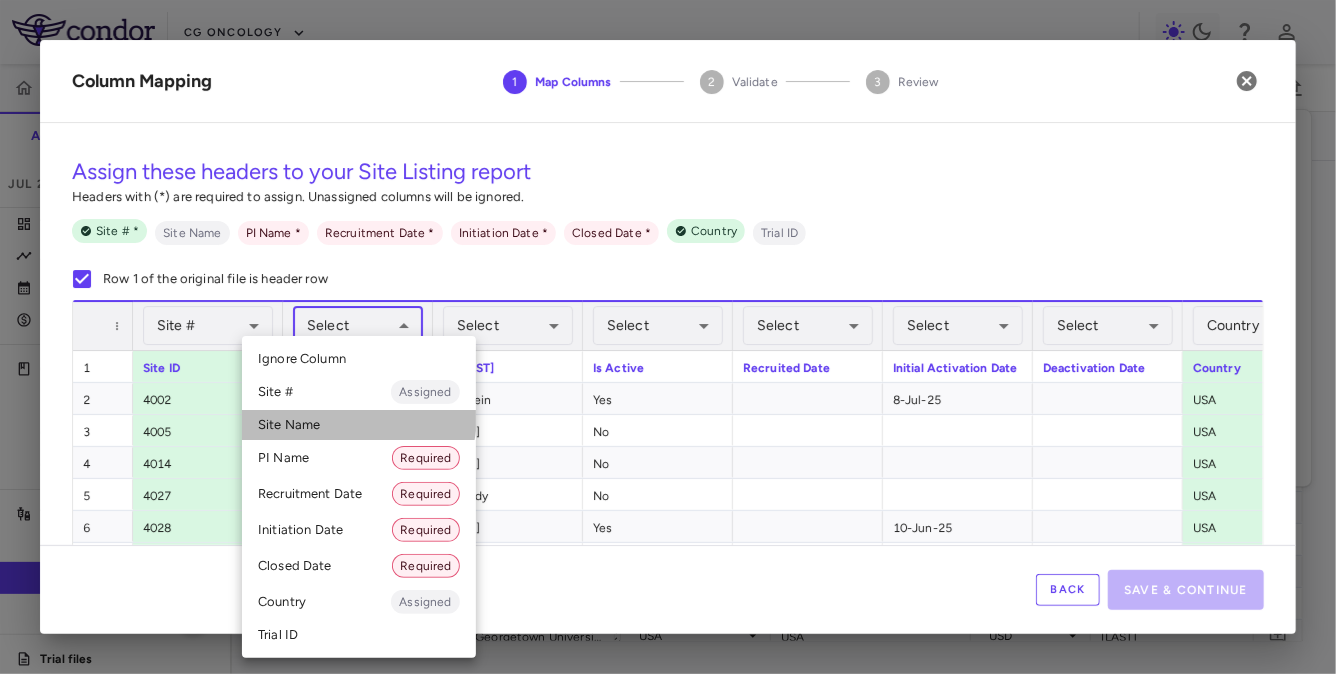 click on "Site Name" at bounding box center (359, 425) 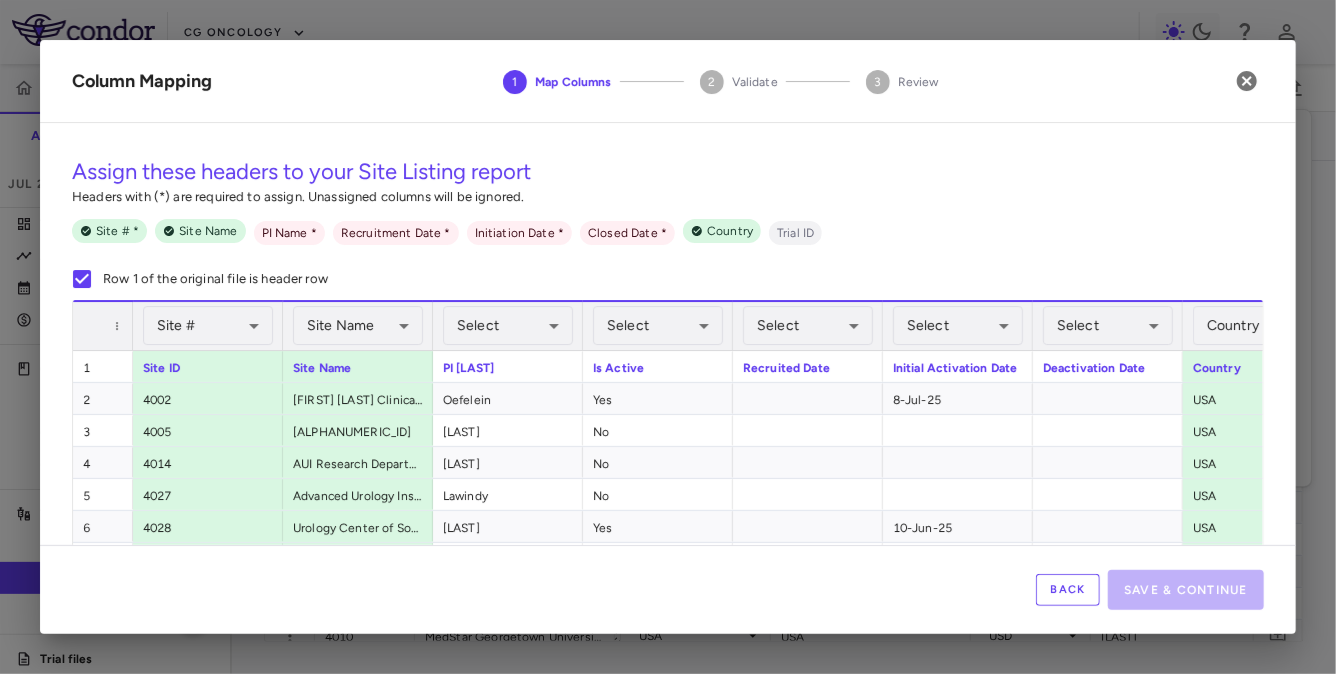 click on "Select ​" at bounding box center [508, 326] 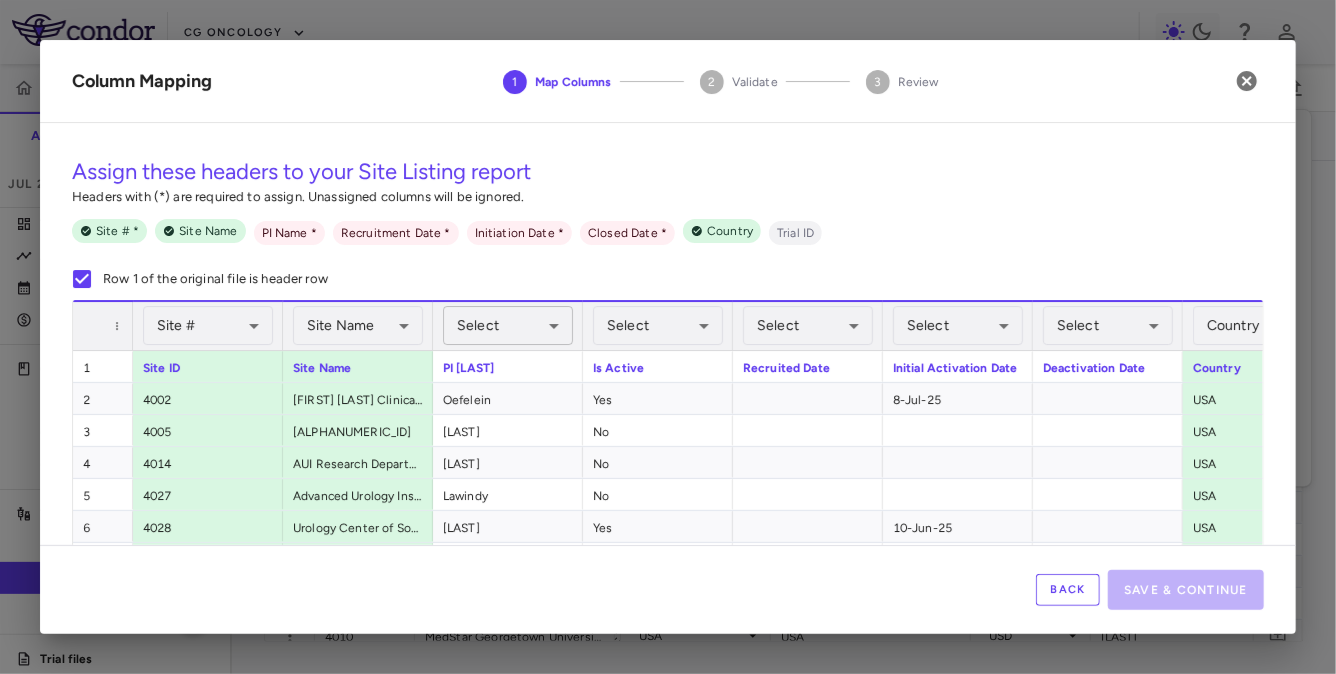 click on "CG Oncology CRETO-EAP Accruals Forecasting Jul [YEAR] (Open) Trial dashboard Analytics Financial close Journal entry Clinical expenses Summary CRO Catalyst Clinical Research Other clinical contracts Trial activity Patient activity Site & lab cost matrix Map procedures Trial files Trial settings CRETO-EAP NMIBC Jul [YEAR] (Open) Preparer Sites Labs Manage Visits and Procedures Add Site 0 Press ENTER to sort. Press ALT DOWN to open column menu Drag here to set row groups Drag here to set column labels
Site #
[LOCATION]" at bounding box center (668, 337) 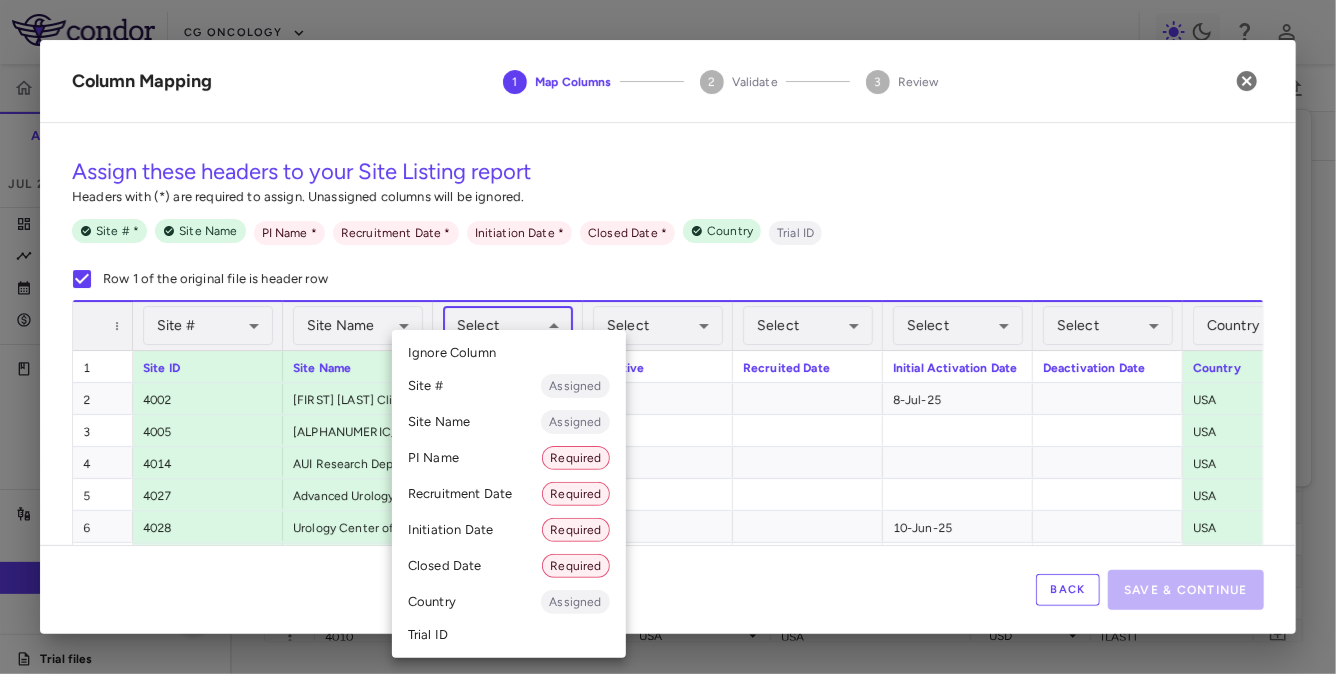 click on "[LAST] [LAST] Required" at bounding box center (509, 458) 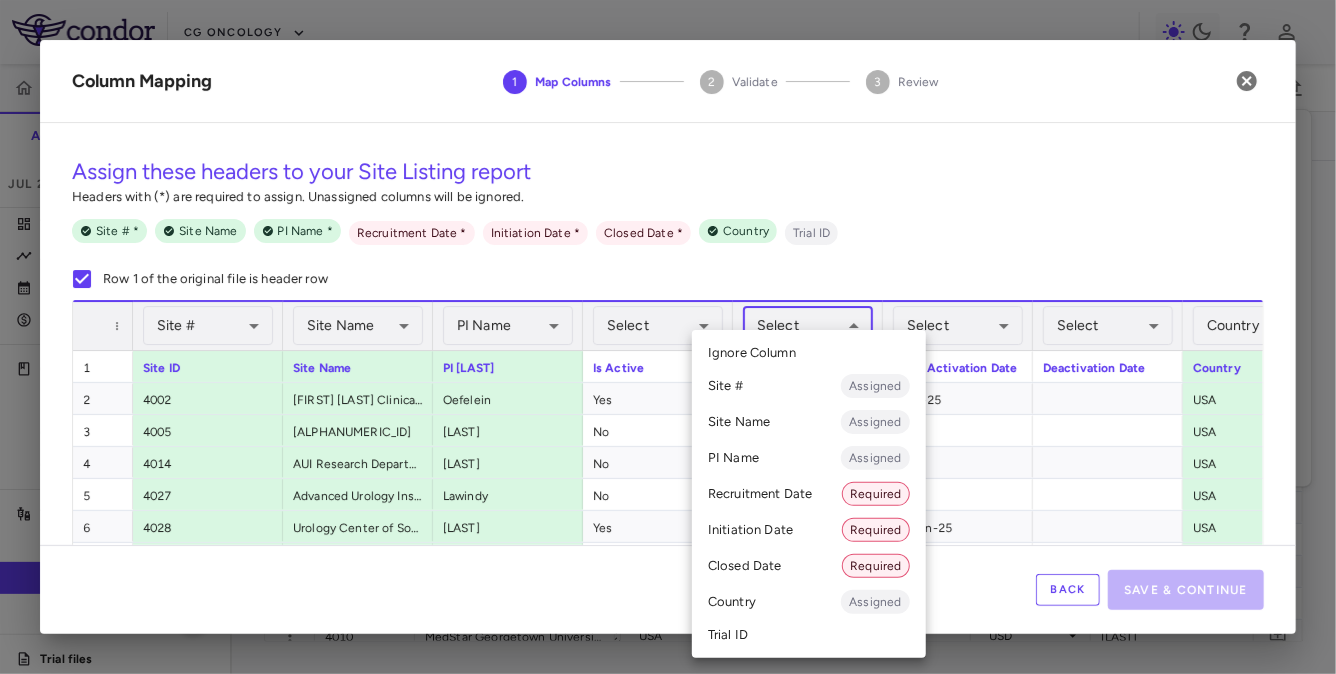 click on "CG Oncology CRETO-EAP Accruals Forecasting Jul [YEAR] (Open) Trial dashboard Analytics Financial close Journal entry Clinical expenses Summary CRO Catalyst Clinical Research Other clinical contracts Trial activity Patient activity Site & lab cost matrix Map procedures Trial files Trial settings CRETO-EAP NMIBC Jul [YEAR] (Open) Preparer Sites Labs Manage Visits and Procedures Add Site 0 Press ENTER to sort. Press ALT DOWN to open column menu Drag here to set row groups Drag here to set column labels
Site #
[LOCATION]" at bounding box center (668, 337) 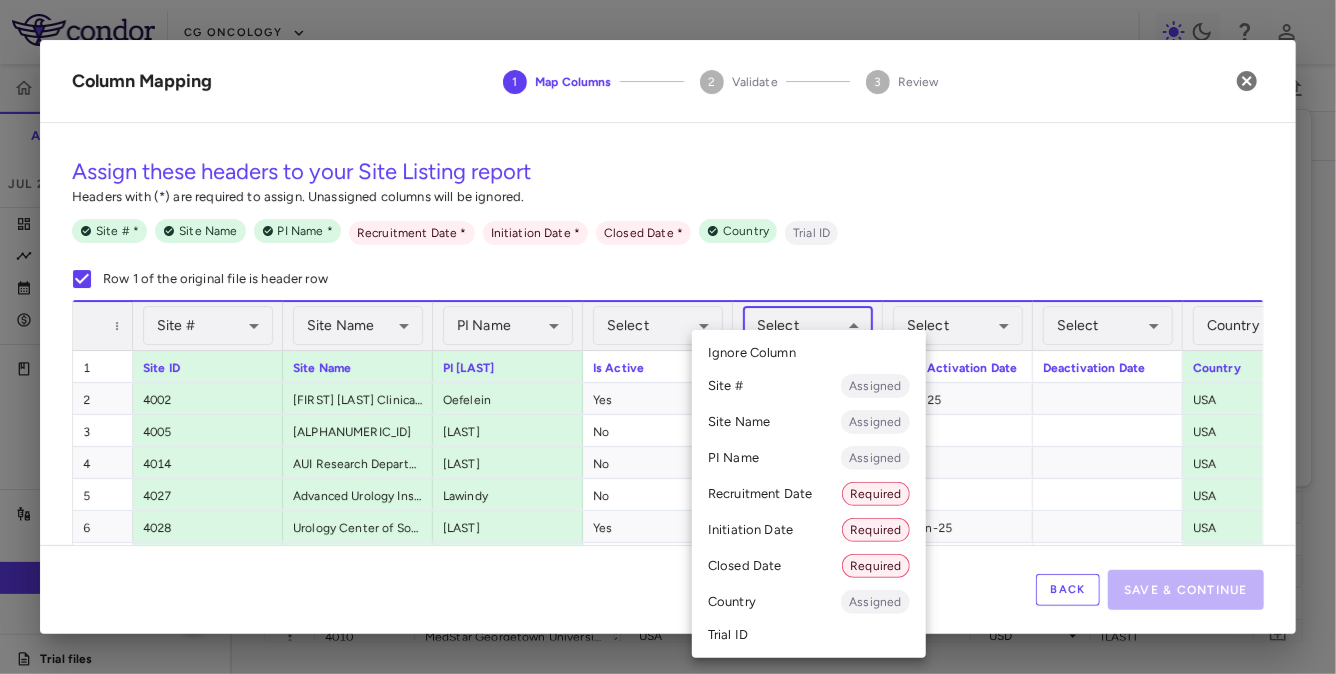click on "Recruitment Date Required" at bounding box center [809, 494] 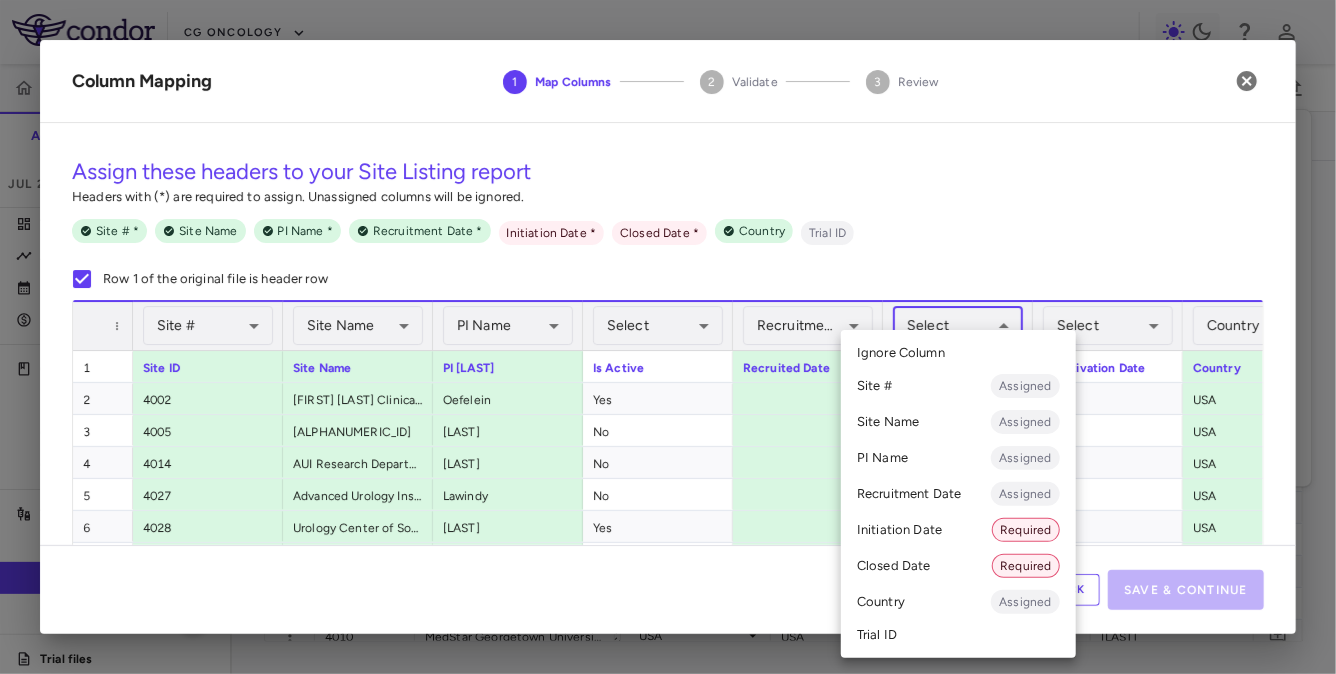 click on "CG Oncology CRETO-EAP Accruals Forecasting Jul [YEAR] (Open) Trial dashboard Analytics Financial close Journal entry Clinical expenses Summary CRO Catalyst Clinical Research Other clinical contracts Trial activity Patient activity Site & lab cost matrix Map procedures Trial files Trial settings CRETO-EAP NMIBC Jul [YEAR] (Open) Preparer Sites Labs Manage Visits and Procedures Add Site 0 Press ENTER to sort. Press ALT DOWN to open column menu Drag here to set row groups Drag here to set column labels
Site #
[LOCATION]" at bounding box center (668, 337) 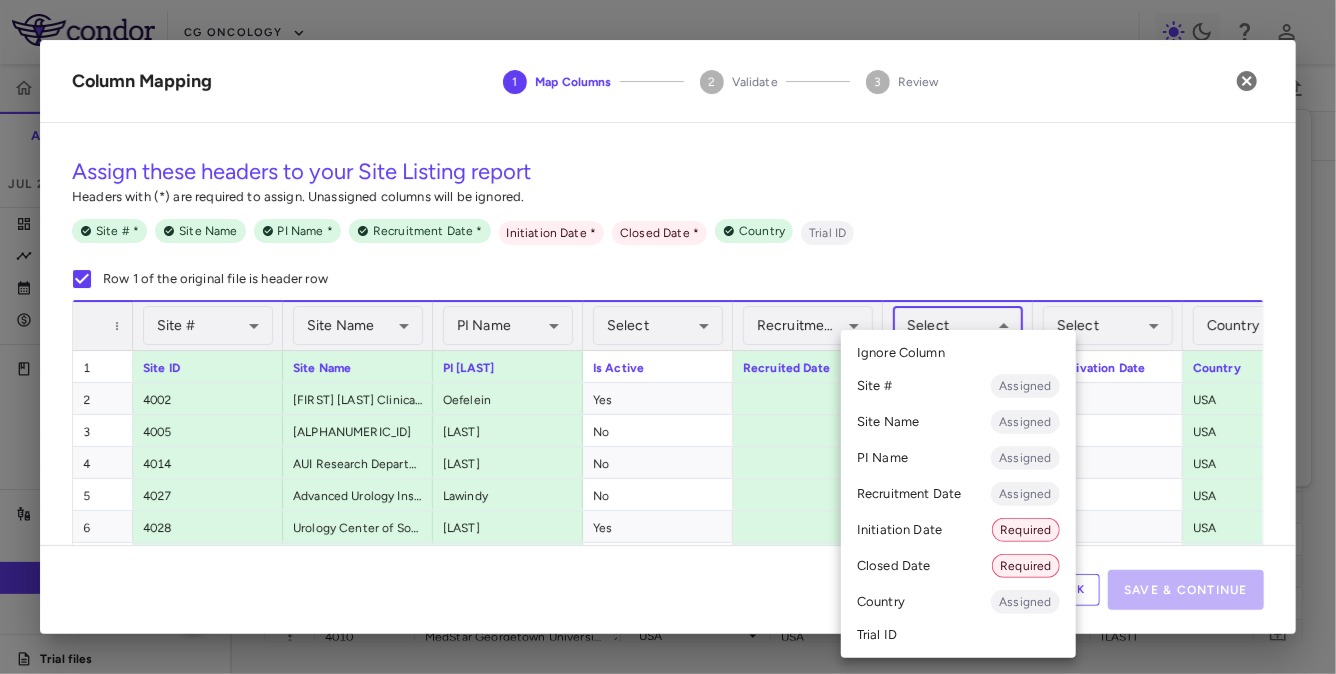 click on "Initiation Date Required" at bounding box center [958, 530] 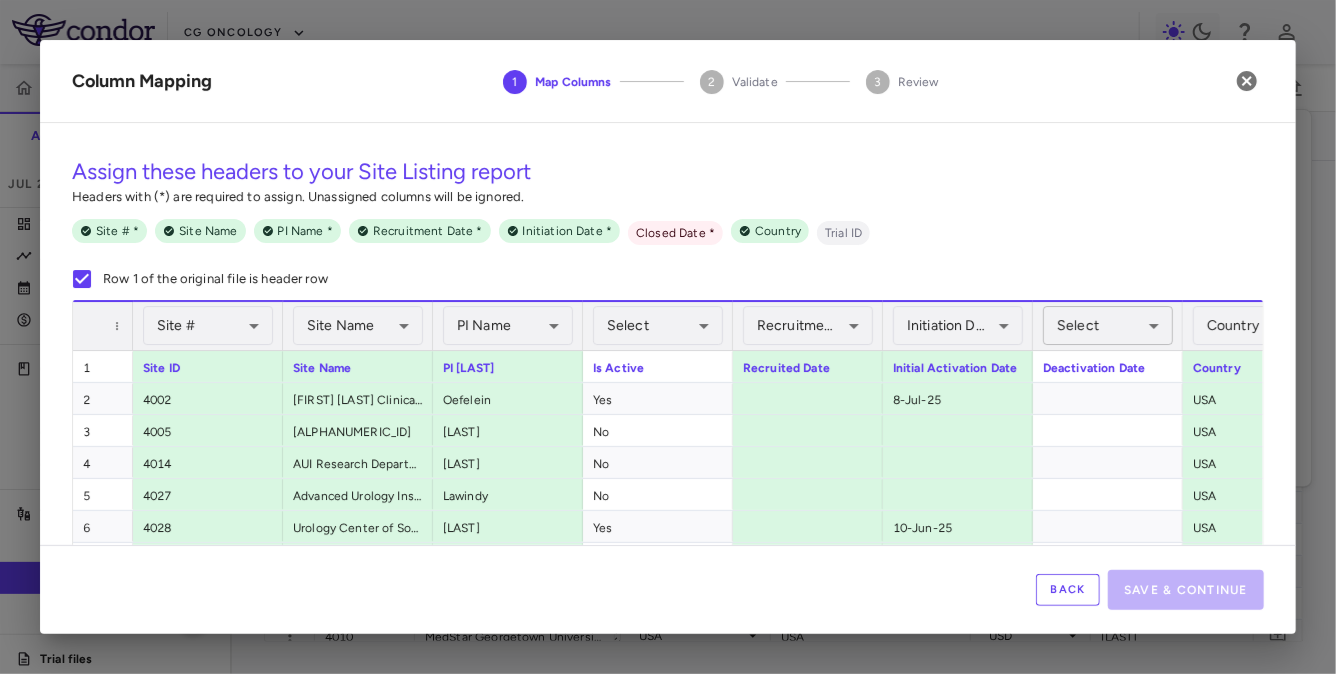 click on "CG Oncology CRETO-EAP Accruals Forecasting Jul [YEAR] (Open) Trial dashboard Analytics Financial close Journal entry Clinical expenses Summary CRO Catalyst Clinical Research Other clinical contracts Trial activity Patient activity Site & lab cost matrix Map procedures Trial files Trial settings CRETO-EAP NMIBC Jul [YEAR] (Open) Preparer Sites Labs Manage Visits and Procedures Add Site 0 Press ENTER to sort. Press ALT DOWN to open column menu Drag here to set row groups Drag here to set column labels
Site #
[LOCATION]" at bounding box center (668, 337) 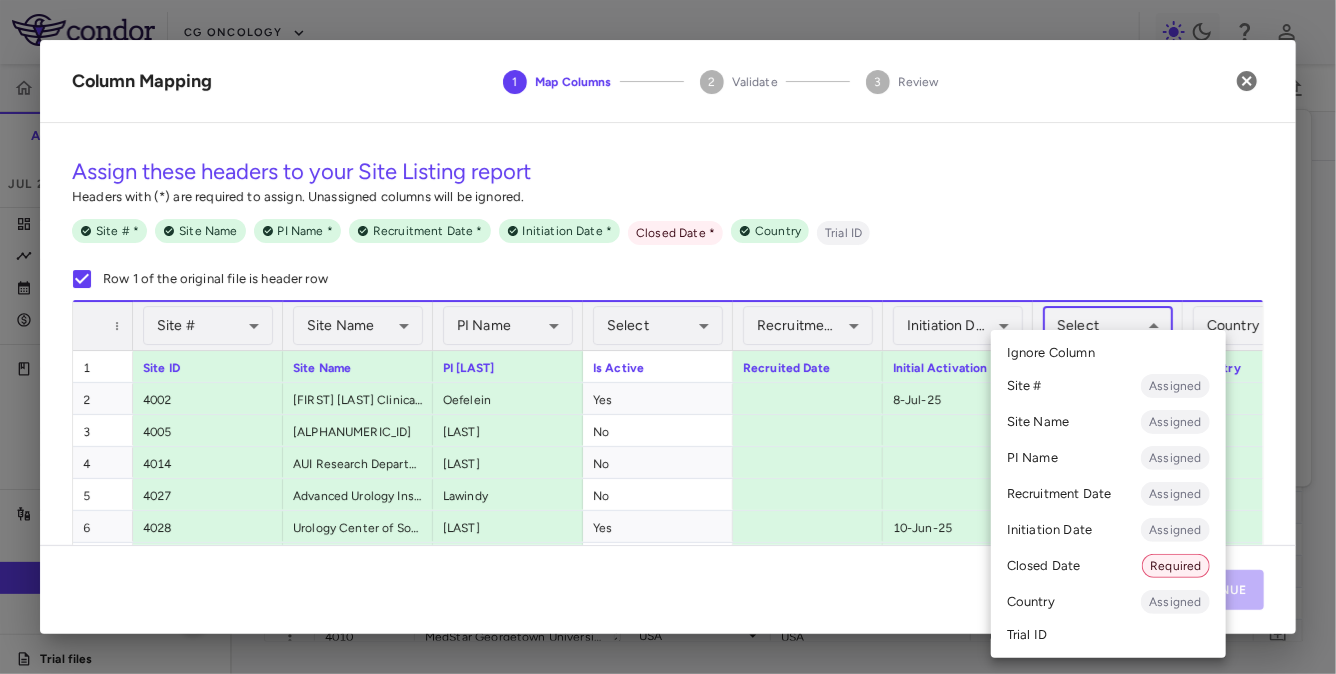 click on "Closed Date Required" at bounding box center [1108, 566] 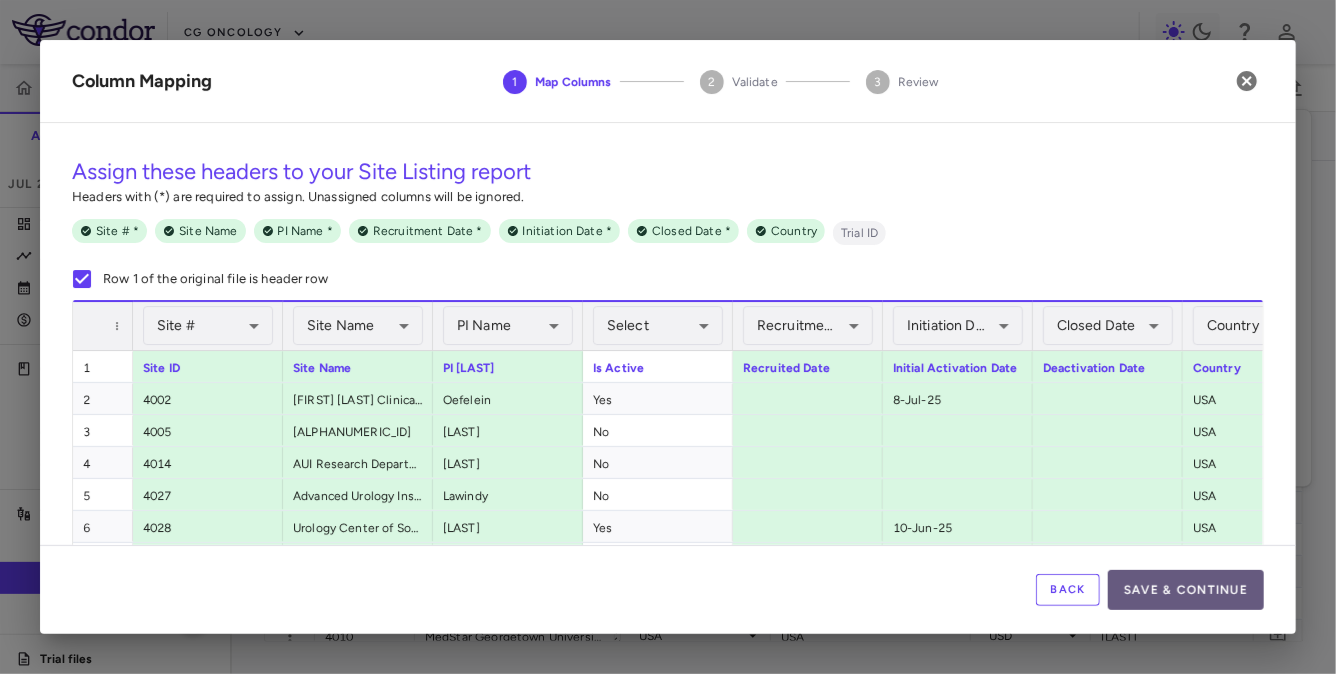 click on "Save & Continue" at bounding box center [1186, 590] 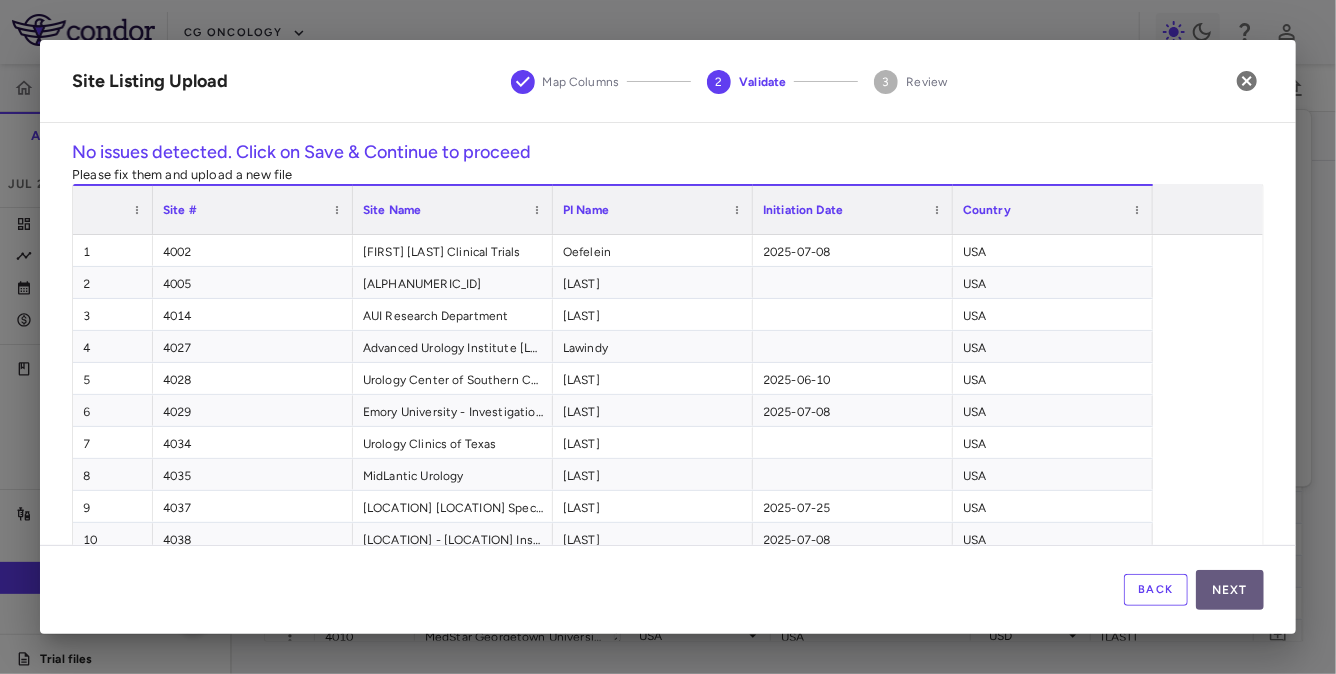 click on "Next" at bounding box center [1230, 590] 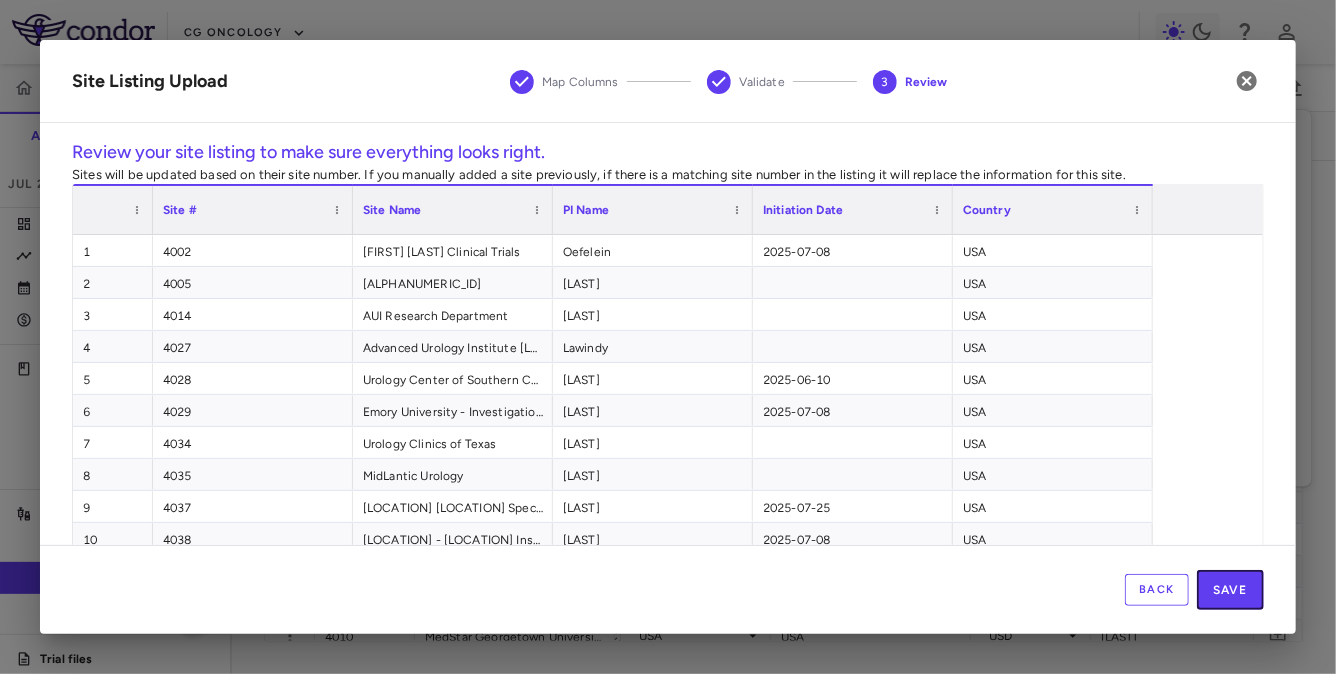 click on "Save" at bounding box center (1230, 590) 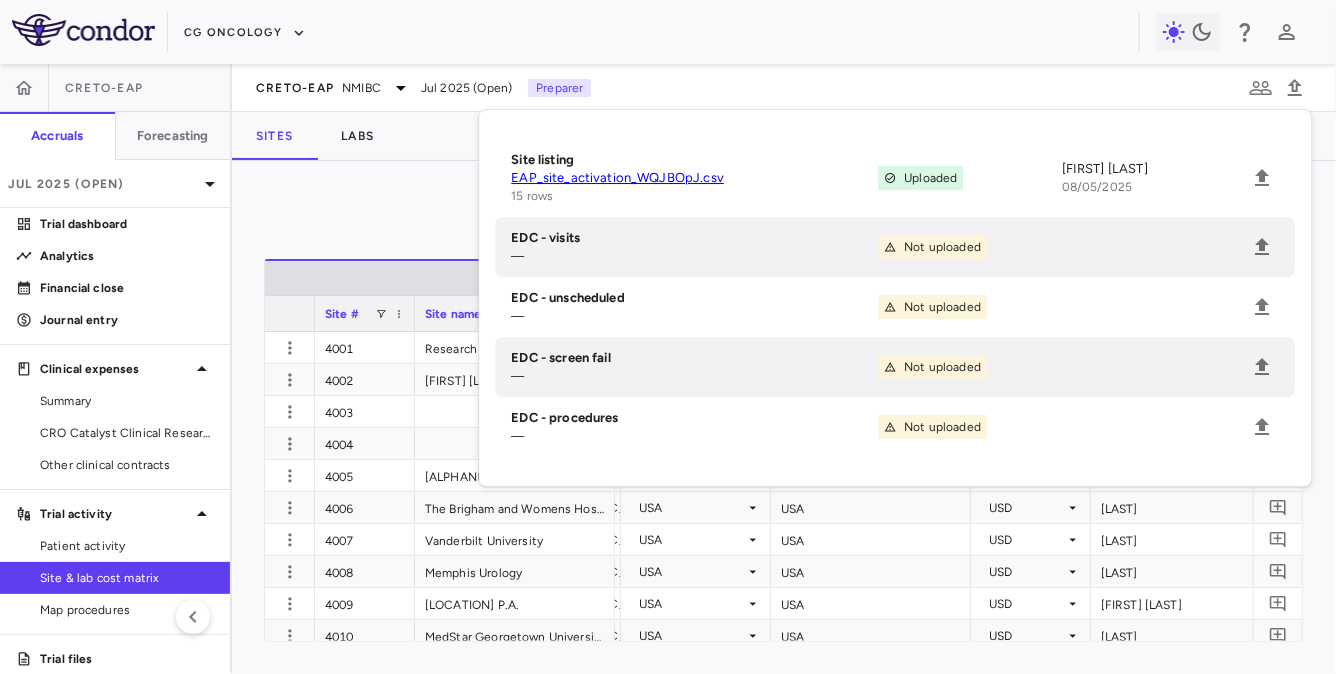 click on "Manage Visits and Procedures Add Site 0" at bounding box center (784, 218) 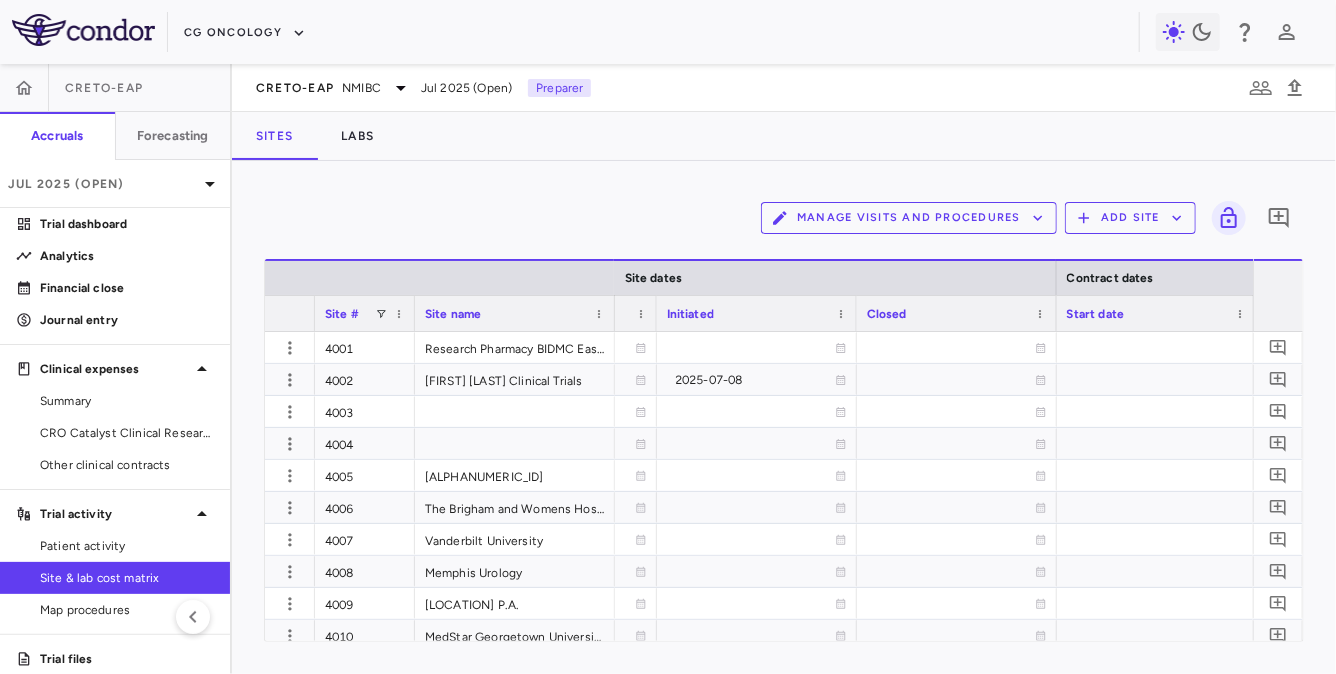 click on "Initiated" at bounding box center (757, 313) 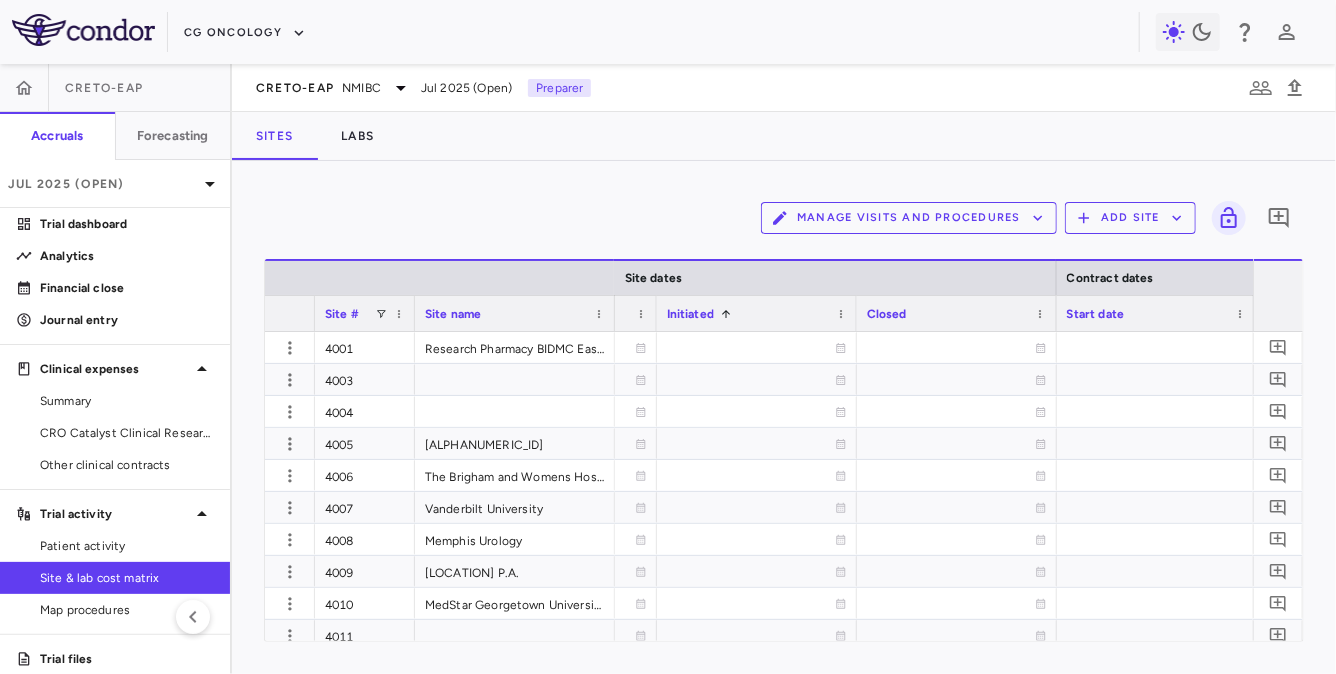 click on "Initiated
1" at bounding box center (748, 313) 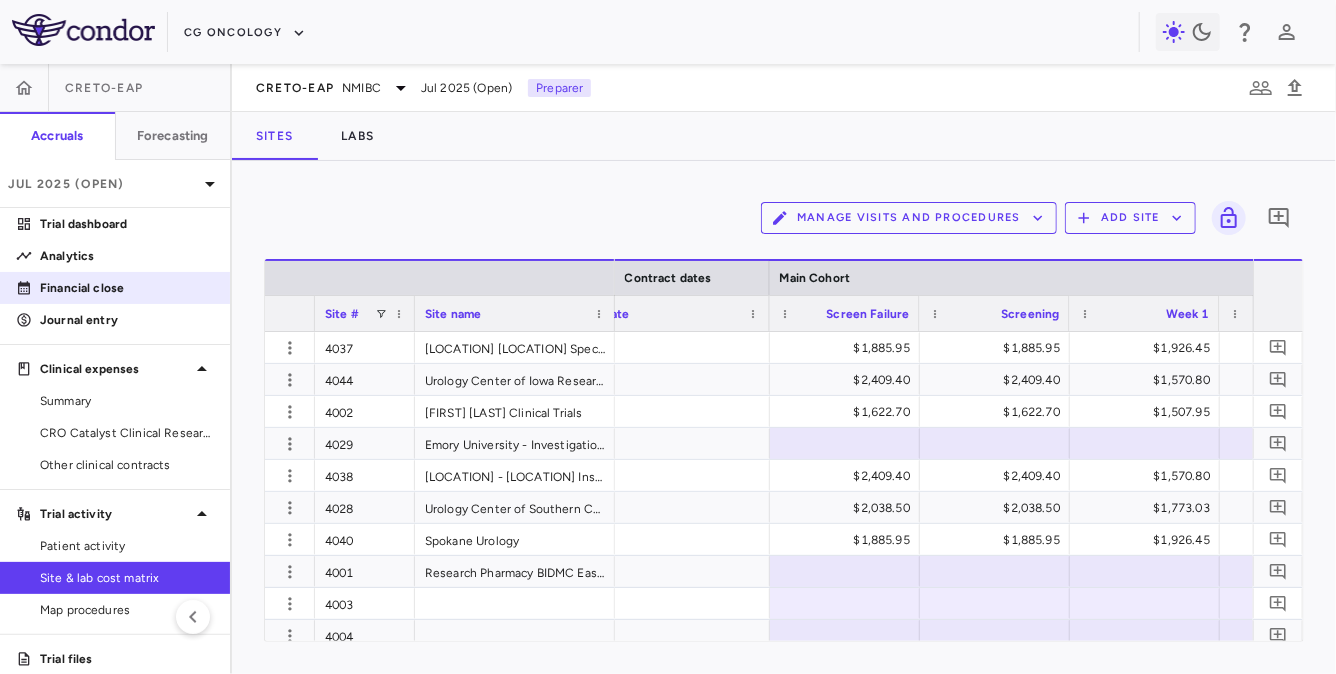 click on "Financial close" at bounding box center [127, 288] 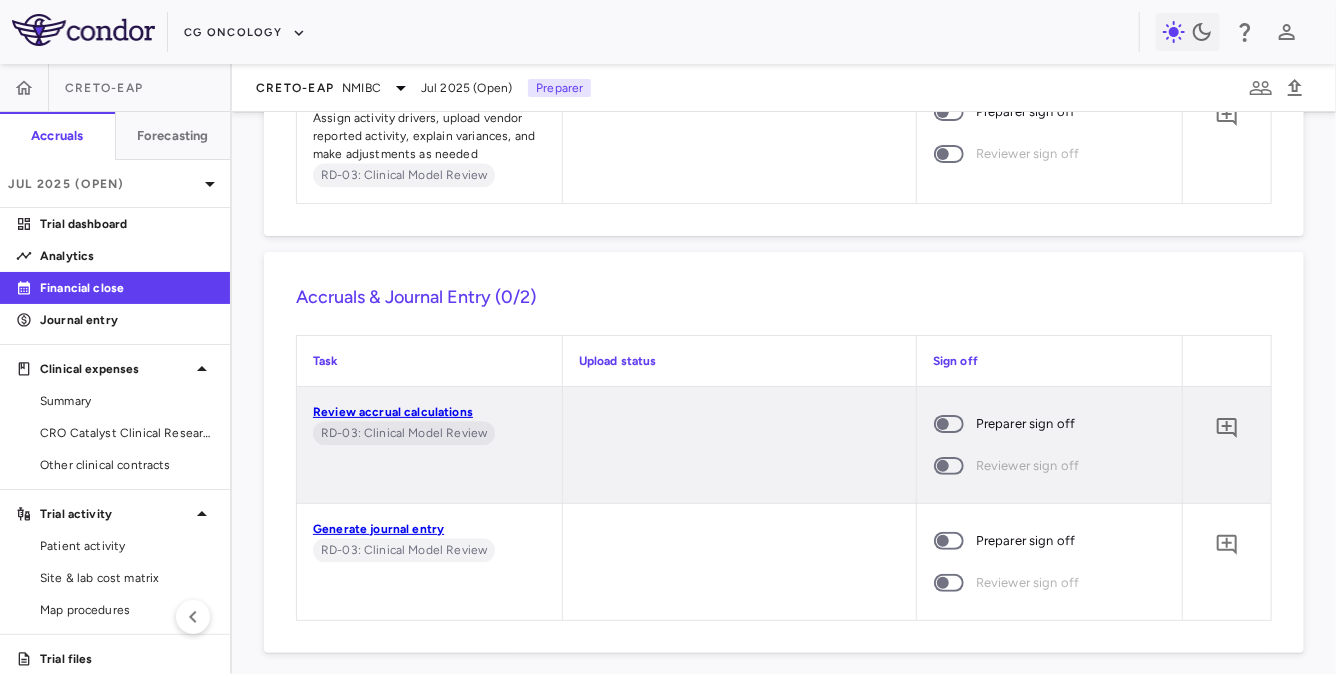 scroll, scrollTop: 2305, scrollLeft: 0, axis: vertical 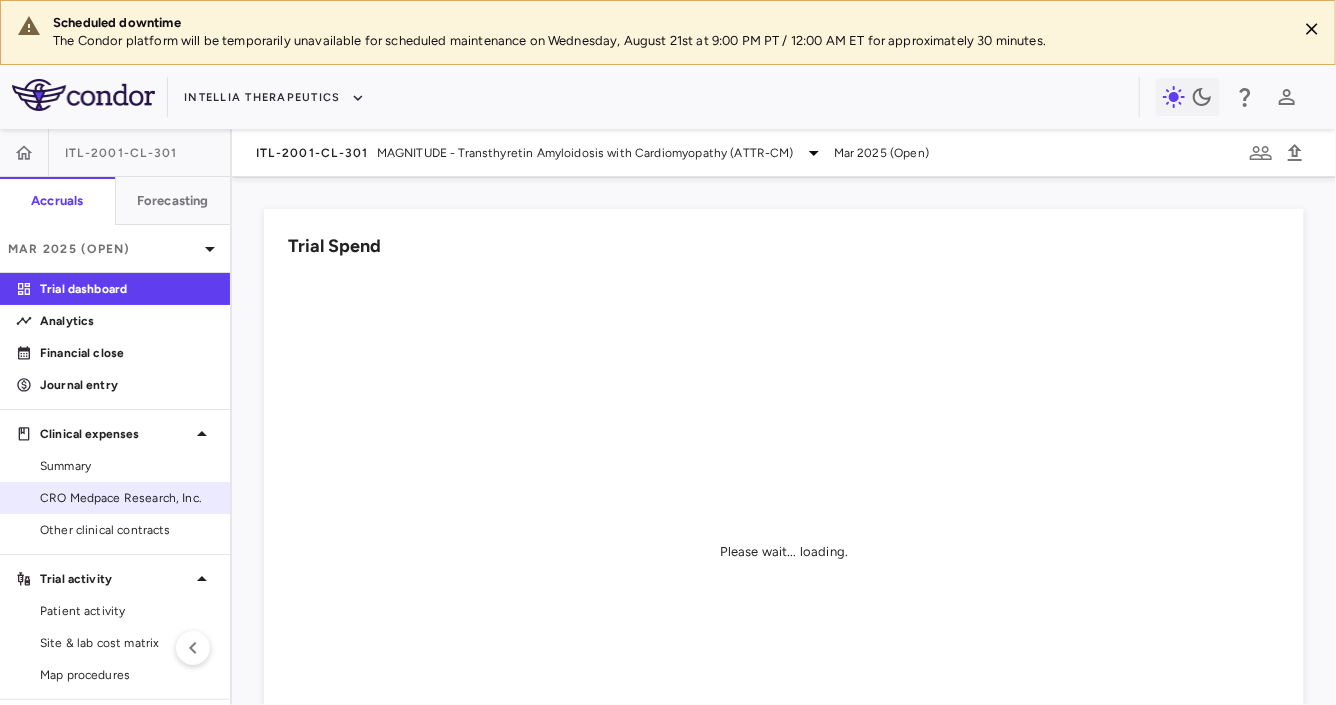 click on "CRO Medpace Research, Inc." at bounding box center [127, 498] 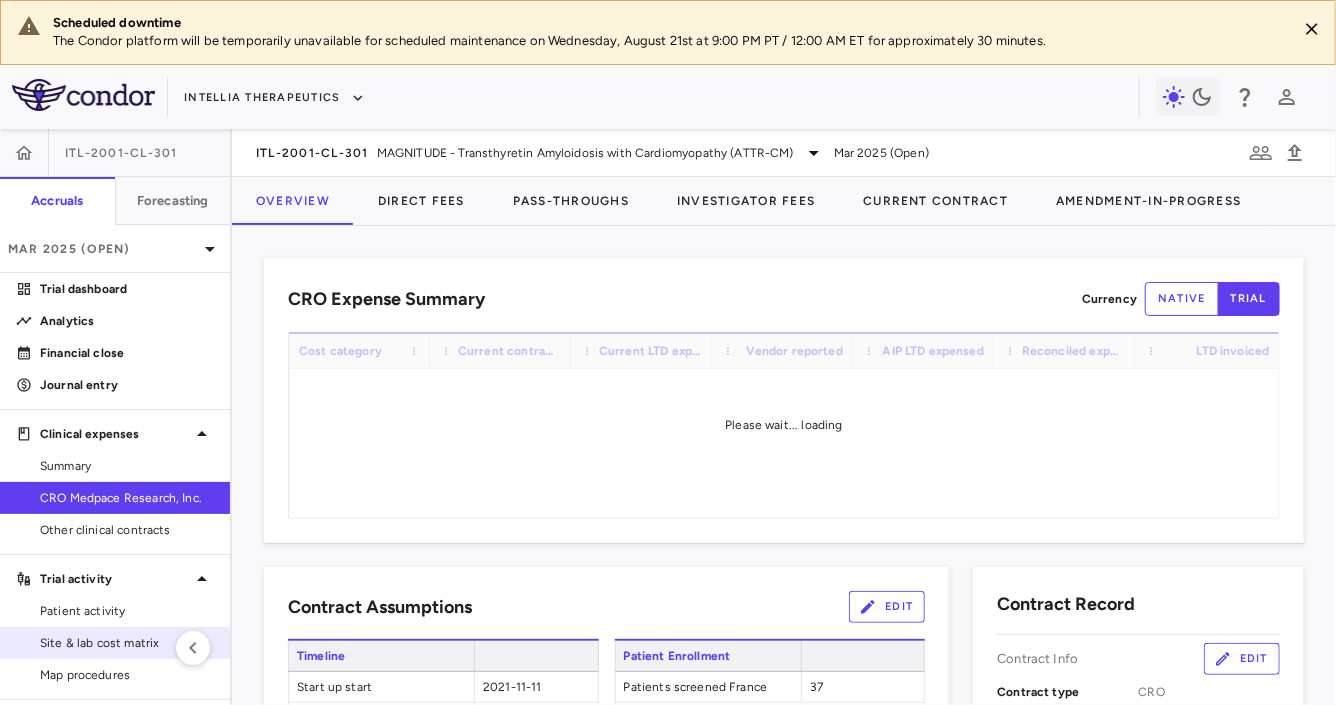 click on "Site & lab cost matrix" at bounding box center [127, 643] 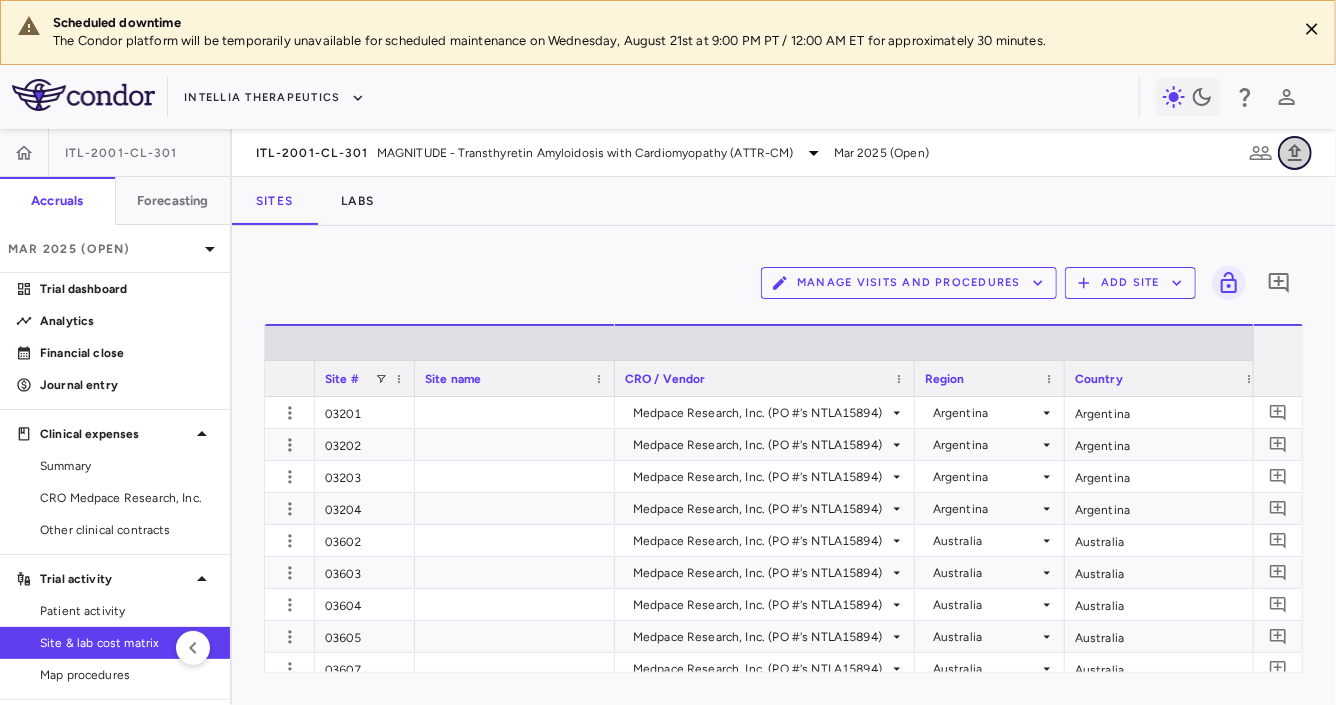 click 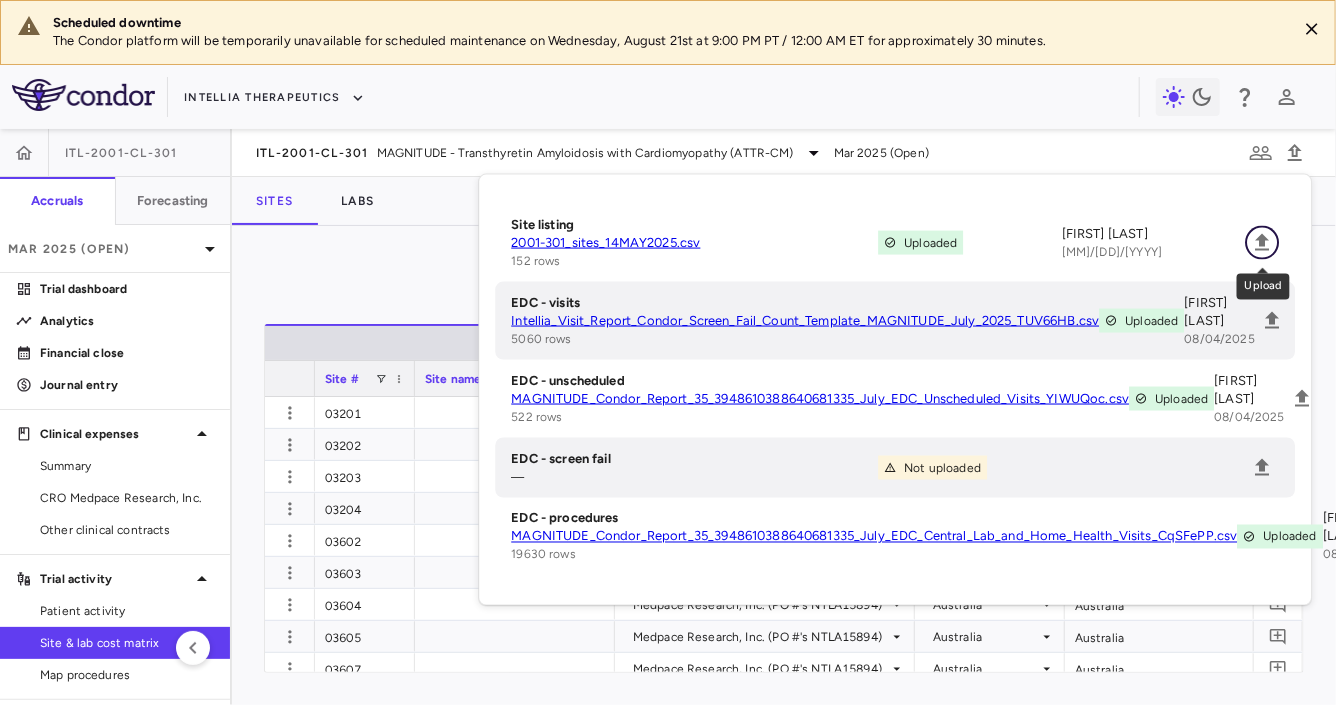 click 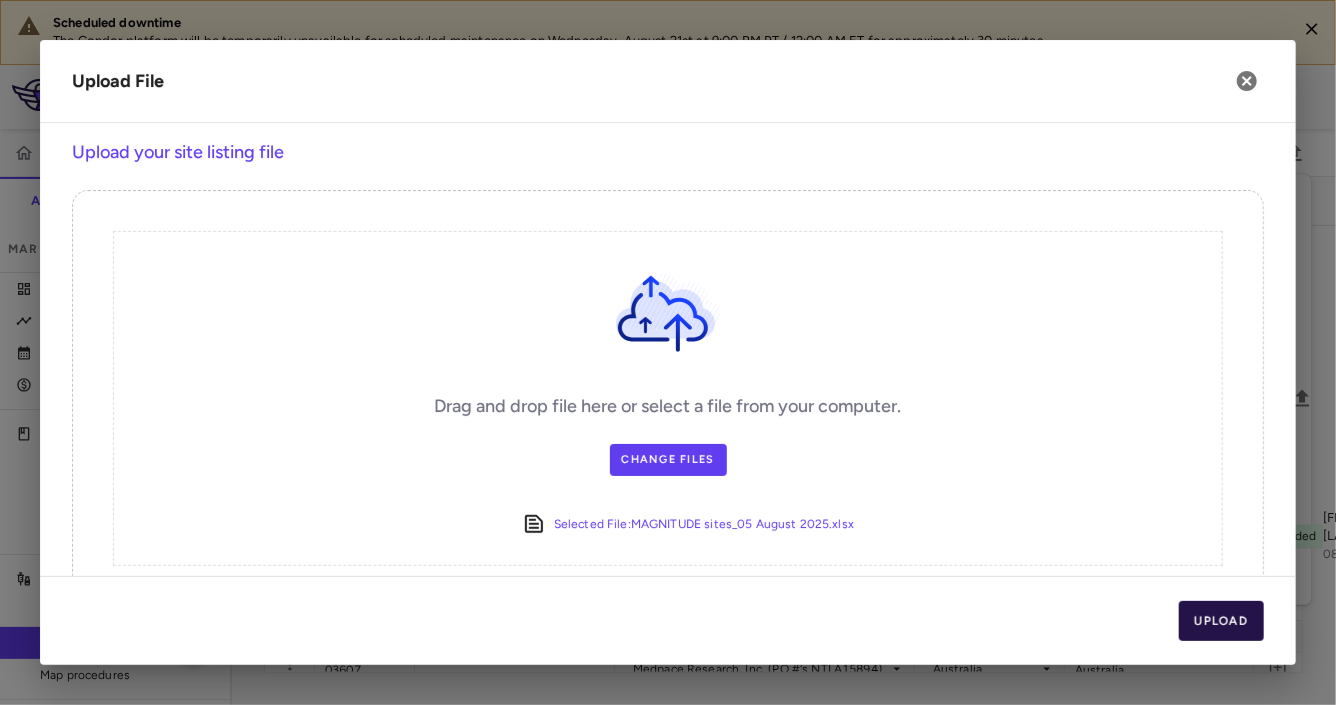 click on "Upload" at bounding box center (1222, 621) 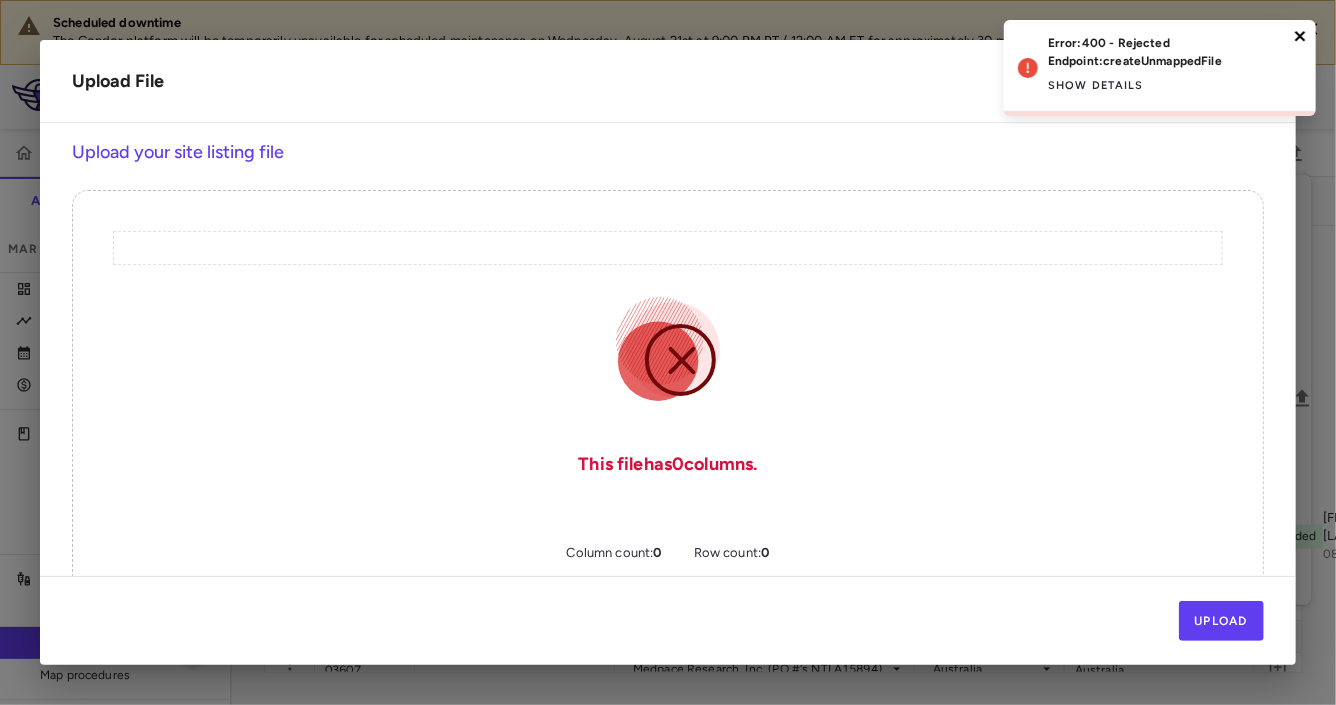 click 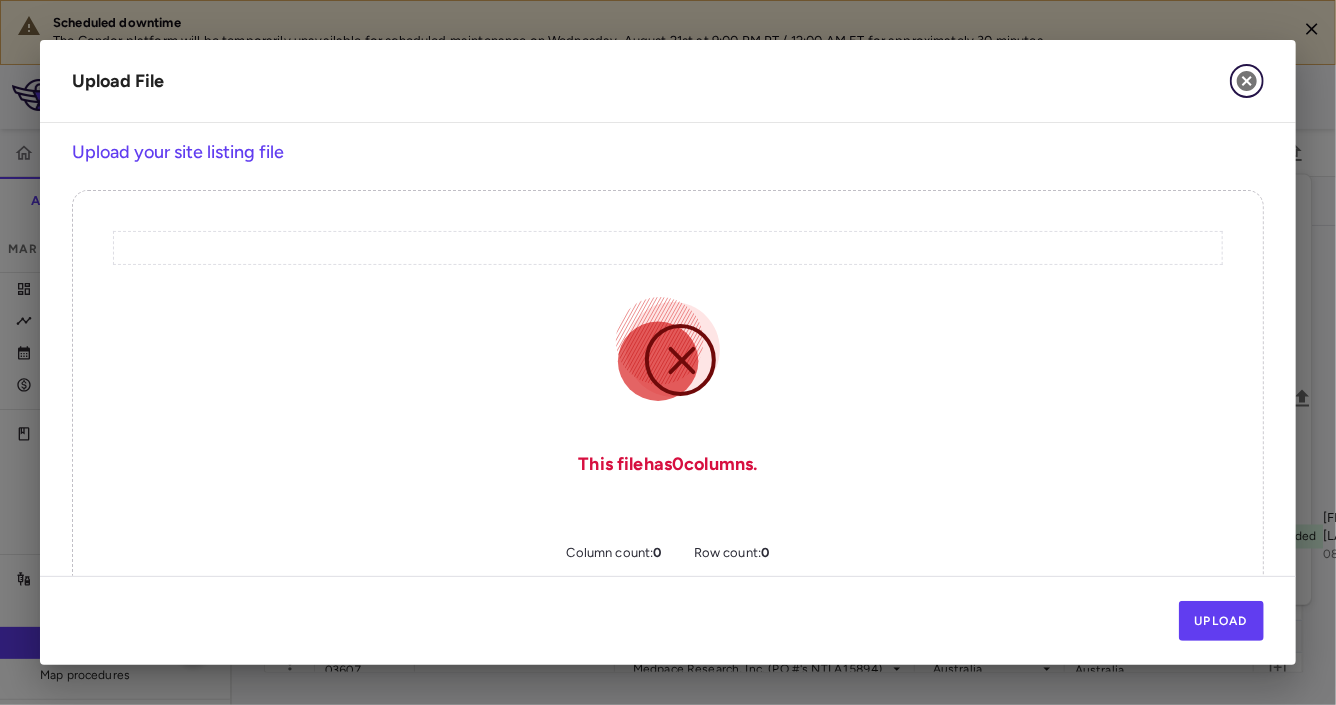 click 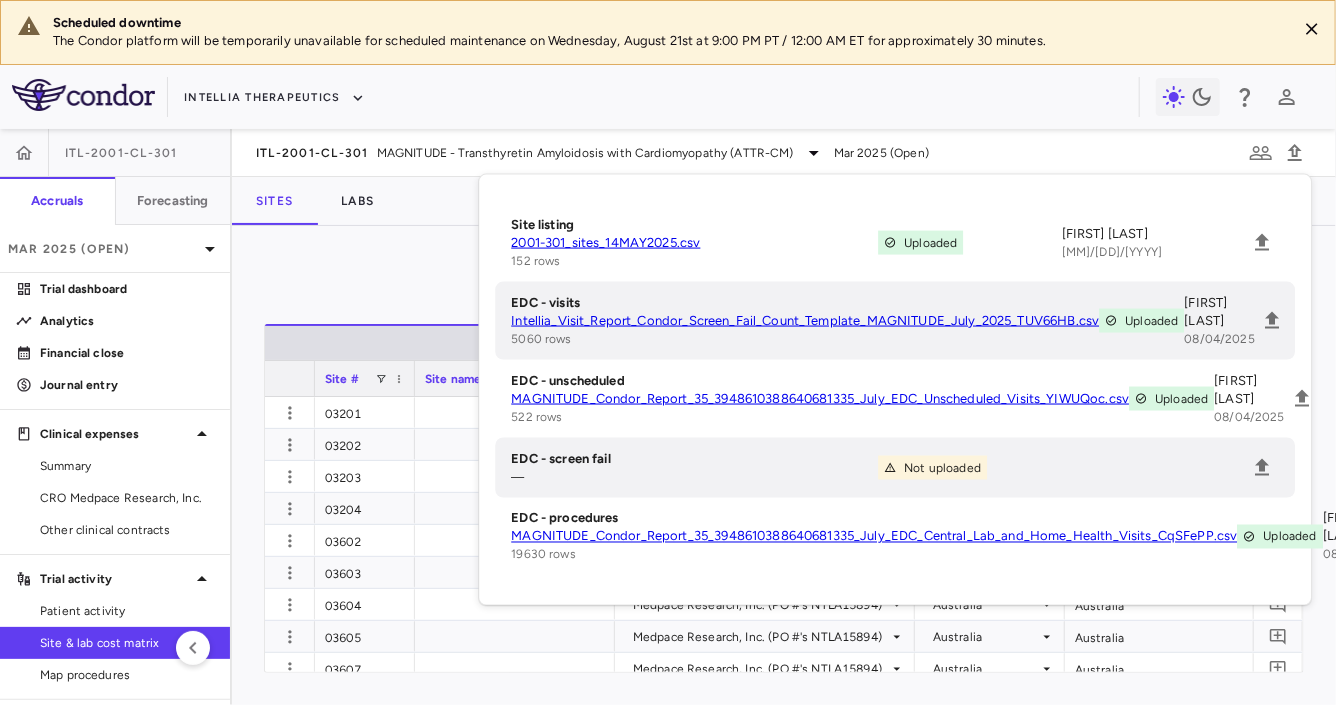 click on "Site & lab cost matrix" at bounding box center (127, 643) 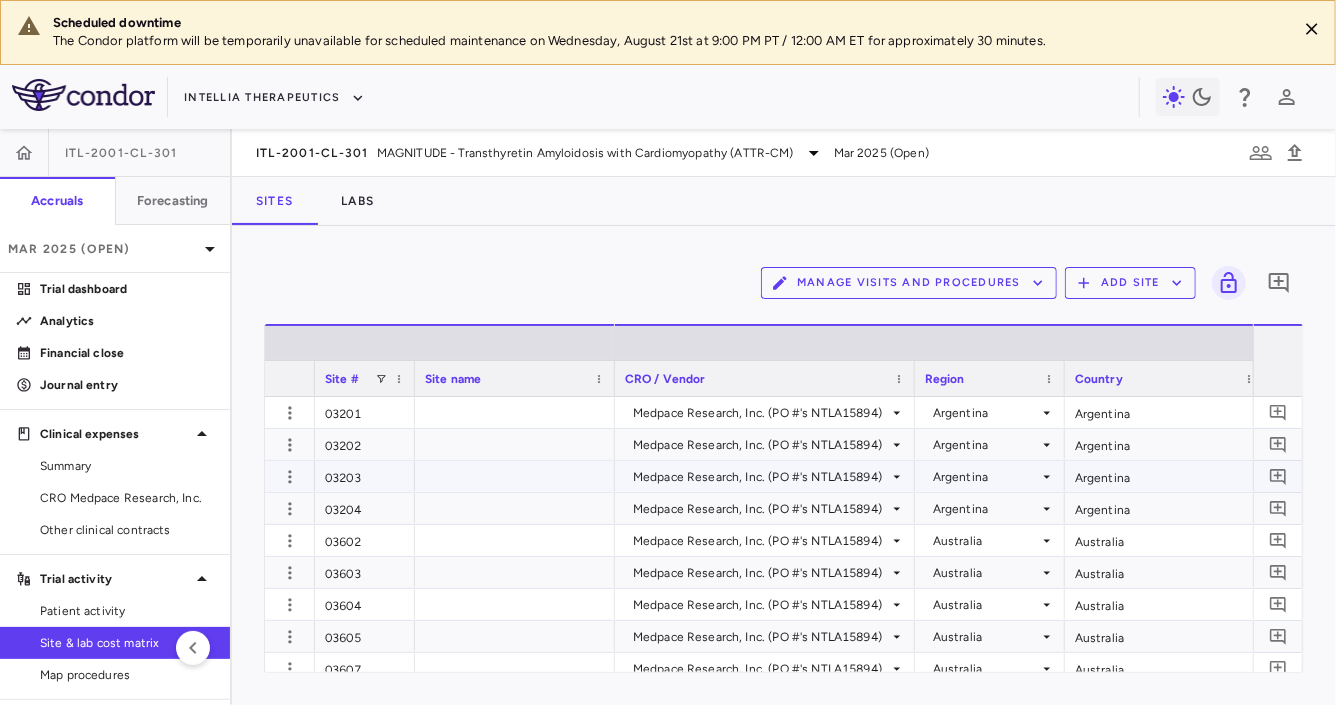 scroll, scrollTop: 0, scrollLeft: 1417, axis: horizontal 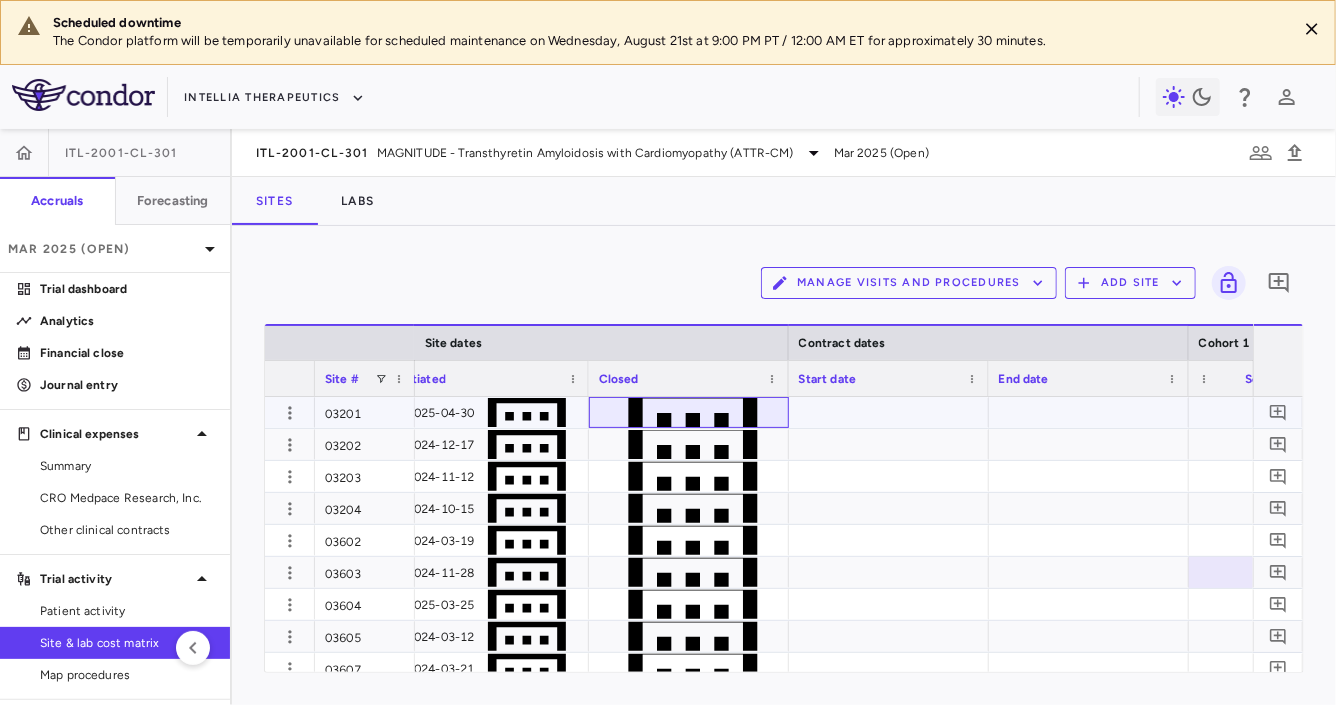 click at bounding box center [689, 412] 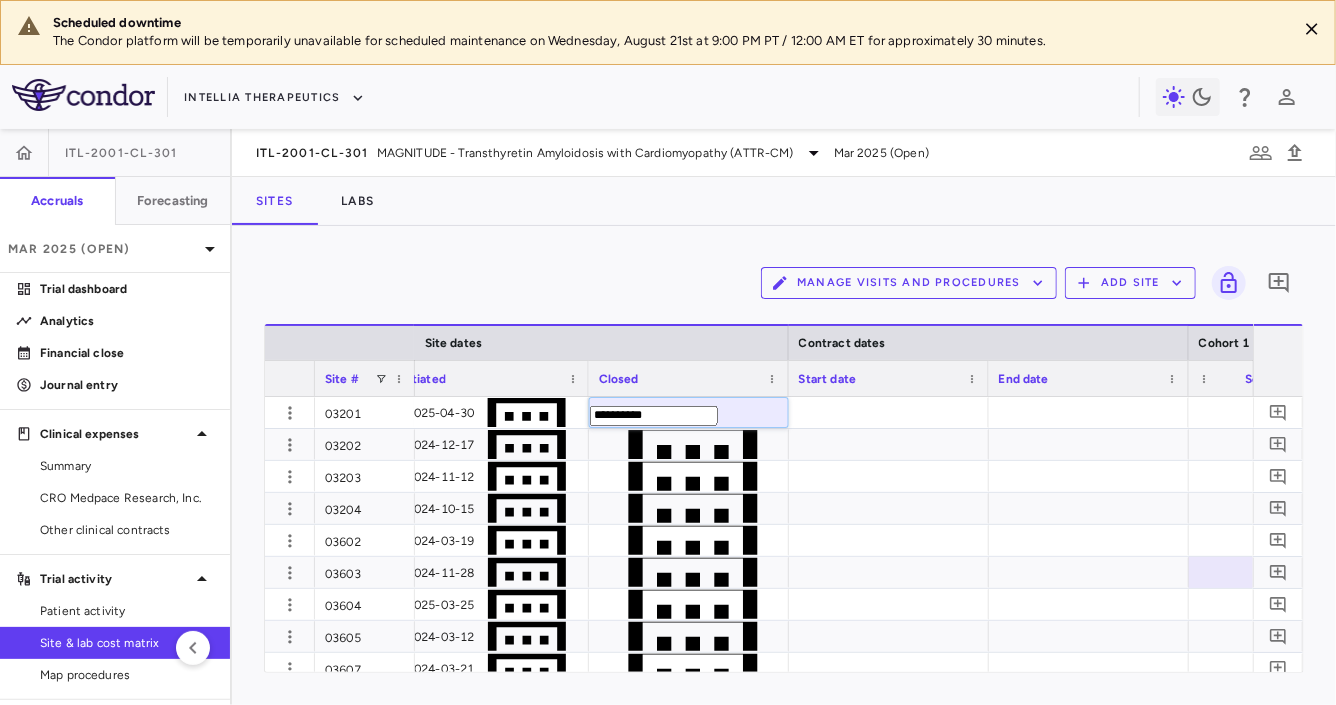 click on "Closed" at bounding box center [680, 378] 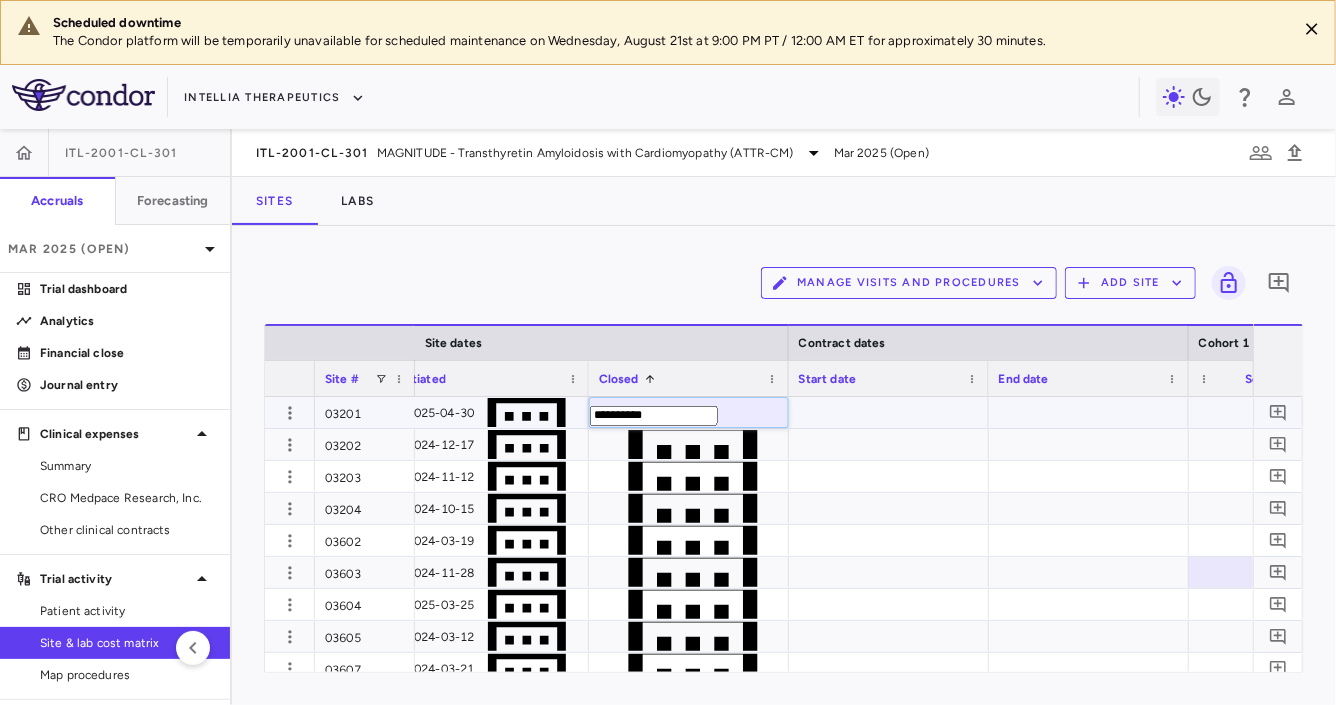 click on "**********" at bounding box center (654, 416) 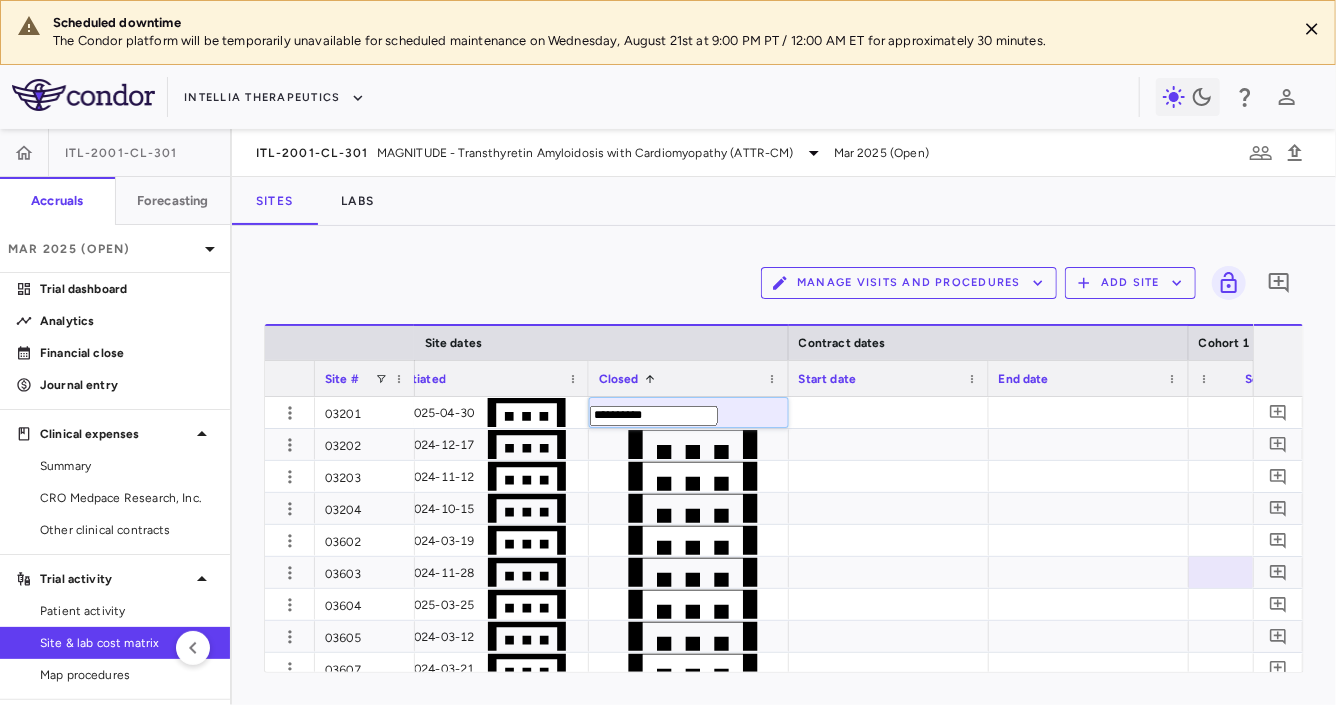 type on "**********" 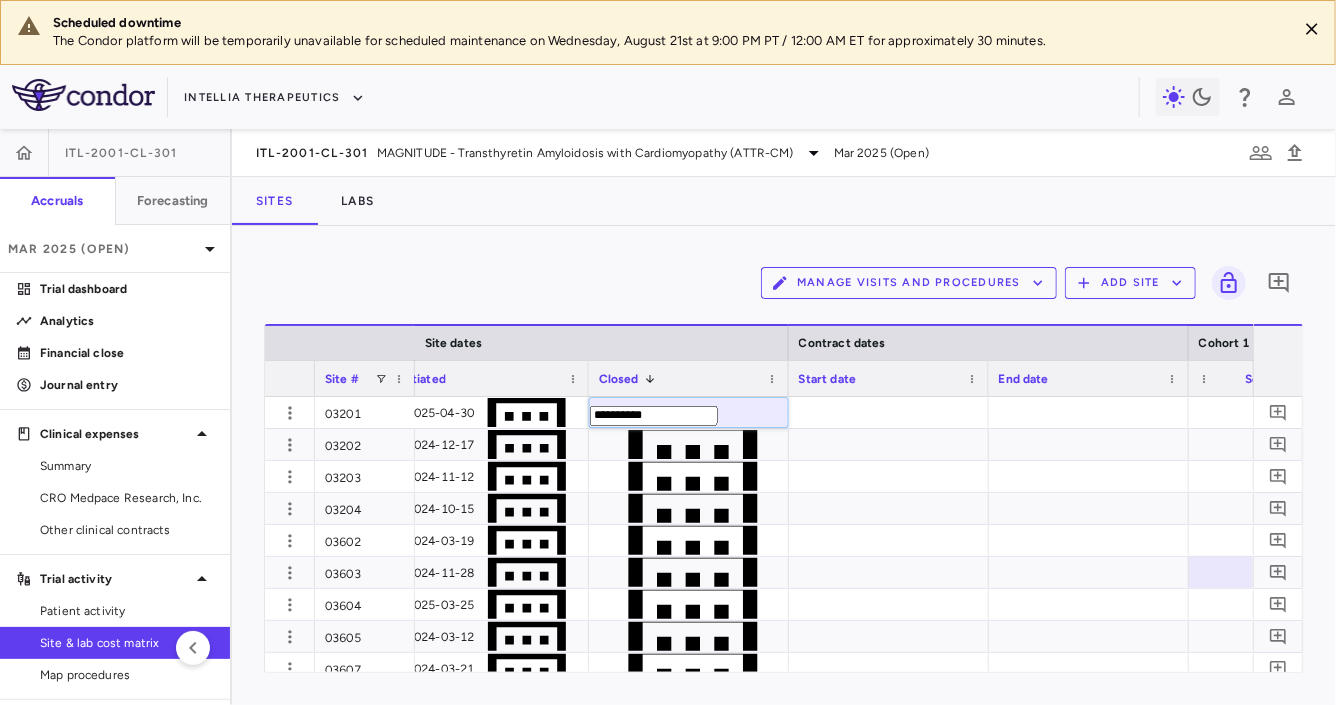 click on "Closed
1" at bounding box center [680, 378] 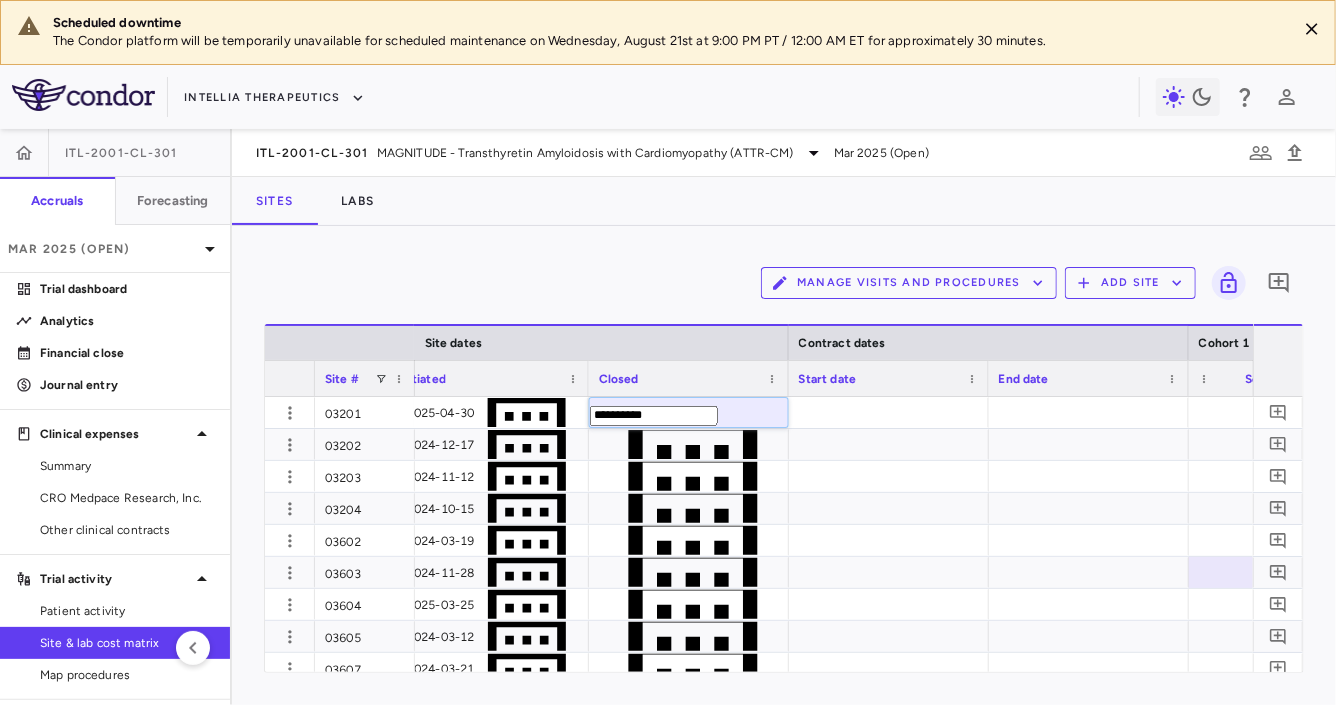click on "Manage Visits and Procedures Add Site 0" at bounding box center [784, 283] 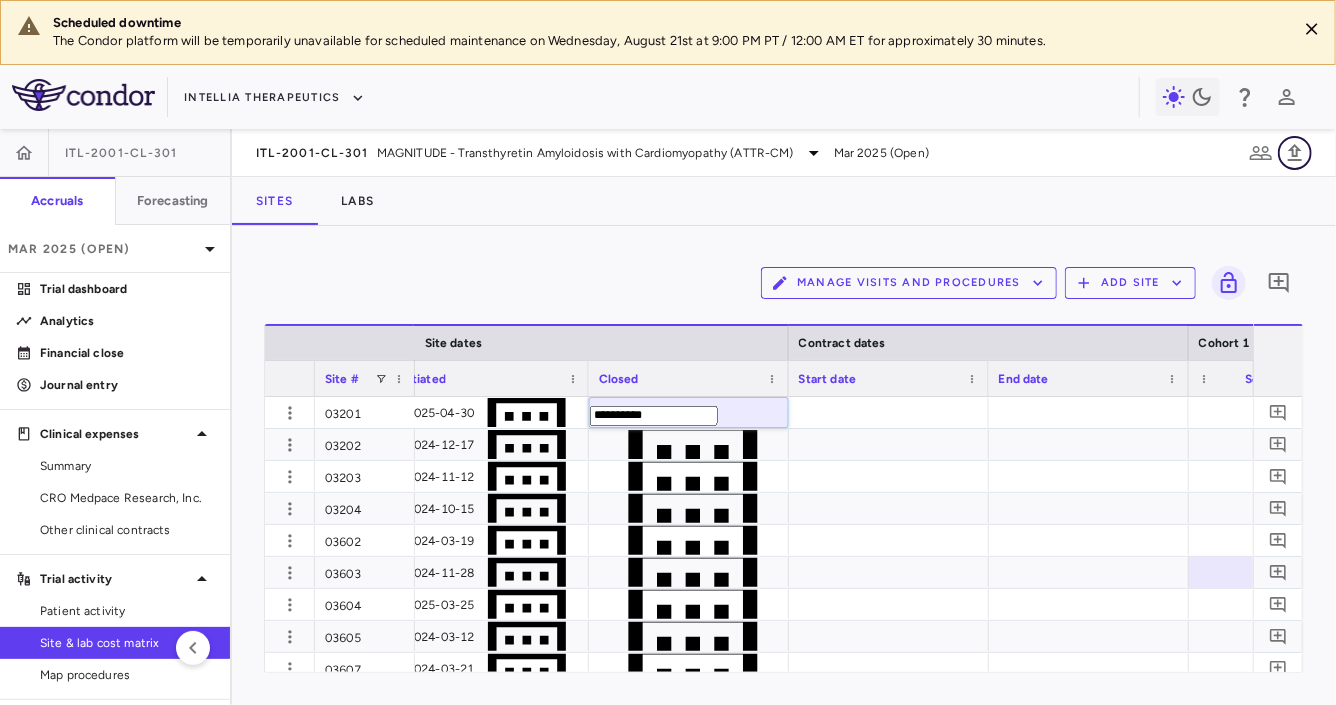 click 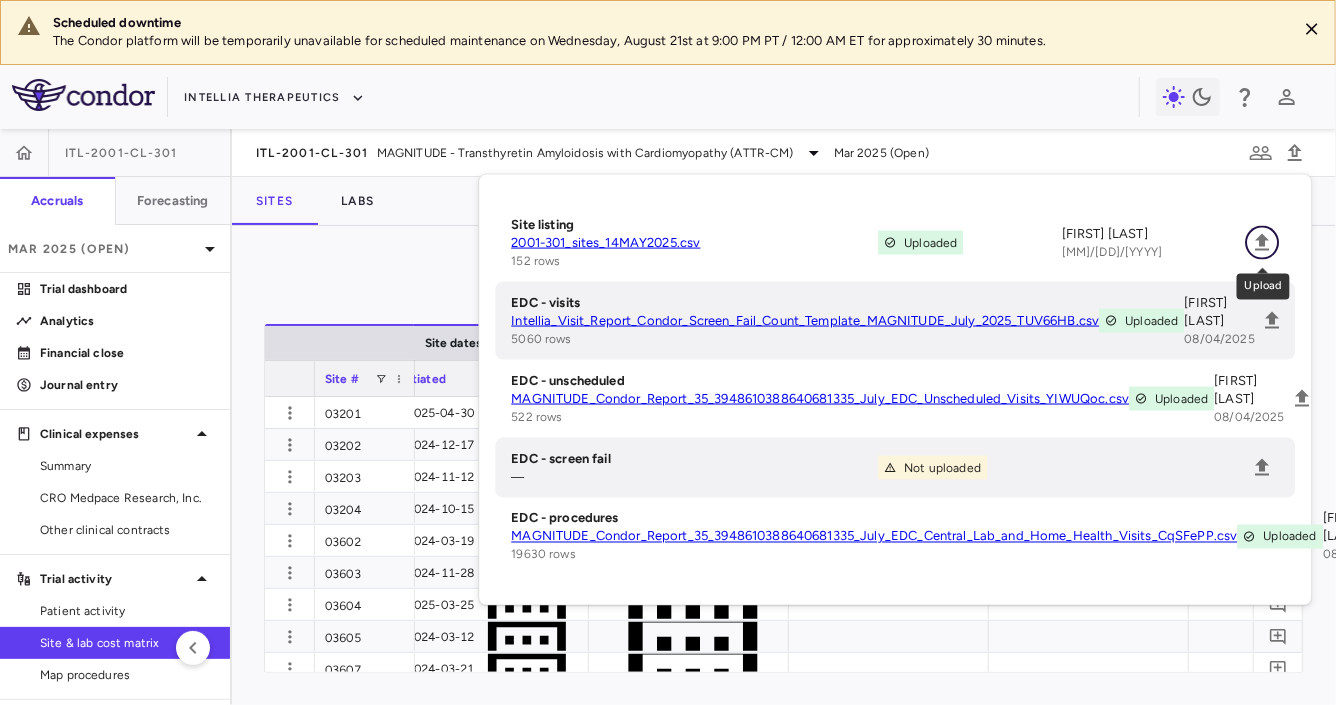 click 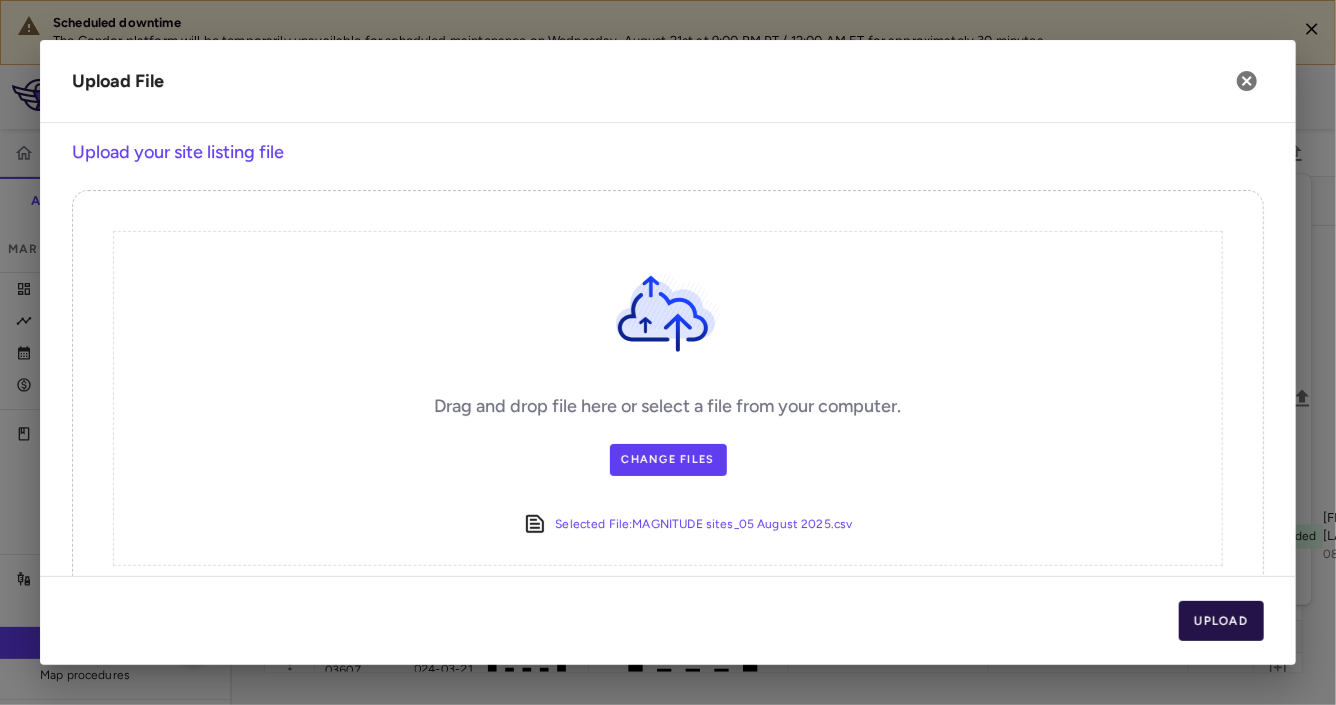 click on "Upload" at bounding box center (1222, 621) 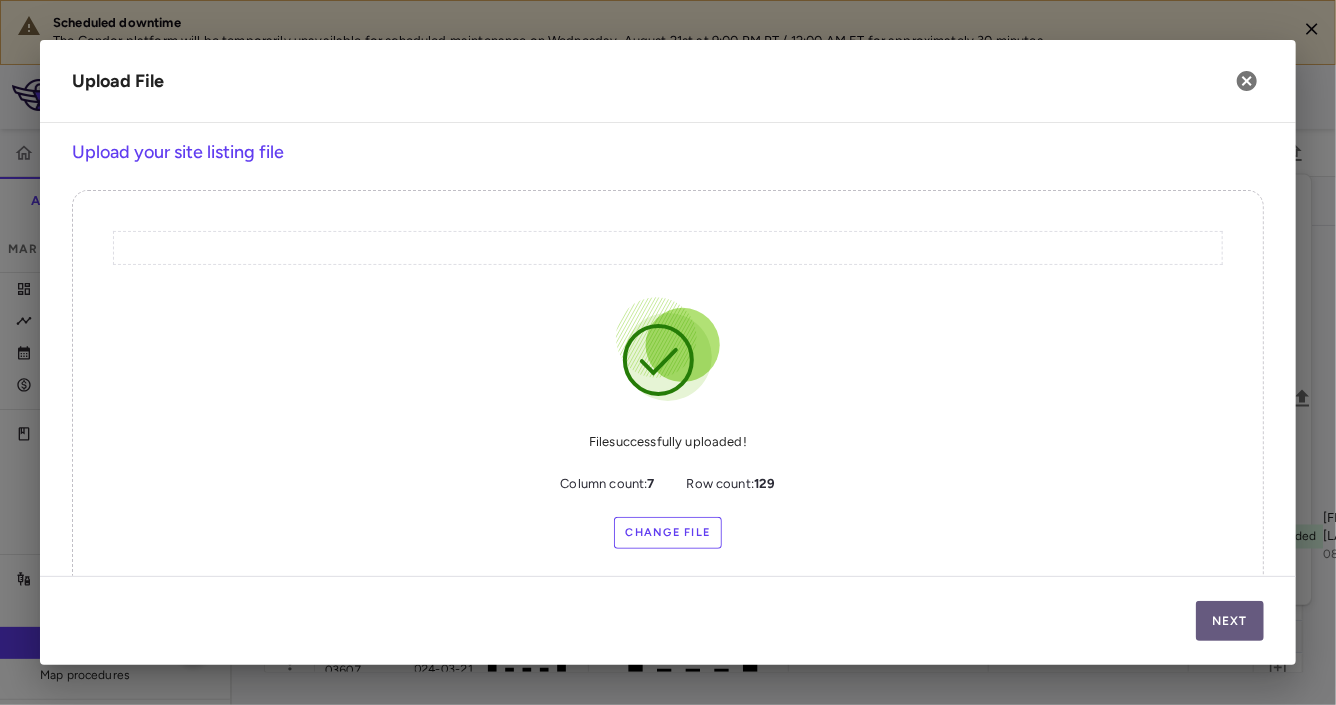 click on "Next" at bounding box center (1230, 621) 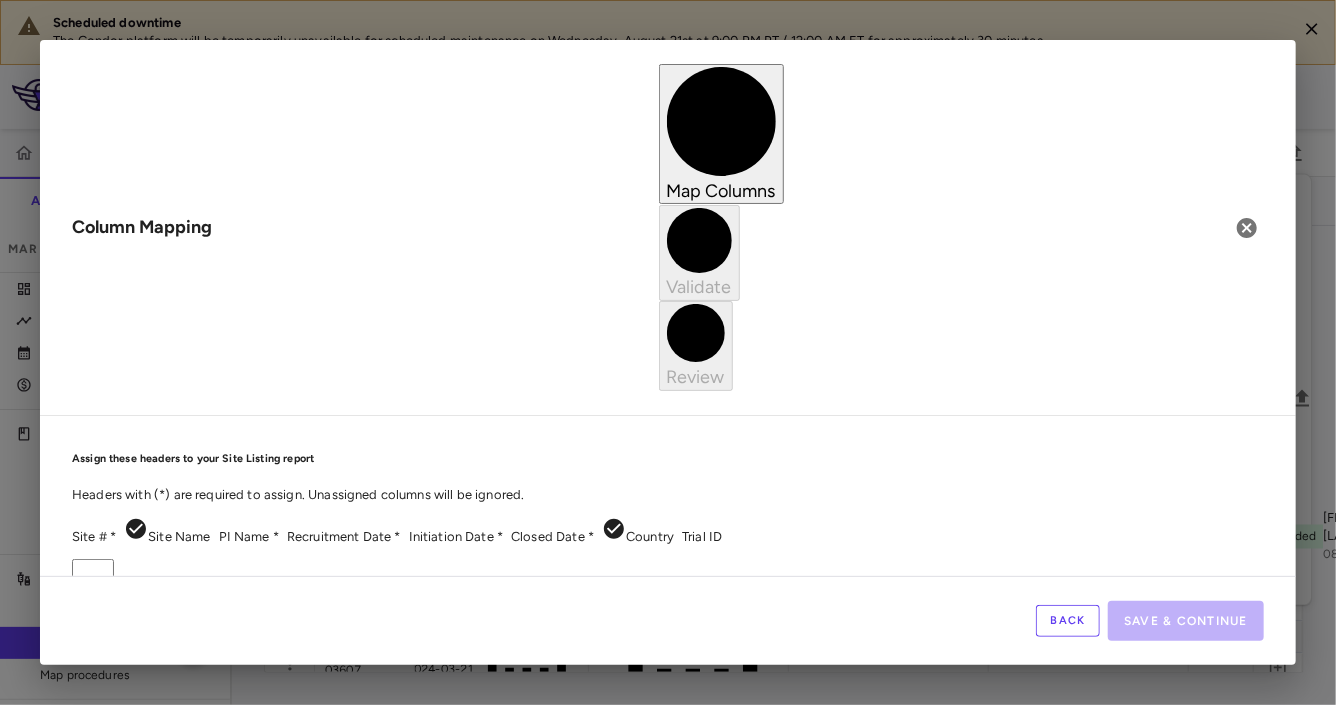 click on "Scheduled downtime The Condor platform will be temporarily unavailable for scheduled maintenance on Wednesday, August 21st at 9:00 PM PT / 12:00 AM ET for approximately 30 minutes. Skip to sidebar Skip to main content Intellia Therapeutics ITL-2001-CL-301 Accruals Forecasting Mar 2025 (Open) Trial dashboard Analytics Financial close Journal entry Clinical expenses Summary CRO Medpace Research, Inc. Other clinical contracts Trial activity Patient activity Site & lab cost matrix Map procedures Trial files Trial settings ITL-2001-CL-301 MAGNITUDE - Transthyretin Amyloidosis with Cardiomyopathy (ATTR-CM) Mar 2025 (Open) Sites Labs Manage Visits and Procedures Add Site 0 Press ENTER to sort. Press ALT DOWN to open column menu Drag here to set row groups Drag here to set column labels
0" at bounding box center [668, 352] 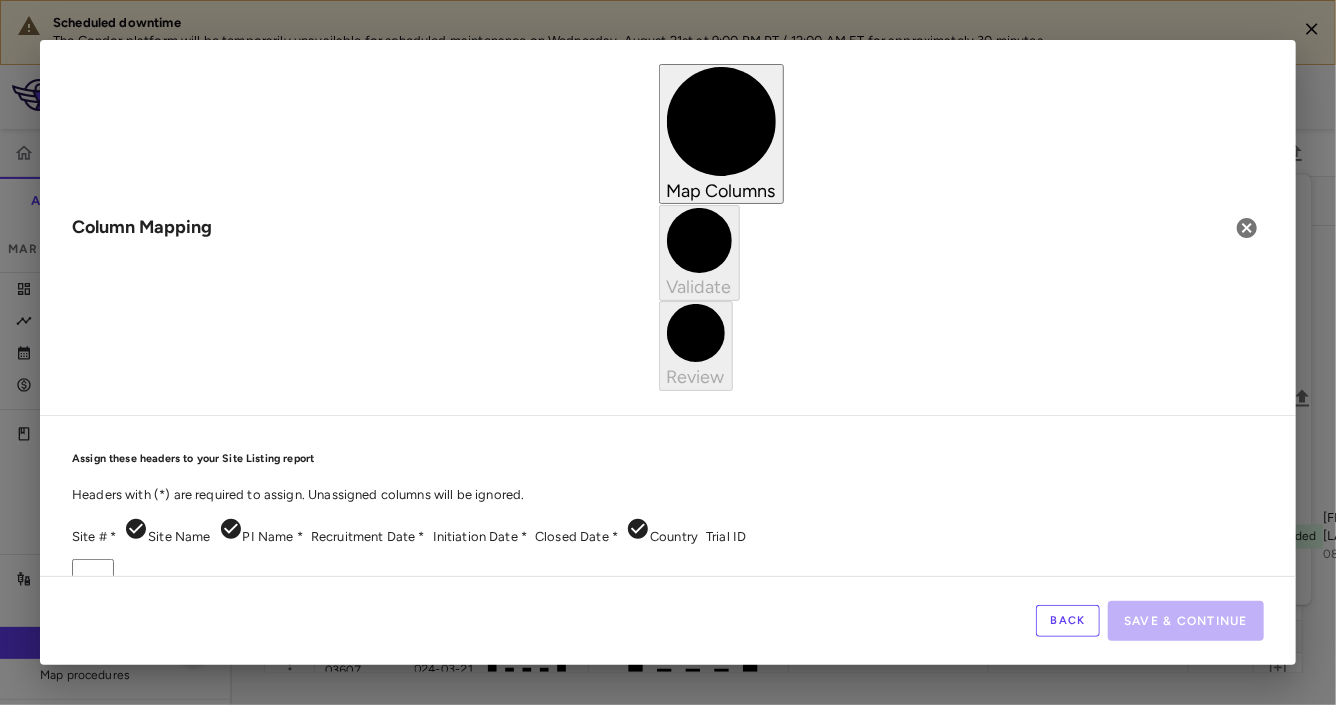 click on "Scheduled downtime The Condor platform will be temporarily unavailable for scheduled maintenance on Wednesday, August 21st at 9:00 PM PT / 12:00 AM ET for approximately 30 minutes. Skip to sidebar Skip to main content Intellia Therapeutics ITL-2001-CL-301 Accruals Forecasting Mar 2025 (Open) Trial dashboard Analytics Financial close Journal entry Clinical expenses Summary CRO Medpace Research, Inc. Other clinical contracts Trial activity Patient activity Site & lab cost matrix Map procedures Trial files Trial settings ITL-2001-CL-301 MAGNITUDE - Transthyretin Amyloidosis with Cardiomyopathy (ATTR-CM) Mar 2025 (Open) Sites Labs Manage Visits and Procedures Add Site 0 Press ENTER to sort. Press ALT DOWN to open column menu Drag here to set row groups Drag here to set column labels
0" at bounding box center (668, 352) 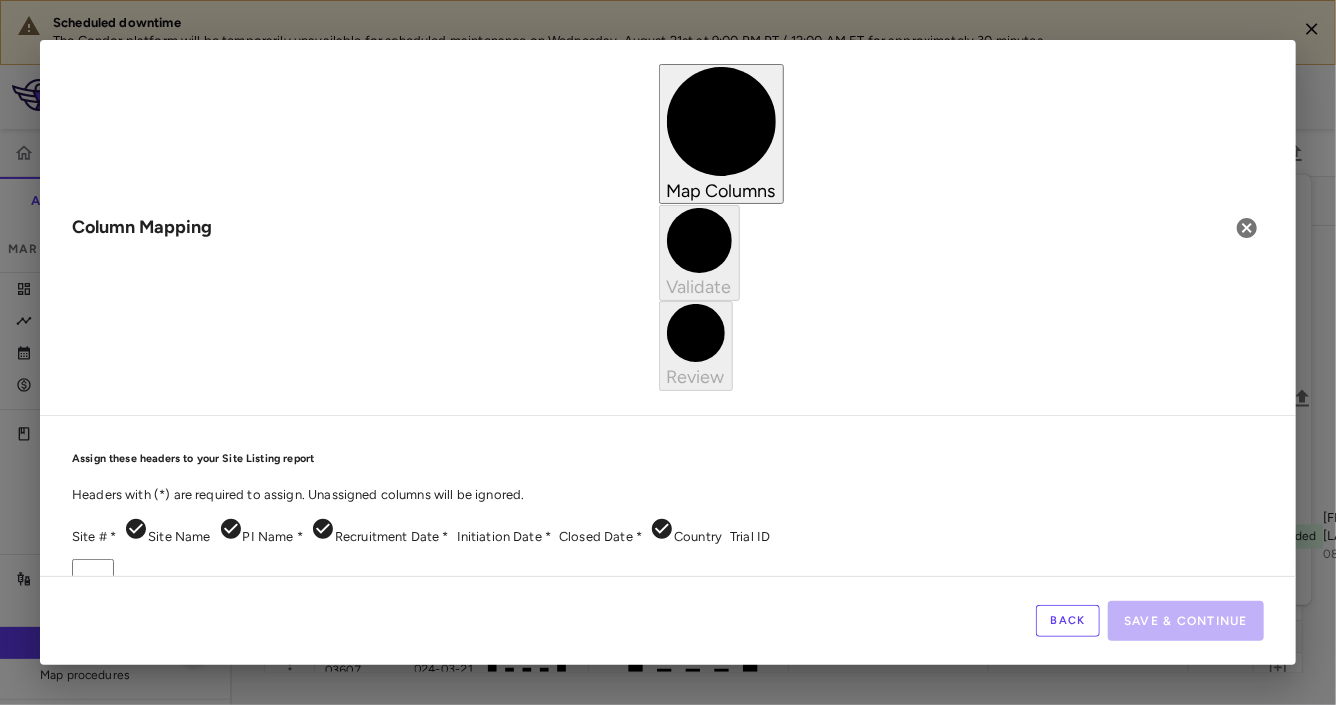 click on "Scheduled downtime The Condor platform will be temporarily unavailable for scheduled maintenance on Wednesday, August 21st at 9:00 PM PT / 12:00 AM ET for approximately 30 minutes. Skip to sidebar Skip to main content Intellia Therapeutics ITL-2001-CL-301 Accruals Forecasting Mar 2025 (Open) Trial dashboard Analytics Financial close Journal entry Clinical expenses Summary CRO Medpace Research, Inc. Other clinical contracts Trial activity Patient activity Site & lab cost matrix Map procedures Trial files Trial settings ITL-2001-CL-301 MAGNITUDE - Transthyretin Amyloidosis with Cardiomyopathy (ATTR-CM) Mar 2025 (Open) Sites Labs Manage Visits and Procedures Add Site 0 Press ENTER to sort. Press ALT DOWN to open column menu Drag here to set row groups Drag here to set column labels
0" at bounding box center (668, 352) 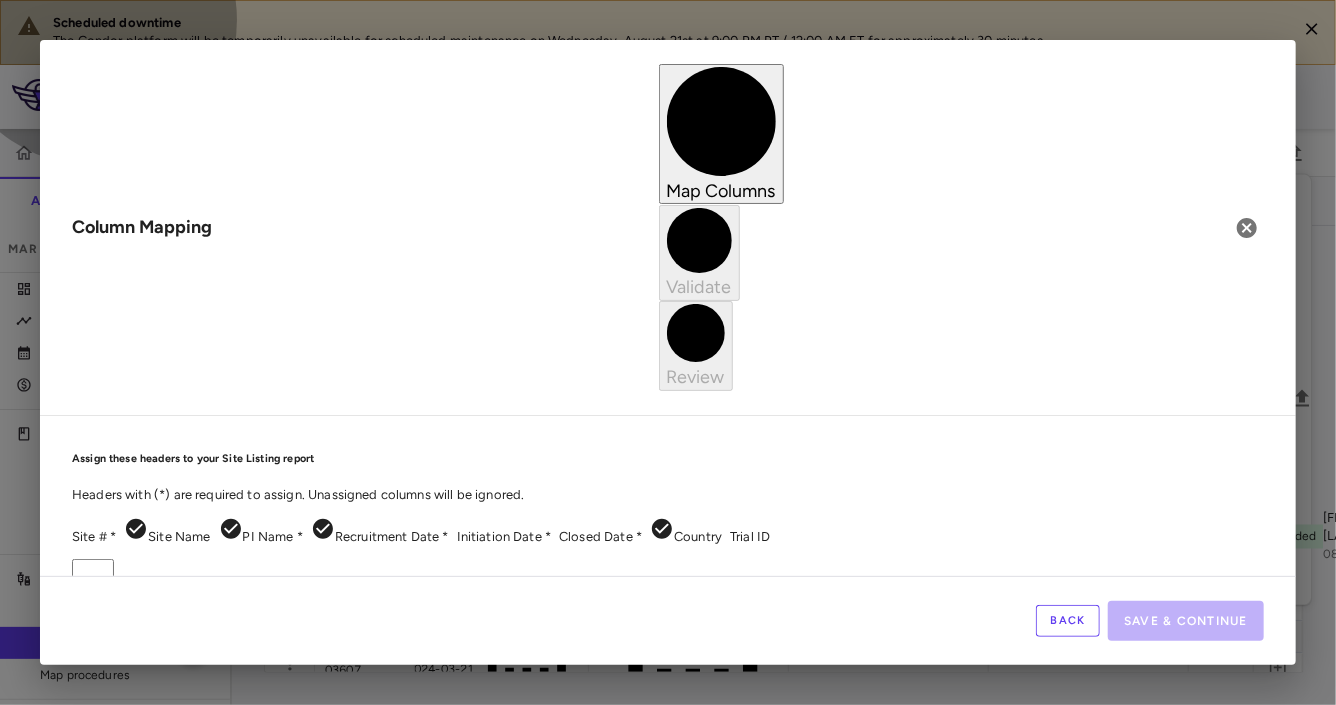 click on "Site # Required" at bounding box center [688, 1477] 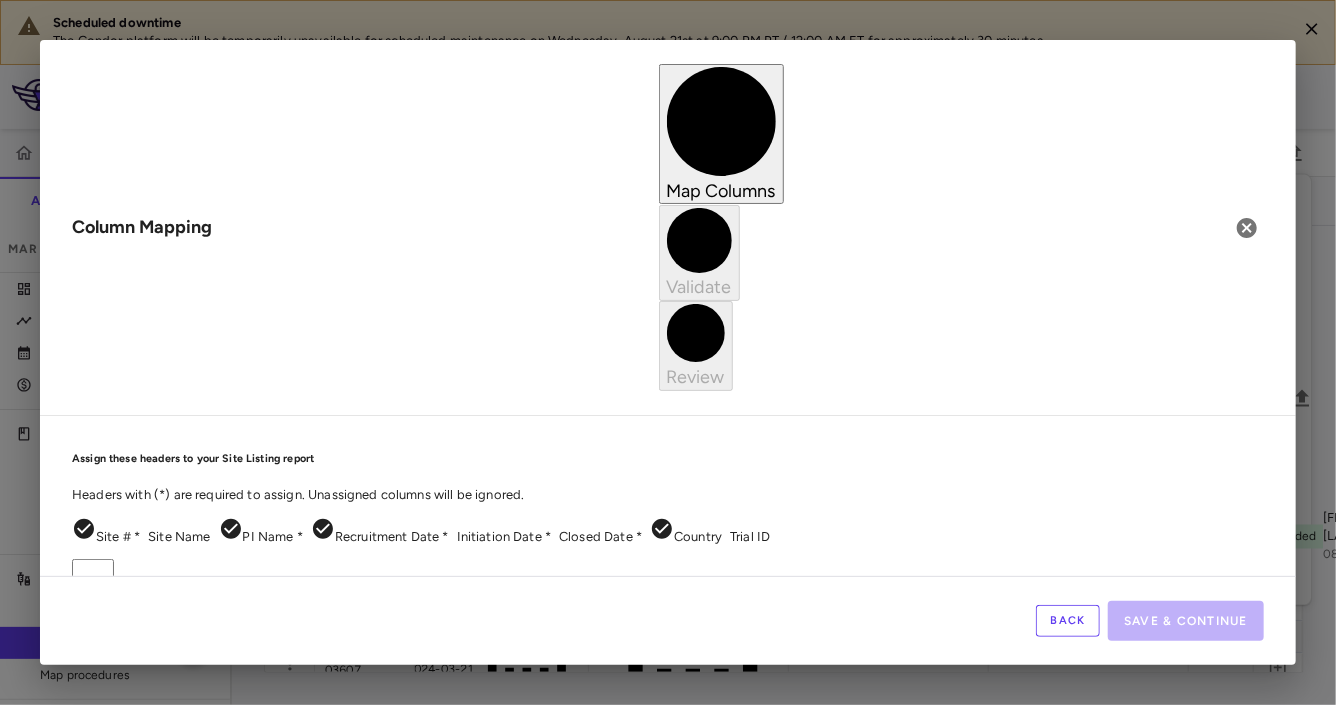 click on "Scheduled downtime The Condor platform will be temporarily unavailable for scheduled maintenance on Wednesday, August 21st at 9:00 PM PT / 12:00 AM ET for approximately 30 minutes. Skip to sidebar Skip to main content Intellia Therapeutics ITL-2001-CL-301 Accruals Forecasting Mar 2025 (Open) Trial dashboard Analytics Financial close Journal entry Clinical expenses Summary CRO Medpace Research, Inc. Other clinical contracts Trial activity Patient activity Site & lab cost matrix Map procedures Trial files Trial settings ITL-2001-CL-301 MAGNITUDE - Transthyretin Amyloidosis with Cardiomyopathy (ATTR-CM) Mar 2025 (Open) Sites Labs Manage Visits and Procedures Add Site 0 Press ENTER to sort. Press ALT DOWN to open column menu Drag here to set row groups Drag here to set column labels
0" at bounding box center [668, 352] 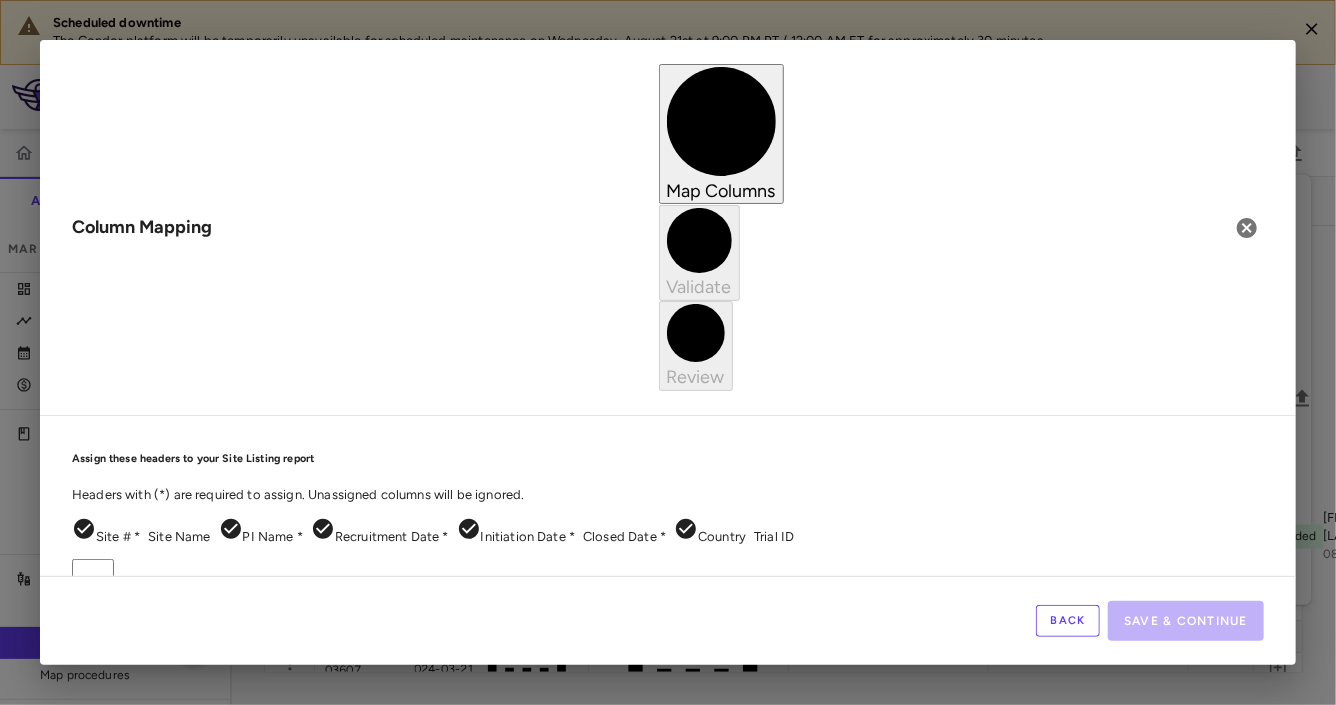 click on "Scheduled downtime The Condor platform will be temporarily unavailable for scheduled maintenance on Wednesday, August 21st at 9:00 PM PT / 12:00 AM ET for approximately 30 minutes. Skip to sidebar Skip to main content Intellia Therapeutics ITL-2001-CL-301 Accruals Forecasting Mar 2025 (Open) Trial dashboard Analytics Financial close Journal entry Clinical expenses Summary CRO Medpace Research, Inc. Other clinical contracts Trial activity Patient activity Site & lab cost matrix Map procedures Trial files Trial settings ITL-2001-CL-301 MAGNITUDE - Transthyretin Amyloidosis with Cardiomyopathy (ATTR-CM) Mar 2025 (Open) Sites Labs Manage Visits and Procedures Add Site 0 Press ENTER to sort. Press ALT DOWN to open column menu Drag here to set row groups Drag here to set column labels
0" at bounding box center (668, 352) 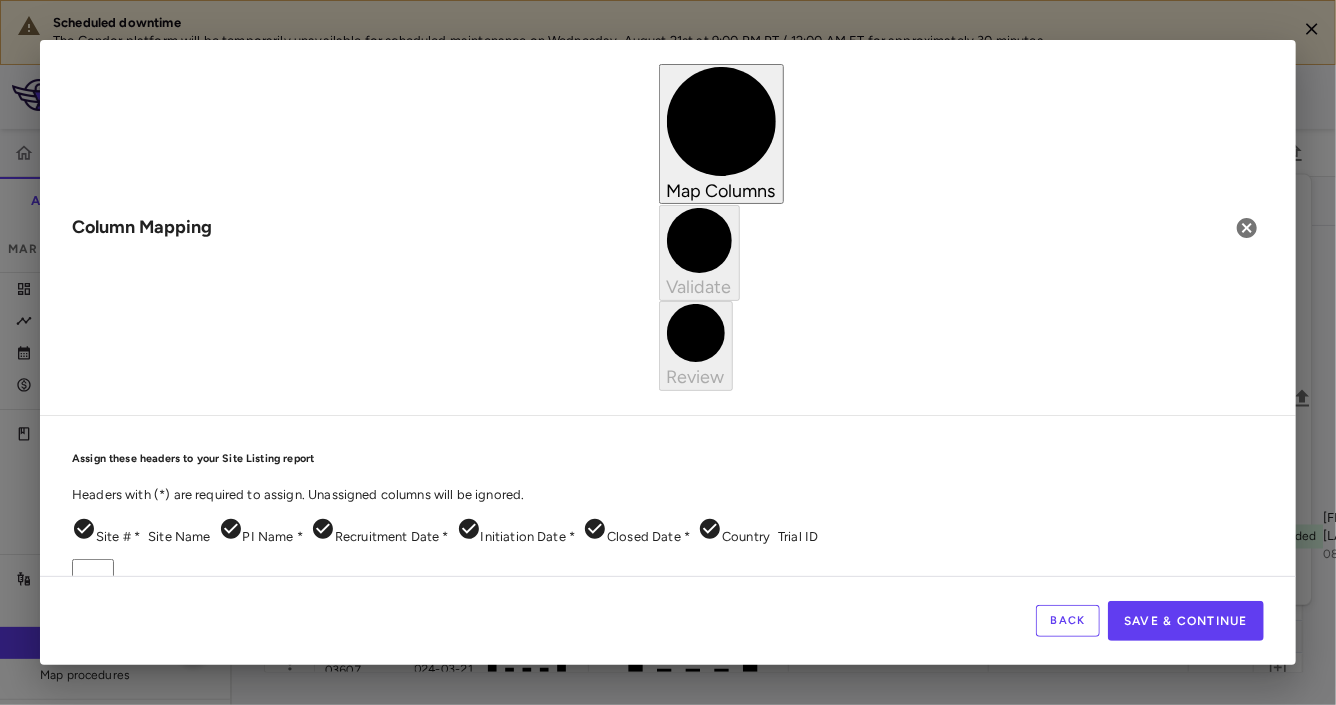 scroll, scrollTop: 38, scrollLeft: 0, axis: vertical 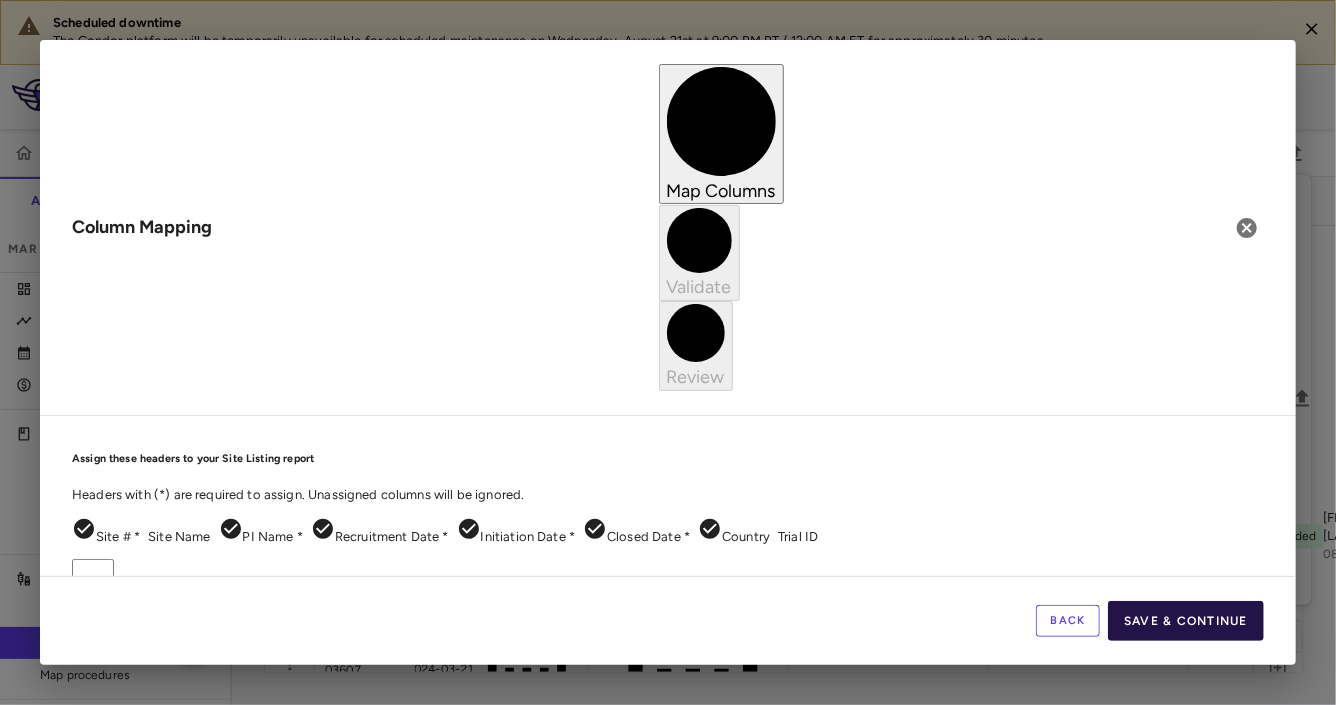 click on "Save & Continue" at bounding box center [1186, 621] 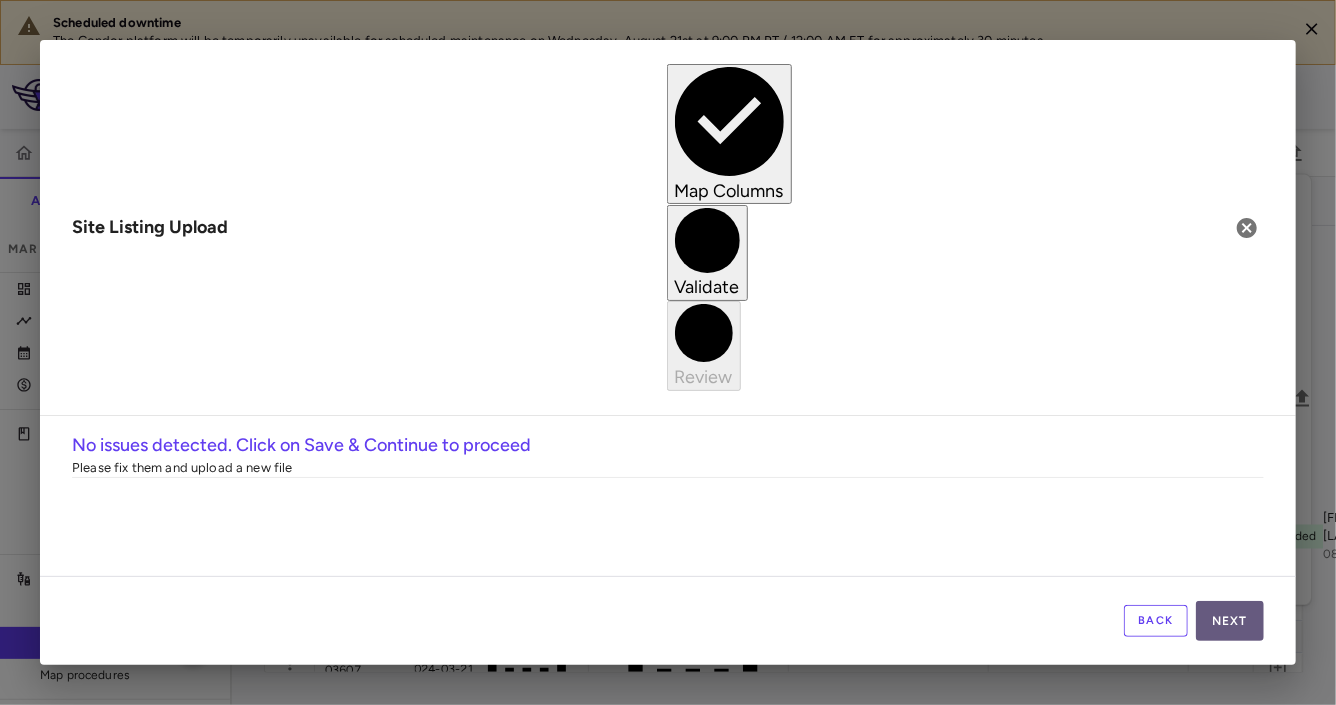 click on "Next" at bounding box center (1230, 621) 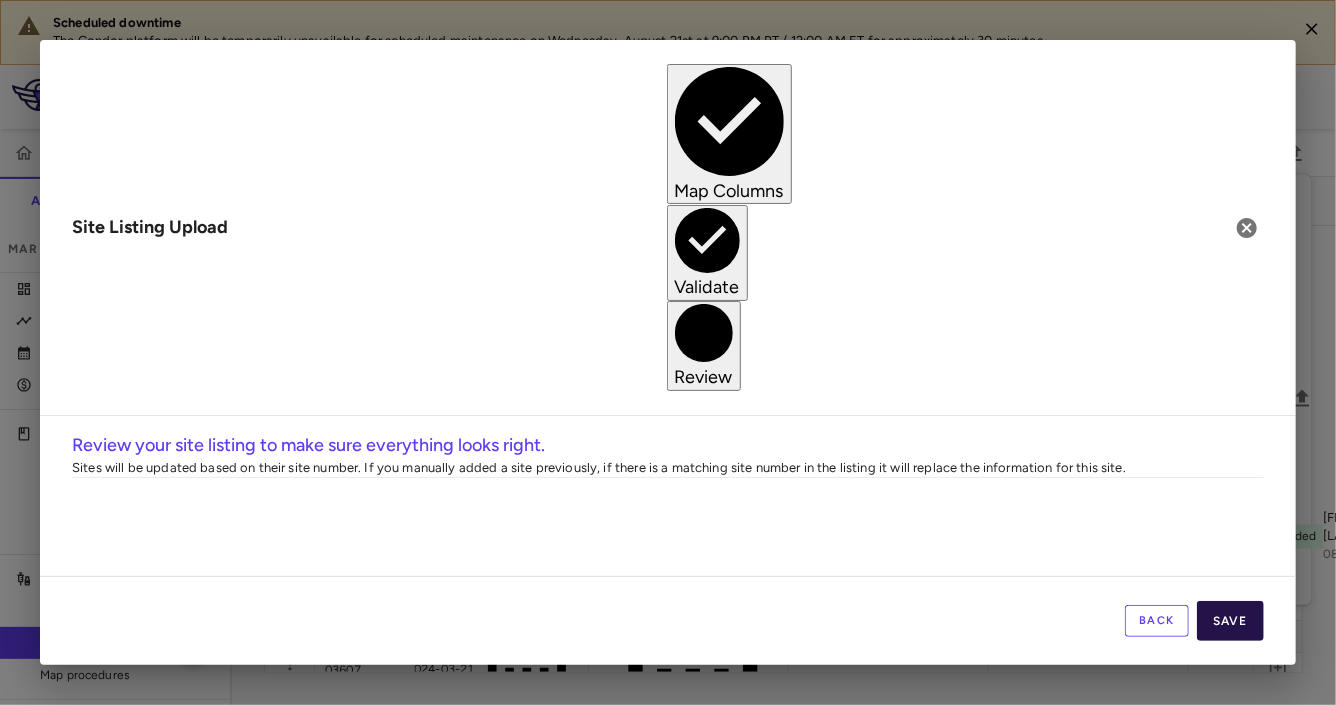 click on "Save" at bounding box center (1230, 621) 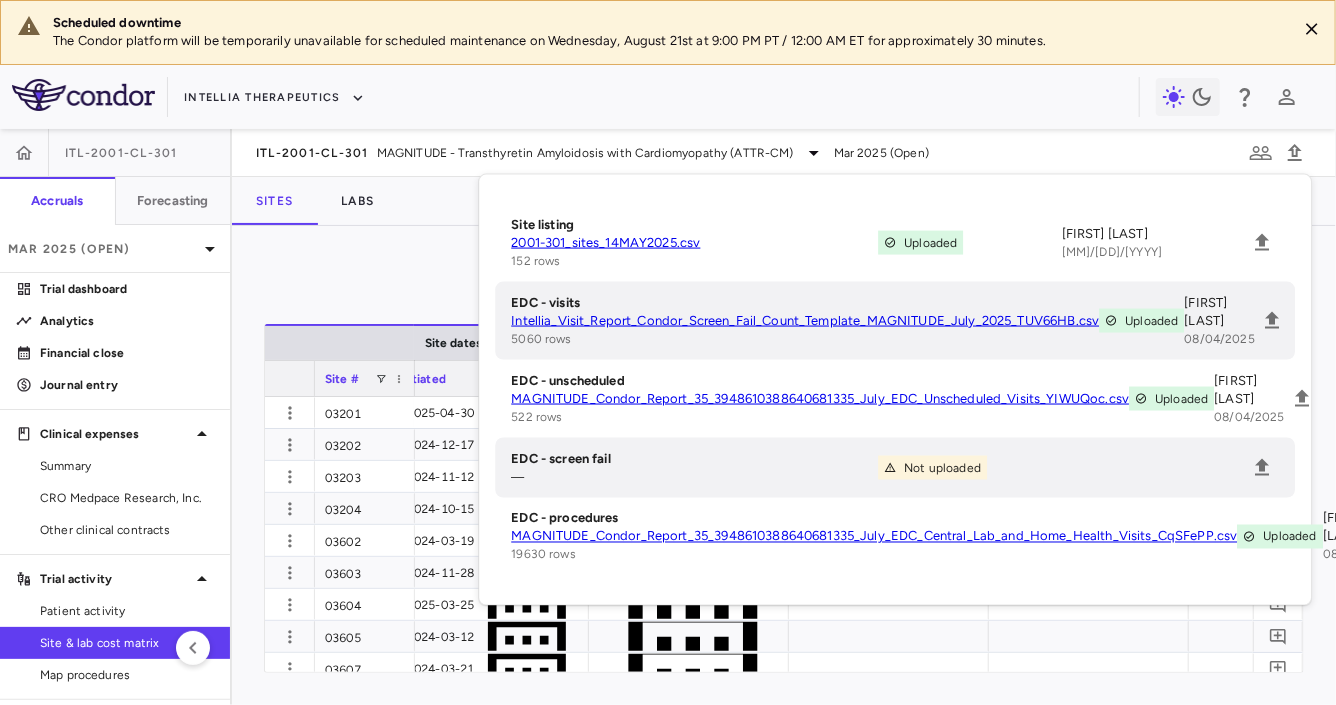 click on "Manage Visits and Procedures Add Site 0 Press ENTER to sort. Press ALT DOWN to open column menu Drag here to set row groups Drag here to set column labels
Site #
Contract dates
Cohort 1
Site dates
Recruited
0" at bounding box center (784, 465) 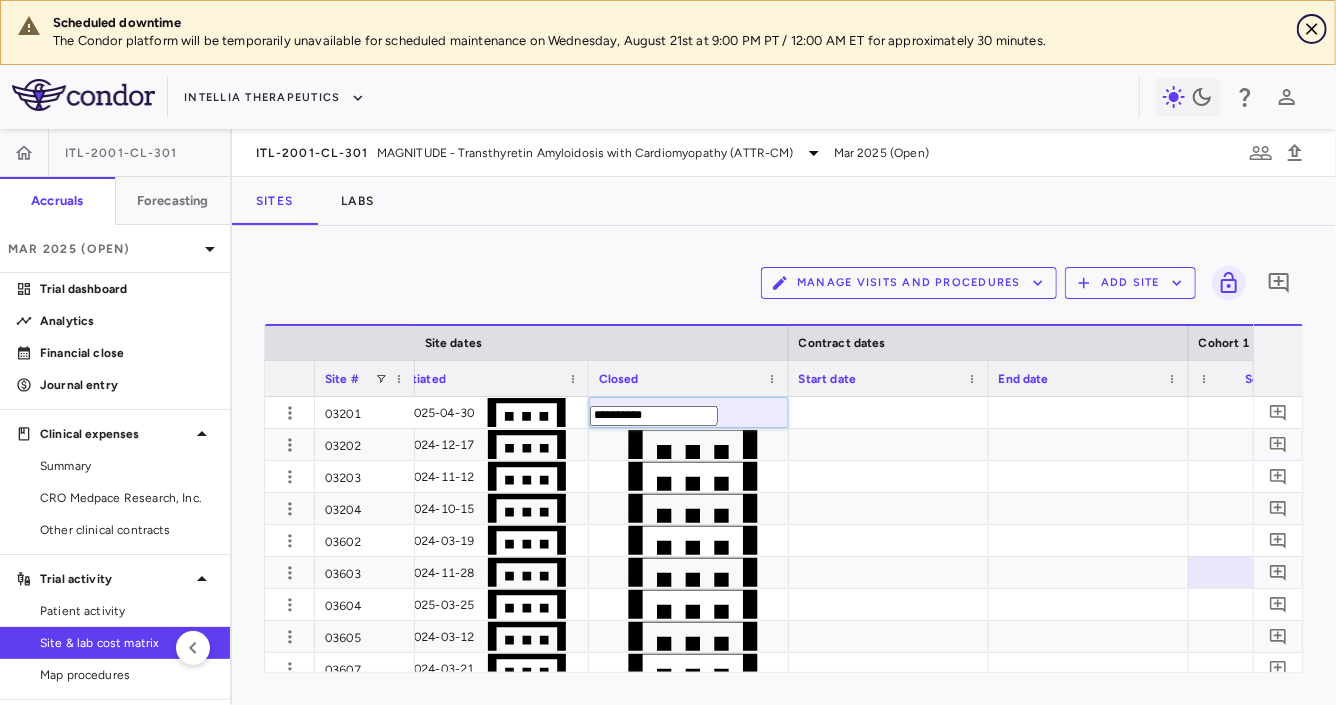 click 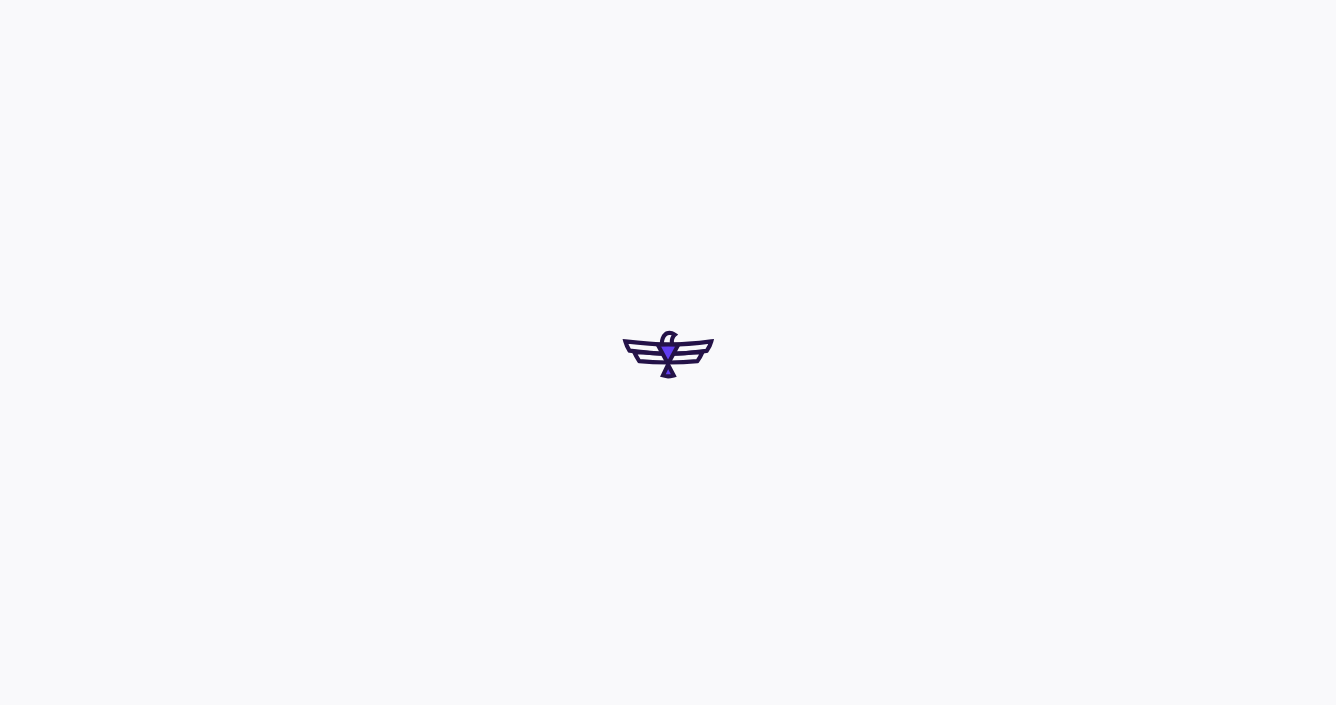 scroll, scrollTop: 0, scrollLeft: 0, axis: both 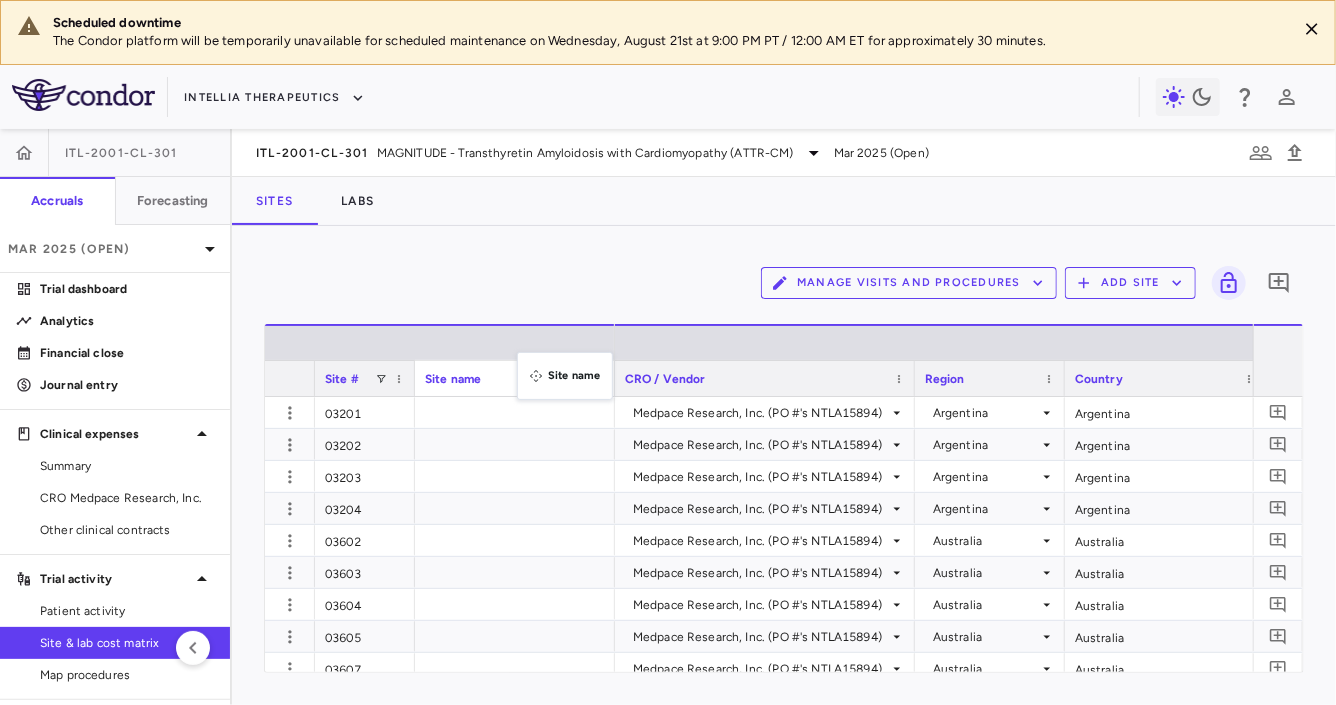 drag, startPoint x: 527, startPoint y: 386, endPoint x: 527, endPoint y: 305, distance: 81 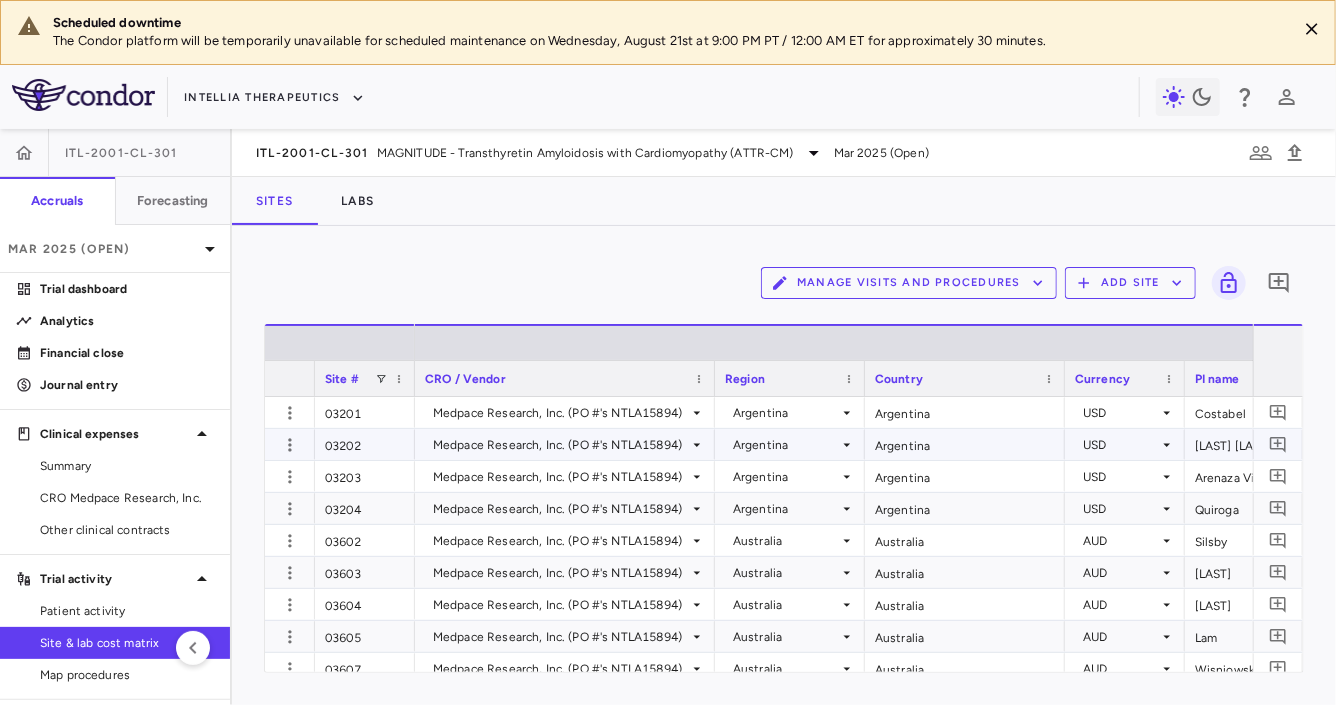 scroll, scrollTop: 0, scrollLeft: 681, axis: horizontal 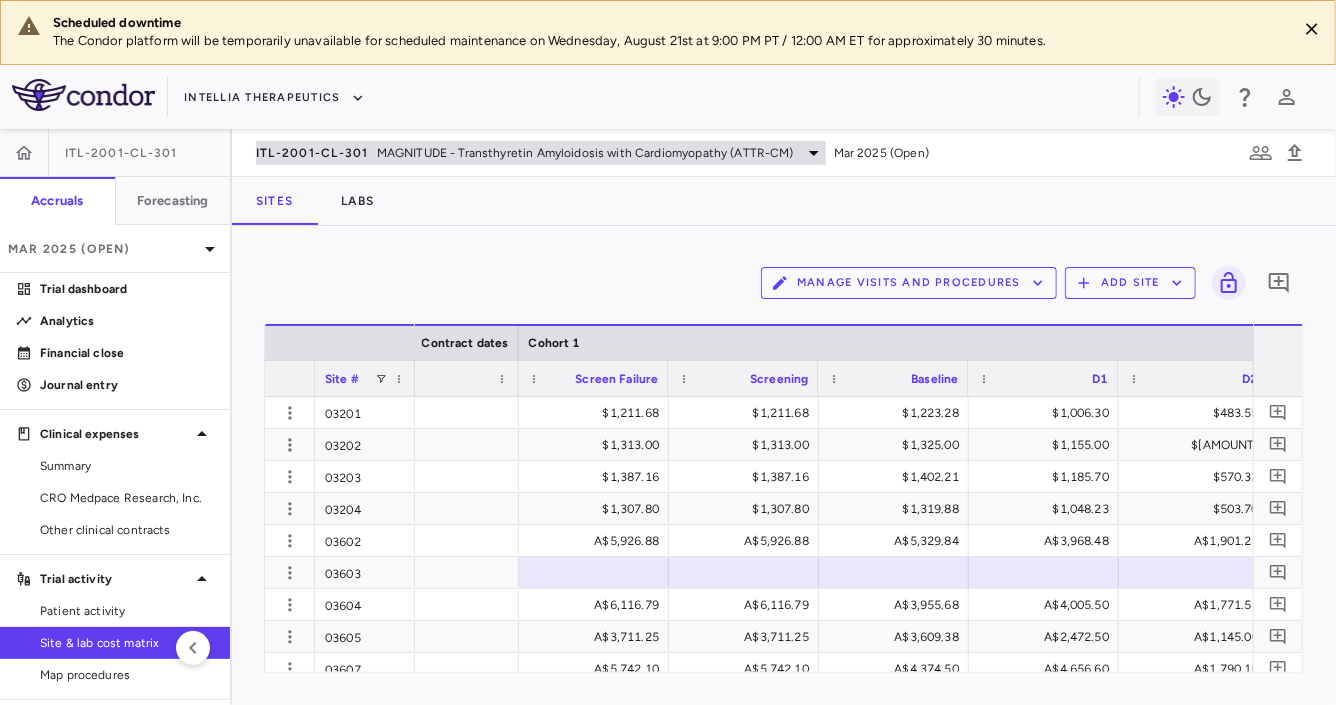click on "ITL-2001-CL-301" at bounding box center (312, 153) 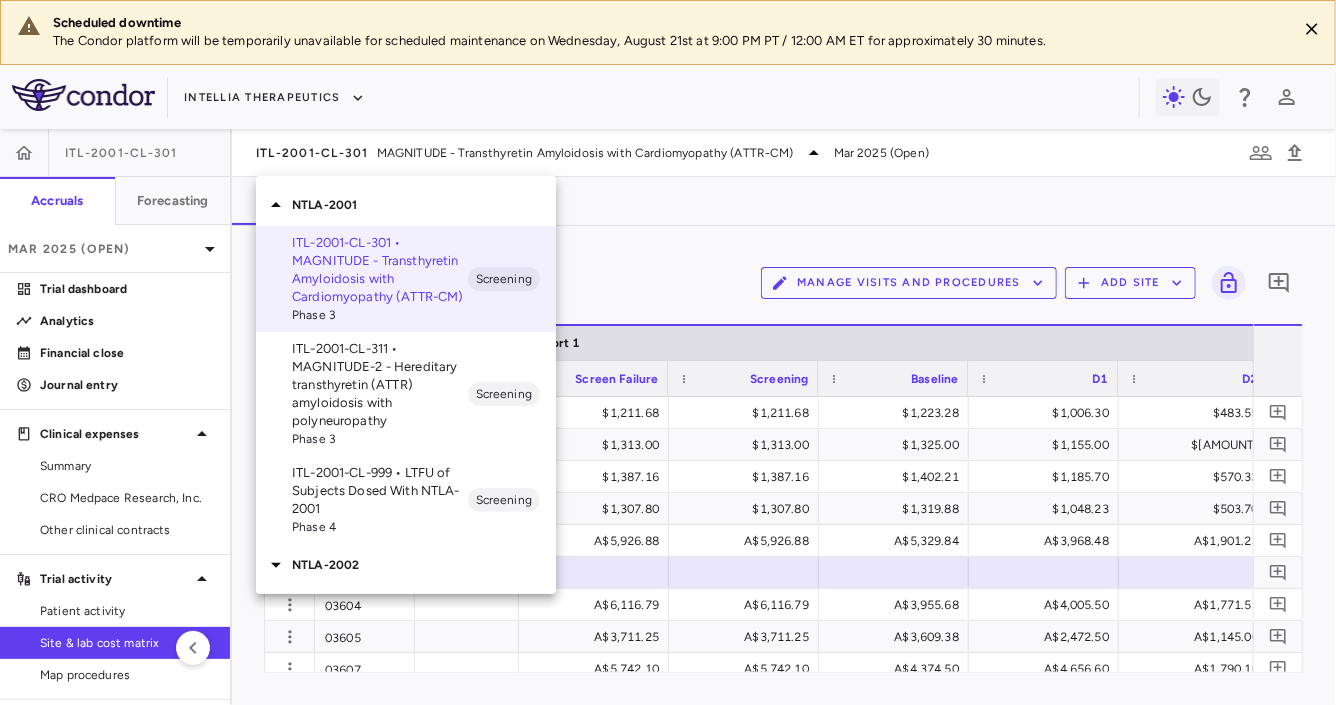 click on "ITL-2001-CL-311 • MAGNITUDE-2 - Hereditary transthyretin (ATTR) amyloidosis with polyneuropathy" at bounding box center [380, 385] 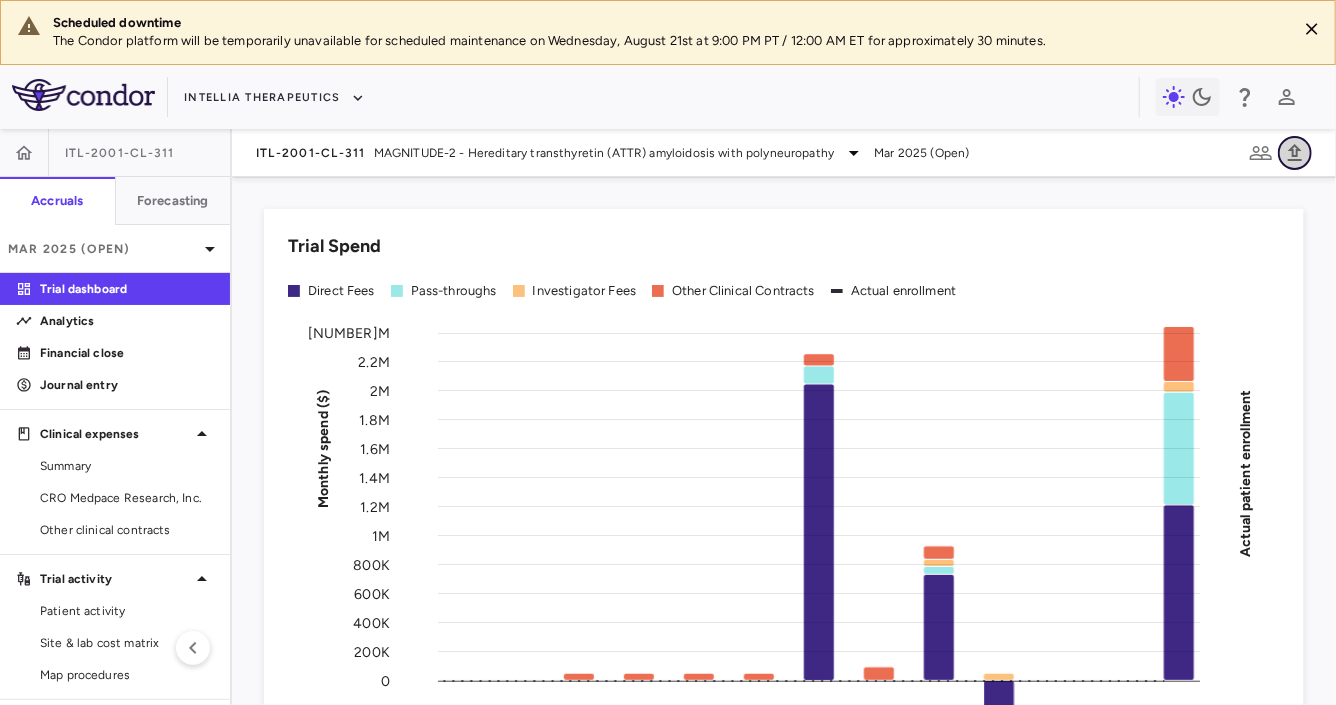 click 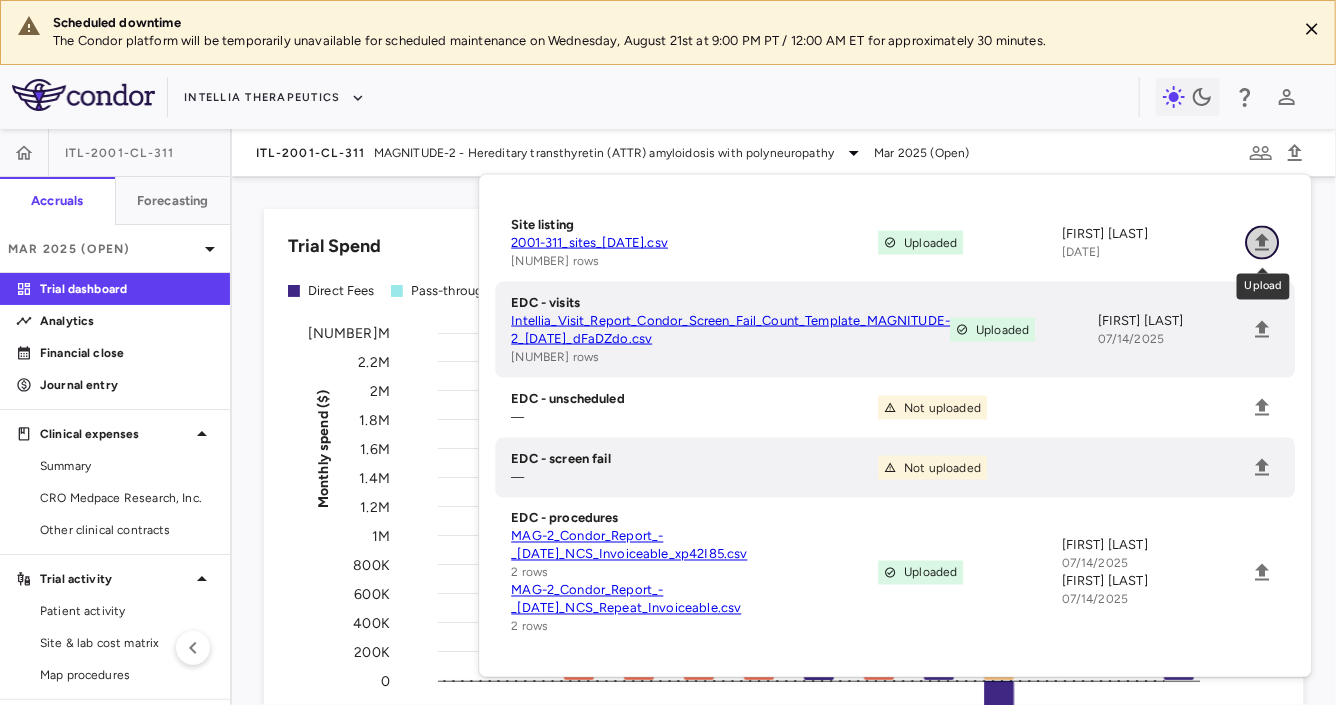 click 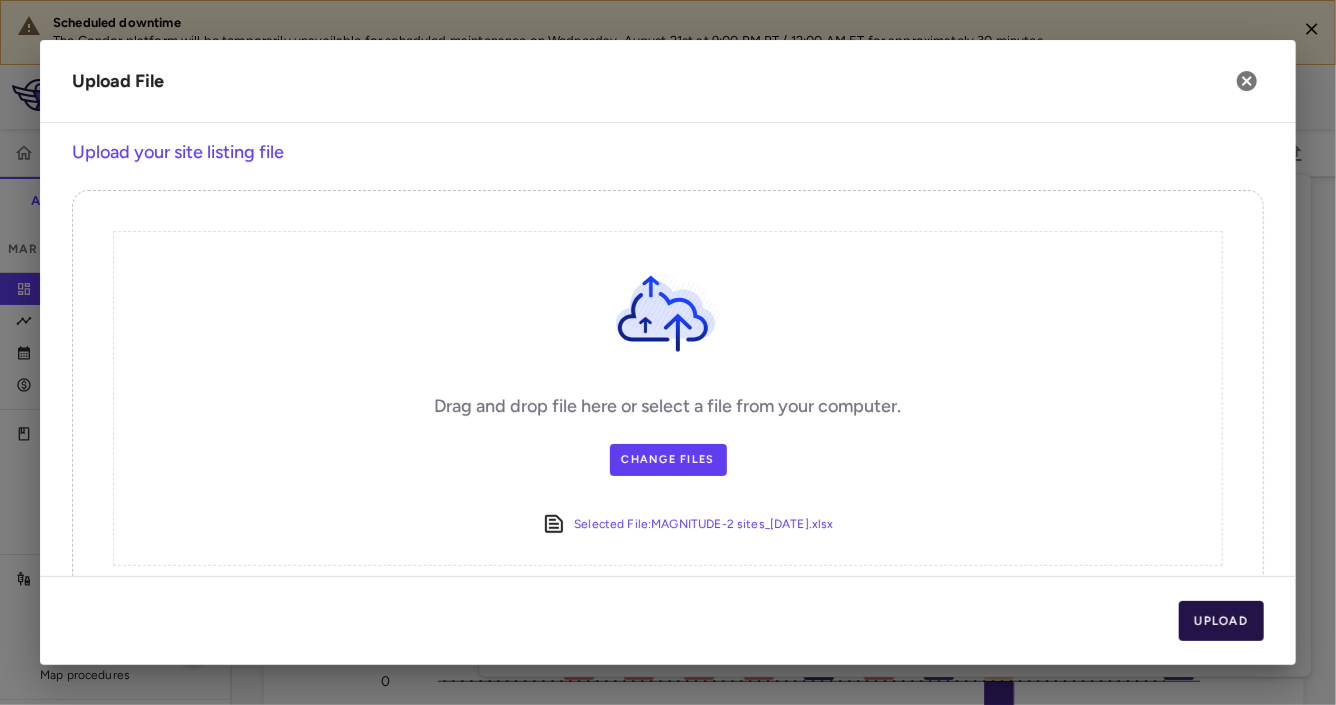 click on "Upload" at bounding box center (1222, 621) 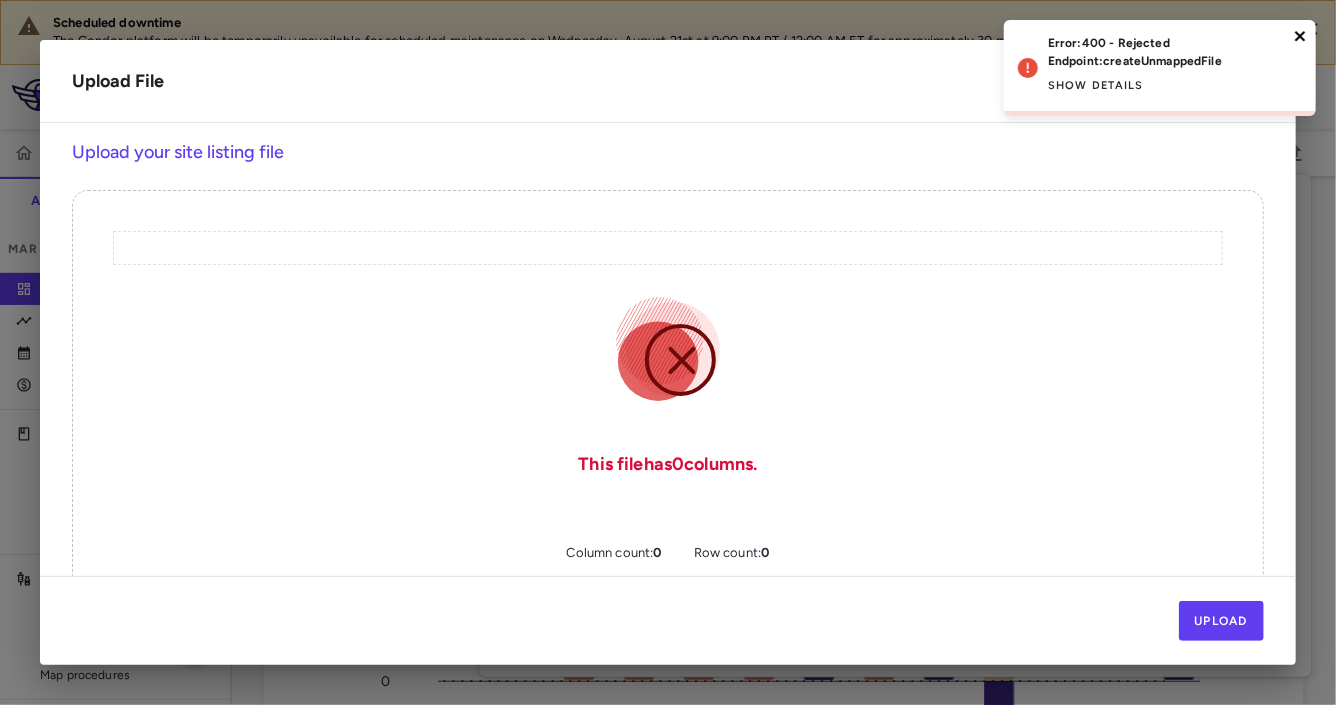 click 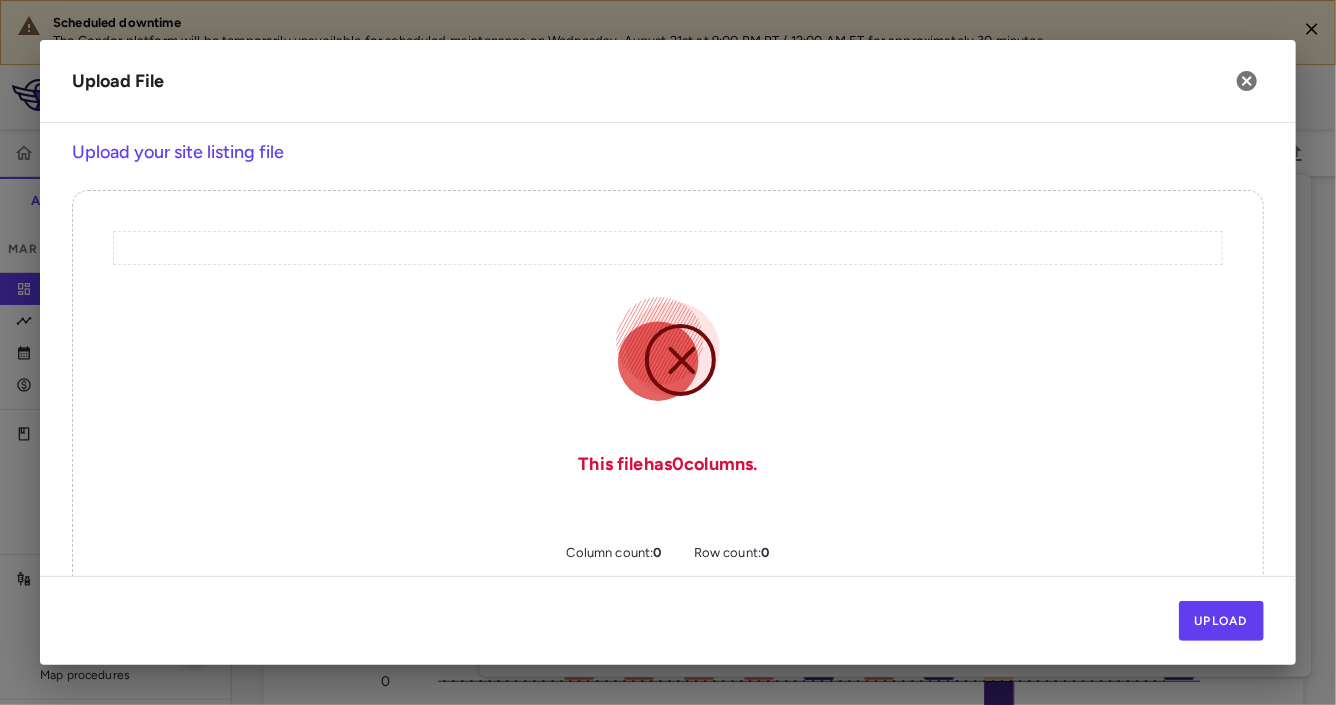 scroll, scrollTop: 50, scrollLeft: 0, axis: vertical 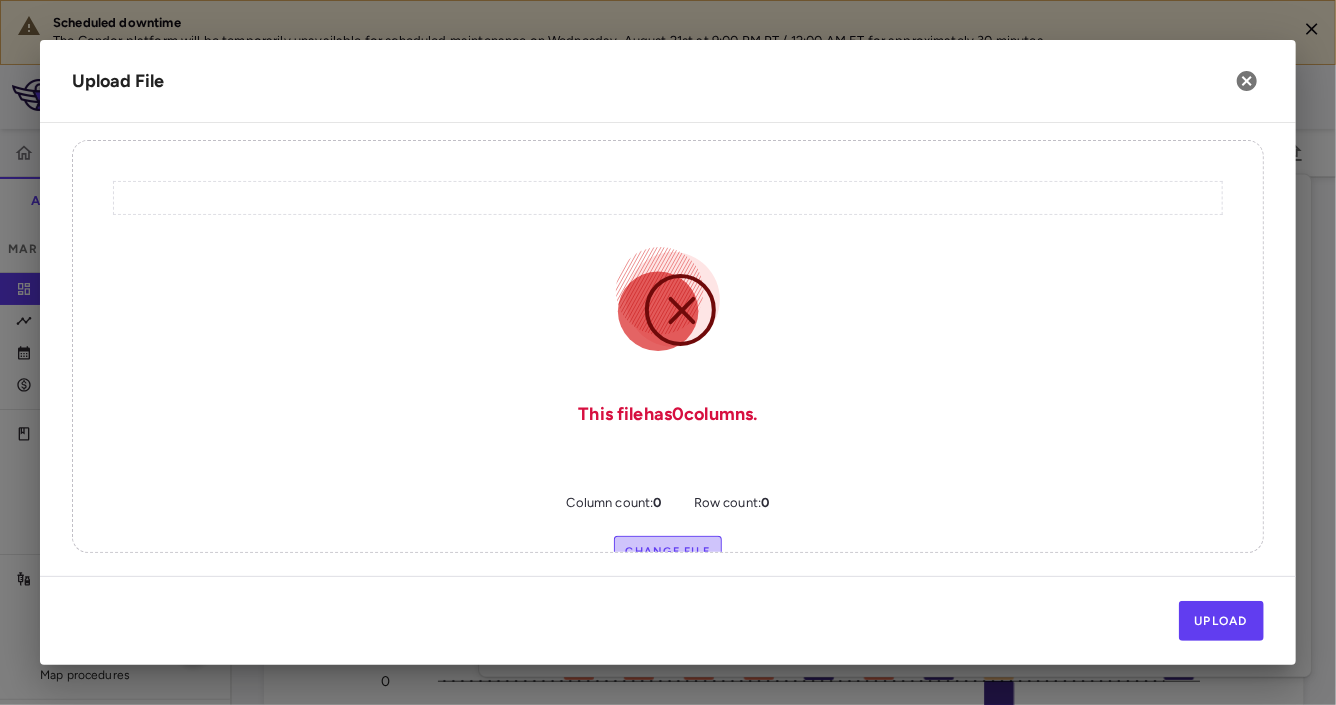 click on "Change File" at bounding box center (668, 552) 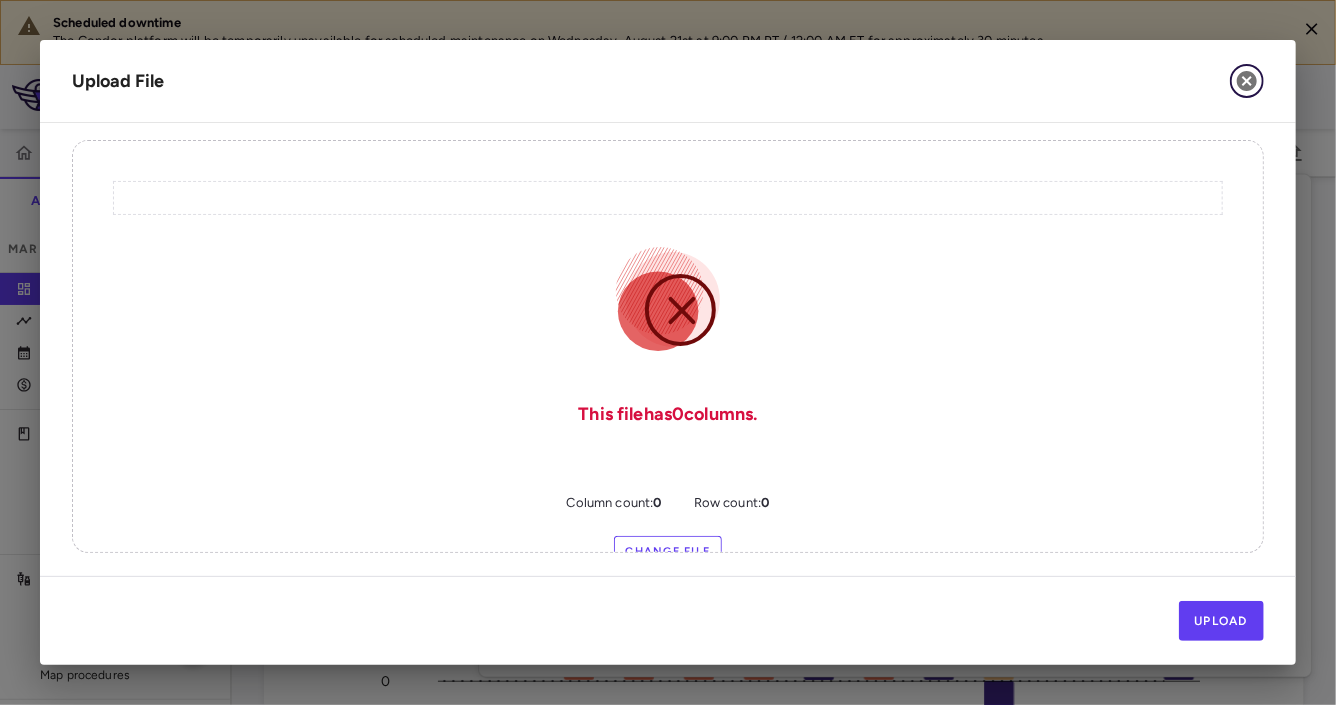 click 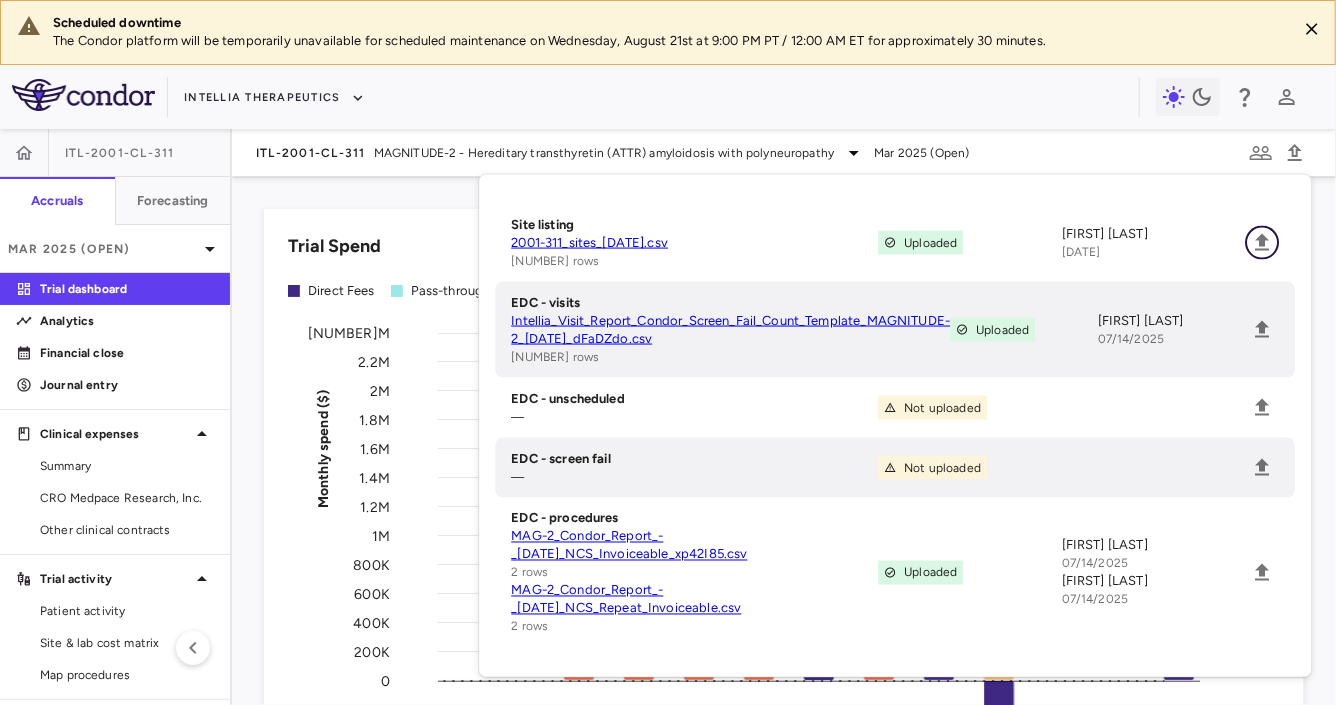 click 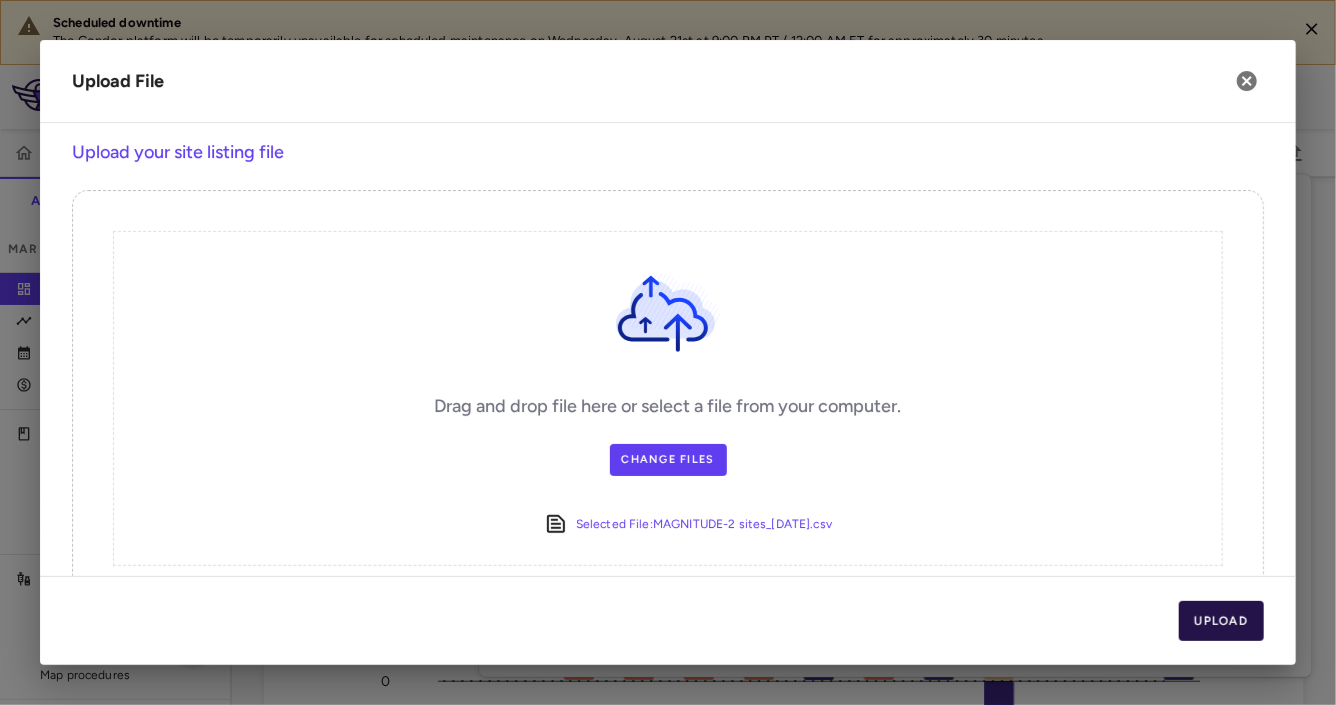 click on "Upload" at bounding box center (1222, 621) 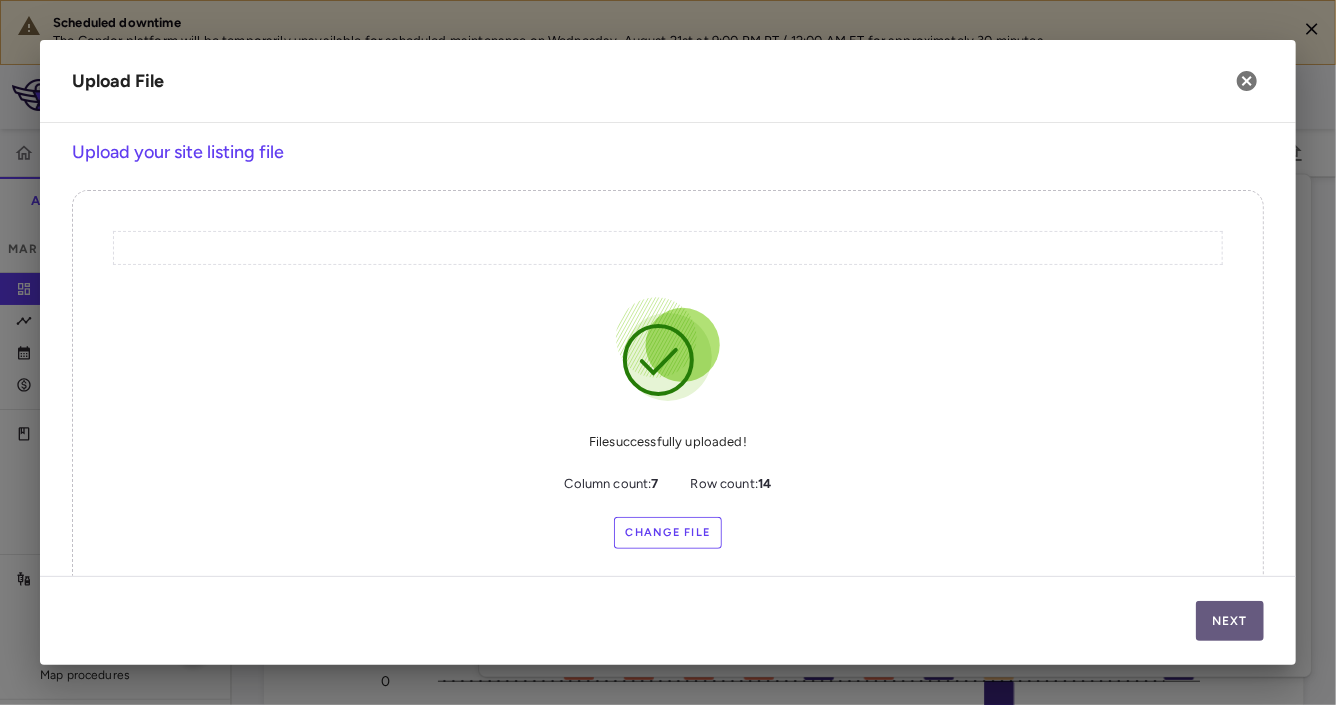 click on "Next" at bounding box center (1230, 621) 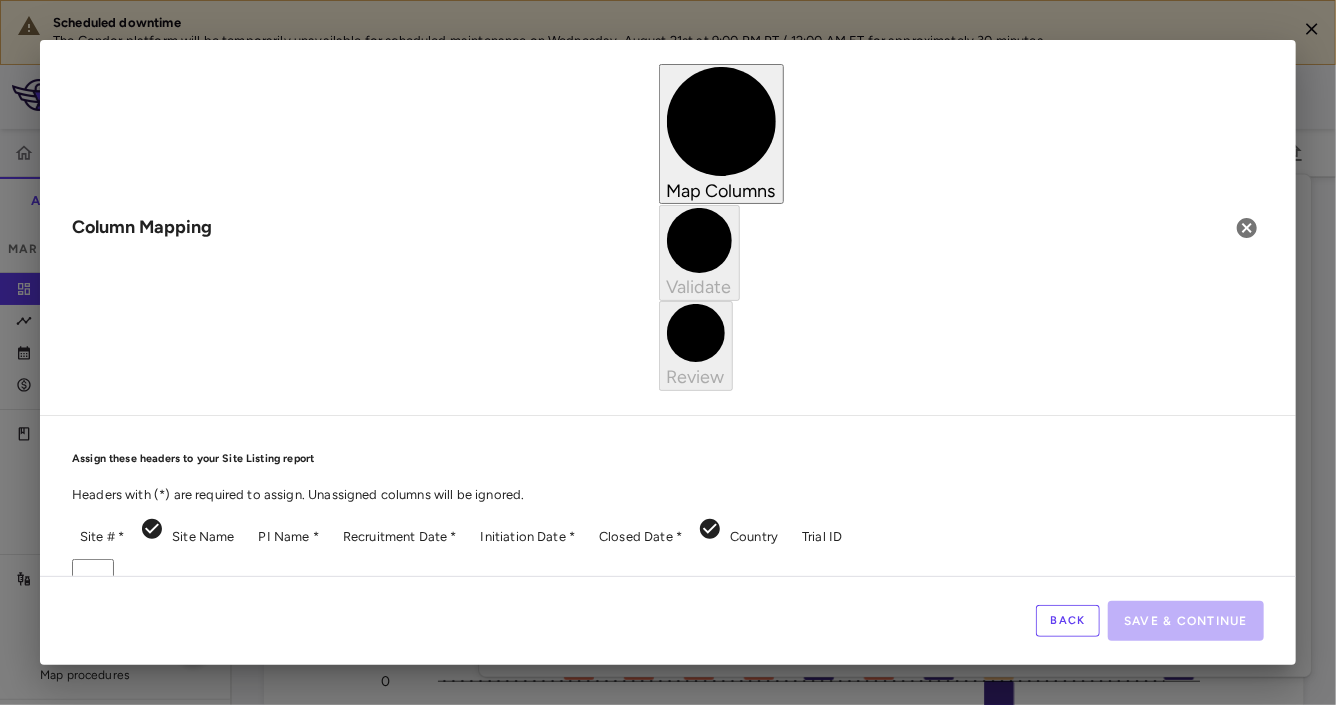 click on "Scheduled downtime The Condor platform will be temporarily unavailable for scheduled maintenance on Wednesday, August 21st at 9:00 PM PT / 12:00 AM ET for approximately 30 minutes. Skip to sidebar Skip to main content Intellia Therapeutics ITL-2001-CL-311 Accruals Forecasting Mar 2025 (Open) Trial dashboard Analytics Financial close Journal entry Clinical expenses Summary CRO Medpace Research, Inc. Other clinical contracts Trial activity Patient activity Site & lab cost matrix Map procedures Trial files Trial settings ITL-2001-CL-311 MAGNITUDE-2 - Hereditary transthyretin (ATTR) amyloidosis with polyneuropathy Mar 2025 (Open) Trial Spend Direct Fees Pass-throughs Investigator Fees Other Clinical Contracts Actual enrollment Monthly spend ($) -600K -400K -200K 0 200K 400K 600K 800K 1M 1.2M 1.4M 1.6M 1.8M 2M 2.2M 2.4M Actual patient enrollment Mar Apr May Jun Jul Aug Sep Oct Nov Dec Jan 25 Feb Mar Trial activity Drag here to set row groups Drag here to set column labels
to" at bounding box center (668, 352) 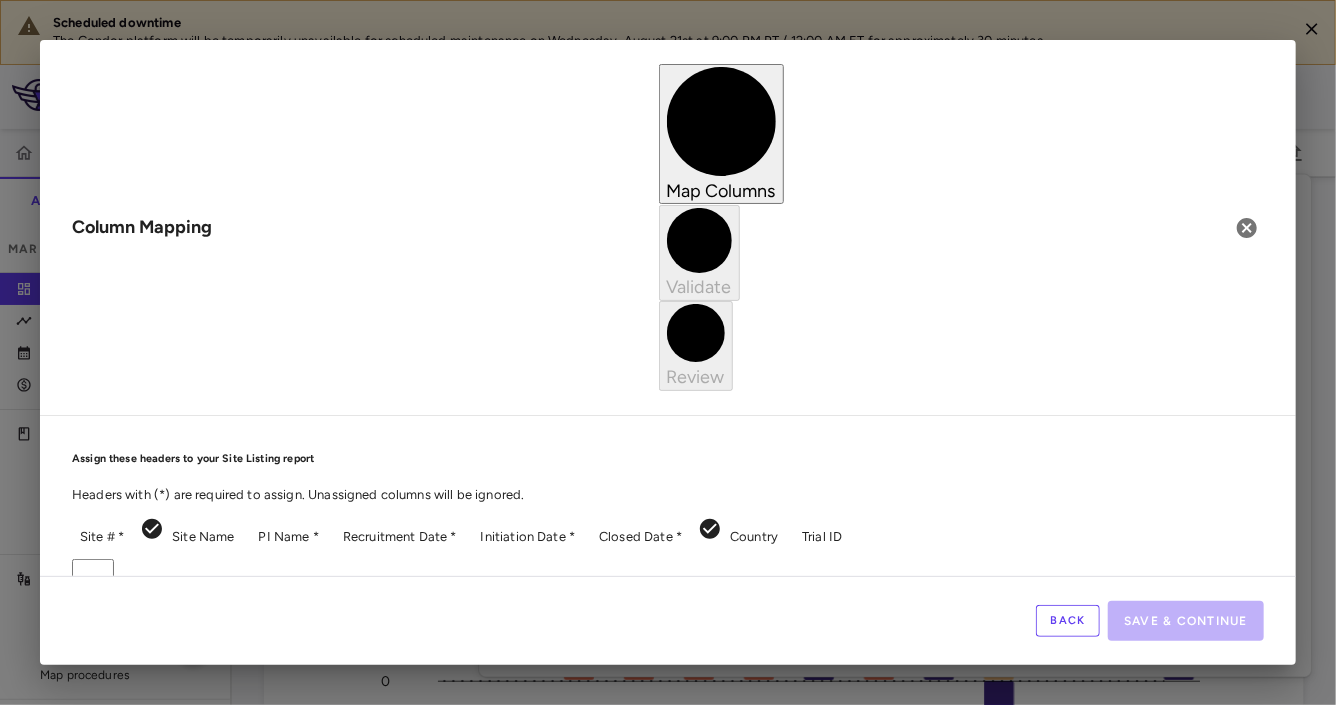 click on "Site # Required" at bounding box center (688, 1477) 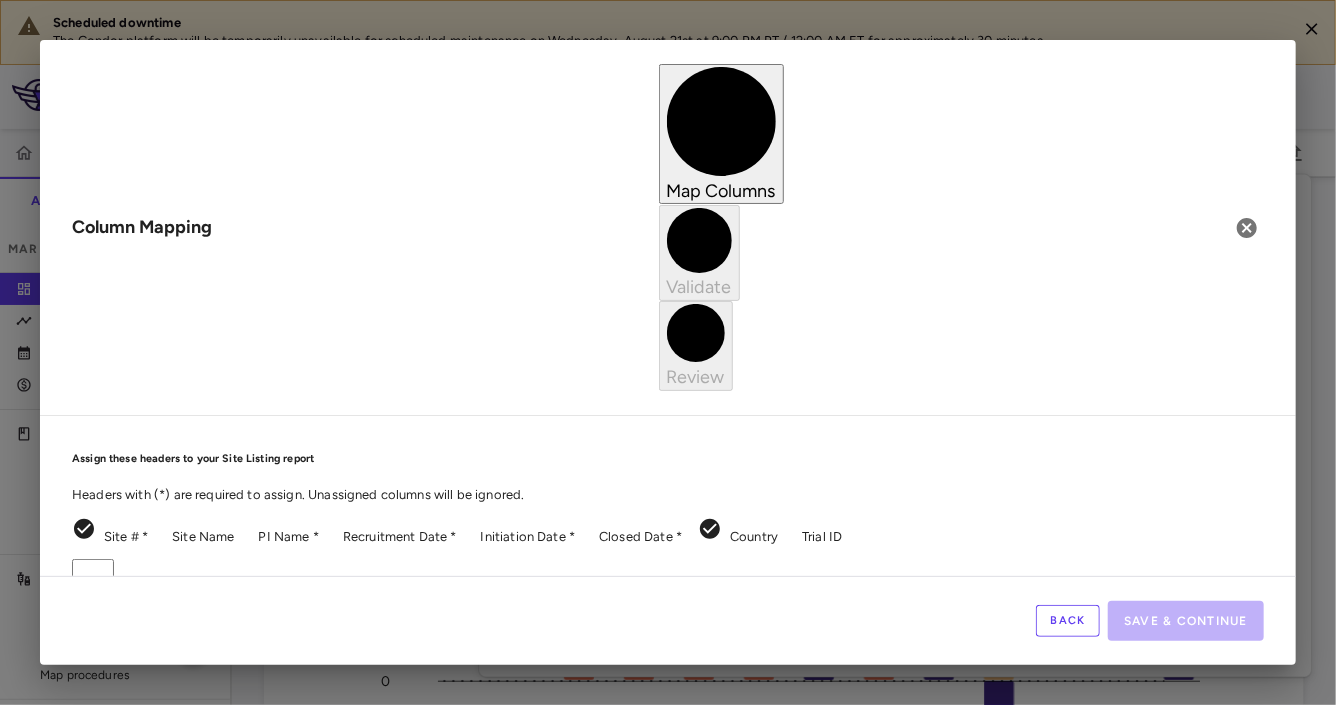 click on "Scheduled downtime The Condor platform will be temporarily unavailable for scheduled maintenance on Wednesday, August 21st at 9:00 PM PT / 12:00 AM ET for approximately 30 minutes. Skip to sidebar Skip to main content Intellia Therapeutics ITL-2001-CL-311 Accruals Forecasting Mar 2025 (Open) Trial dashboard Analytics Financial close Journal entry Clinical expenses Summary CRO Medpace Research, Inc. Other clinical contracts Trial activity Patient activity Site & lab cost matrix Map procedures Trial files Trial settings ITL-2001-CL-311 MAGNITUDE-2 - Hereditary transthyretin (ATTR) amyloidosis with polyneuropathy Mar 2025 (Open) Trial Spend Direct Fees Pass-throughs Investigator Fees Other Clinical Contracts Actual enrollment Monthly spend ($) -600K -400K -200K 0 200K 400K 600K 800K 1M 1.2M 1.4M 1.6M 1.8M 2M 2.2M 2.4M Actual patient enrollment Mar Apr May Jun Jul Aug Sep Oct Nov Dec Jan 25 Feb Mar Trial activity Drag here to set row groups Drag here to set column labels
to" at bounding box center (668, 352) 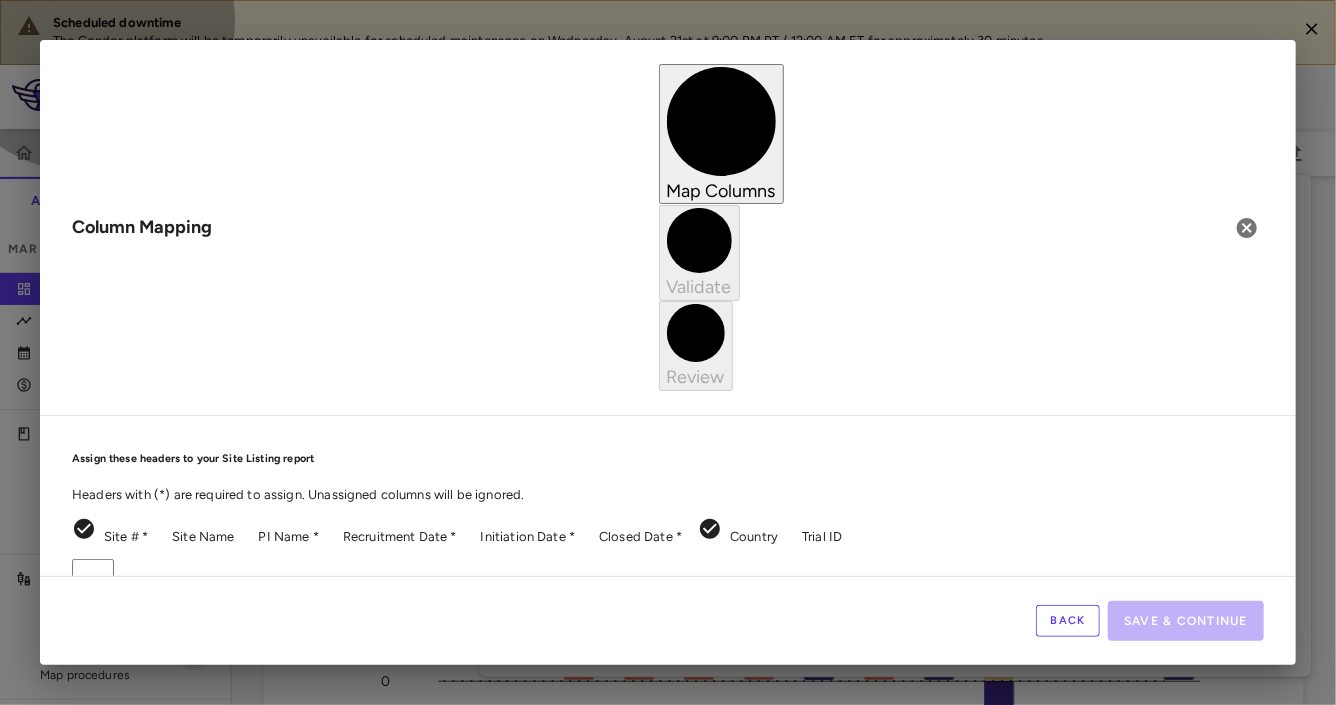 click on "[LAST] [LAST] Required" at bounding box center [688, 1531] 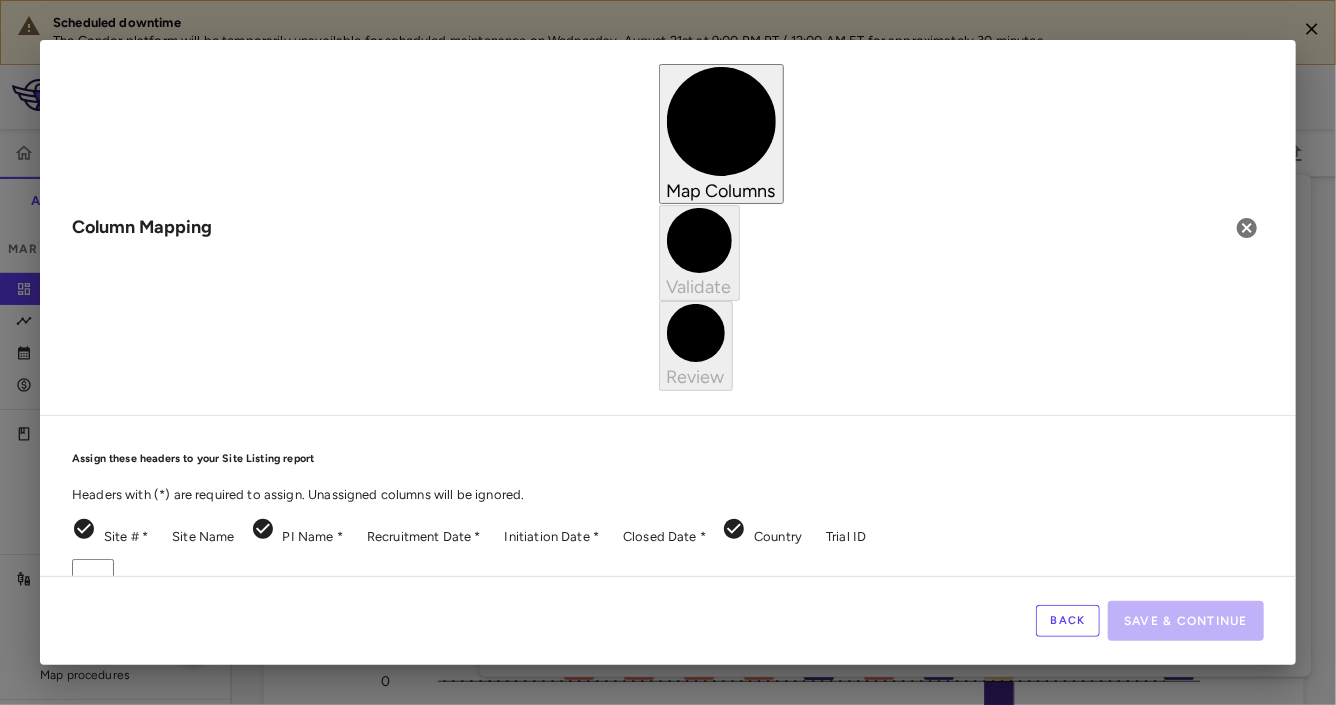 click on "Scheduled downtime The Condor platform will be temporarily unavailable for scheduled maintenance on Wednesday, August 21st at 9:00 PM PT / 12:00 AM ET for approximately 30 minutes. Skip to sidebar Skip to main content Intellia Therapeutics ITL-2001-CL-311 Accruals Forecasting Mar 2025 (Open) Trial dashboard Analytics Financial close Journal entry Clinical expenses Summary CRO Medpace Research, Inc. Other clinical contracts Trial activity Patient activity Site & lab cost matrix Map procedures Trial files Trial settings ITL-2001-CL-311 MAGNITUDE-2 - Hereditary transthyretin (ATTR) amyloidosis with polyneuropathy Mar 2025 (Open) Trial Spend Direct Fees Pass-throughs Investigator Fees Other Clinical Contracts Actual enrollment Monthly spend ($) -600K -400K -200K 0 200K 400K 600K 800K 1M 1.2M 1.4M 1.6M 1.8M 2M 2.2M 2.4M Actual patient enrollment Mar Apr May Jun Jul Aug Sep Oct Nov Dec Jan 25 Feb Mar Trial activity Drag here to set row groups Drag here to set column labels
to" at bounding box center (668, 352) 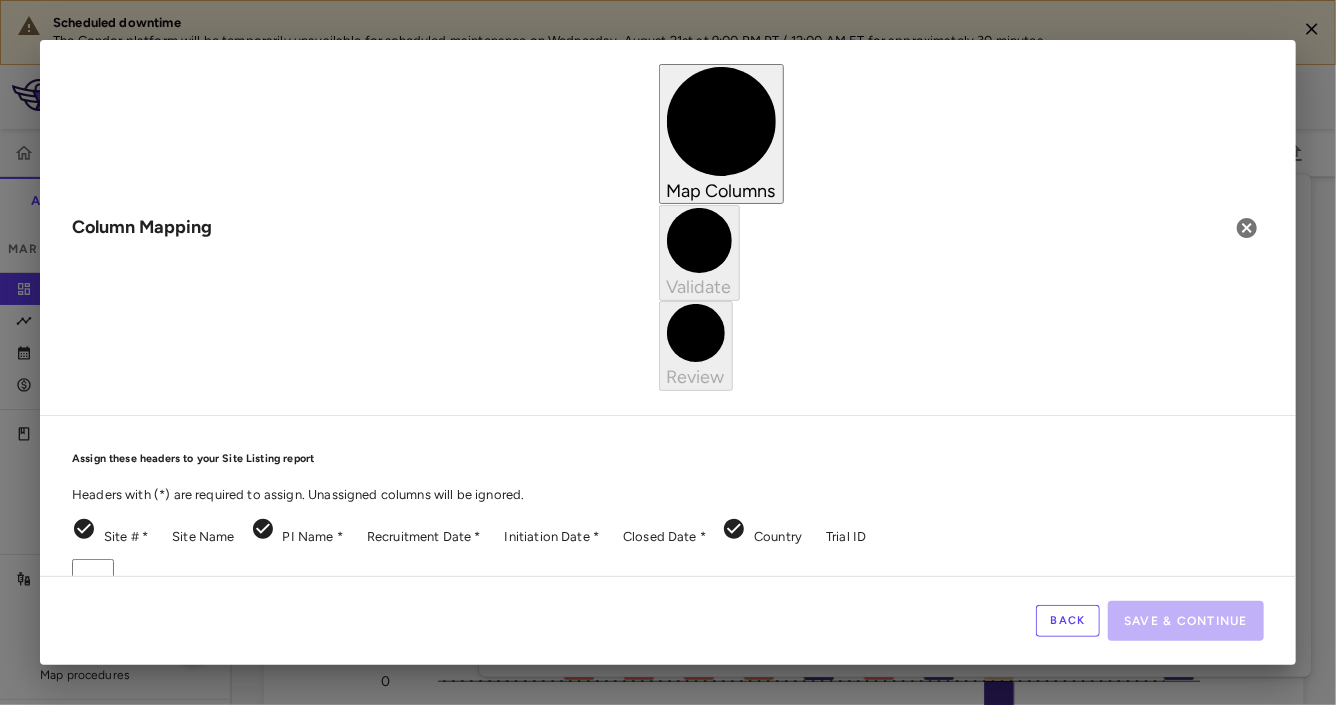 click on "Recruitment Date Required" at bounding box center (688, 1567) 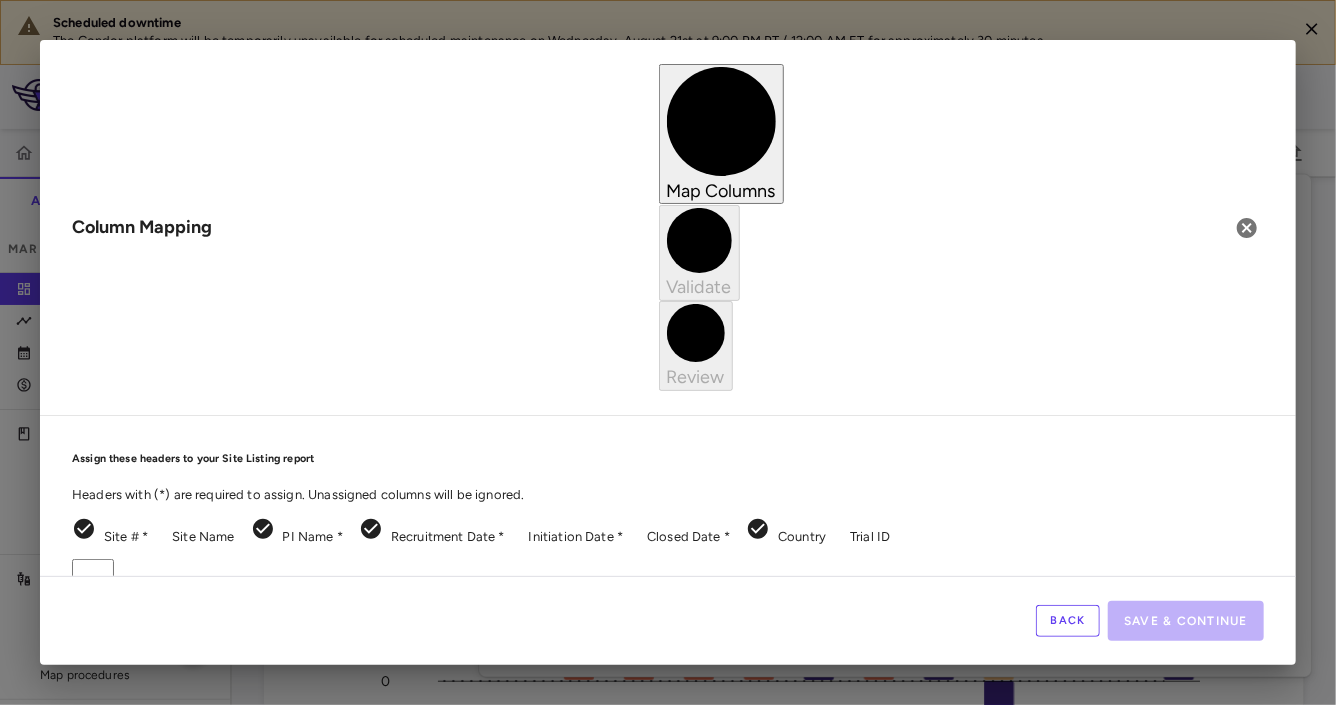 click on "Select ​" at bounding box center (958, 650) 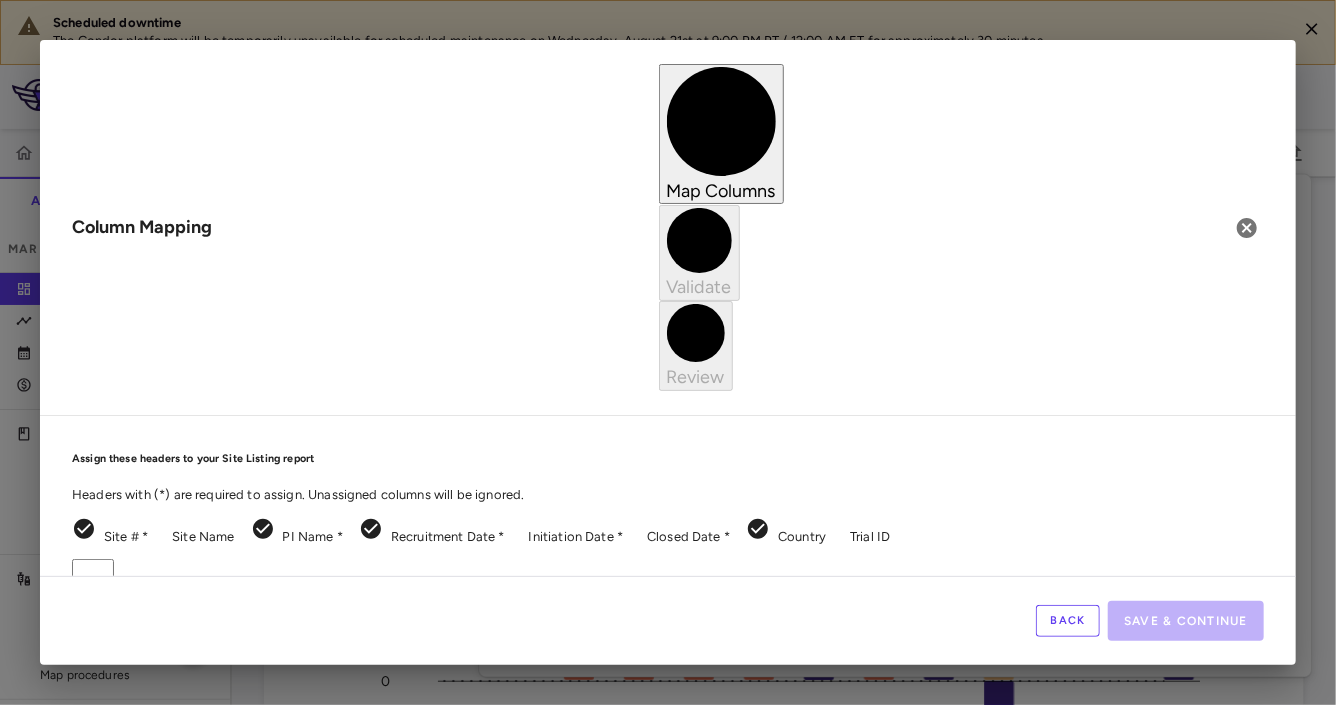 click on "Initiation Date Required" at bounding box center [688, 1603] 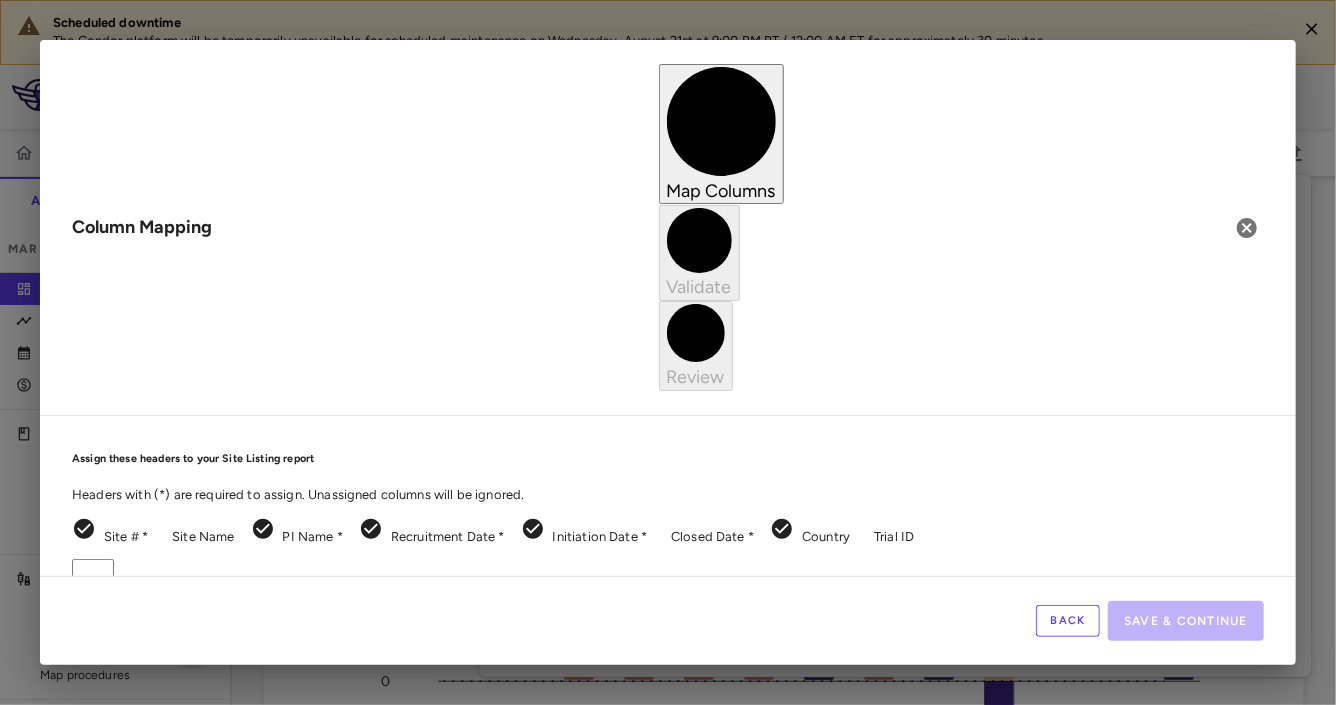 click on "Scheduled downtime The Condor platform will be temporarily unavailable for scheduled maintenance on Wednesday, August 21st at 9:00 PM PT / 12:00 AM ET for approximately 30 minutes. Skip to sidebar Skip to main content Intellia Therapeutics ITL-2001-CL-311 Accruals Forecasting Mar 2025 (Open) Trial dashboard Analytics Financial close Journal entry Clinical expenses Summary CRO Medpace Research, Inc. Other clinical contracts Trial activity Patient activity Site & lab cost matrix Map procedures Trial files Trial settings ITL-2001-CL-311 MAGNITUDE-2 - Hereditary transthyretin (ATTR) amyloidosis with polyneuropathy Mar 2025 (Open) Trial Spend Direct Fees Pass-throughs Investigator Fees Other Clinical Contracts Actual enrollment Monthly spend ($) -600K -400K -200K 0 200K 400K 600K 800K 1M 1.2M 1.4M 1.6M 1.8M 2M 2.2M 2.4M Actual patient enrollment Mar Apr May Jun Jul Aug Sep Oct Nov Dec Jan 25 Feb Mar Trial activity Drag here to set row groups Drag here to set column labels
to" at bounding box center [668, 352] 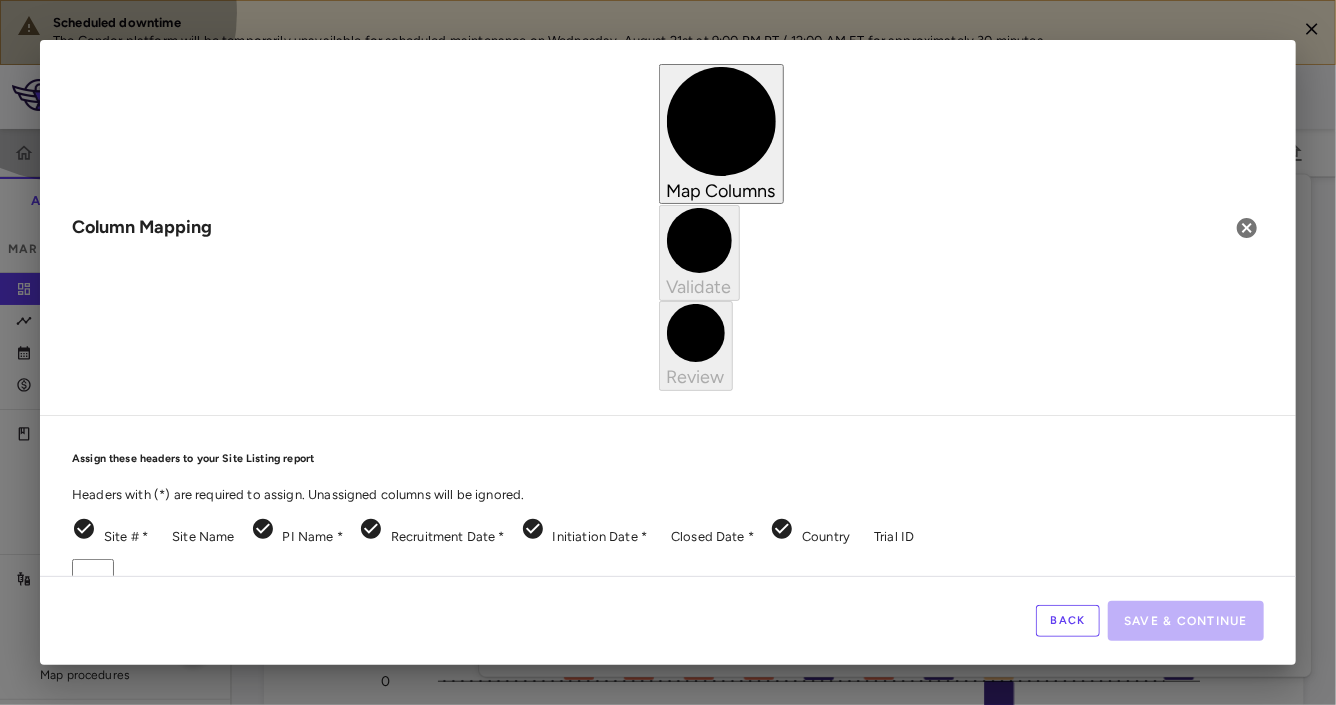 click on "Closed Date Required" at bounding box center [688, 1639] 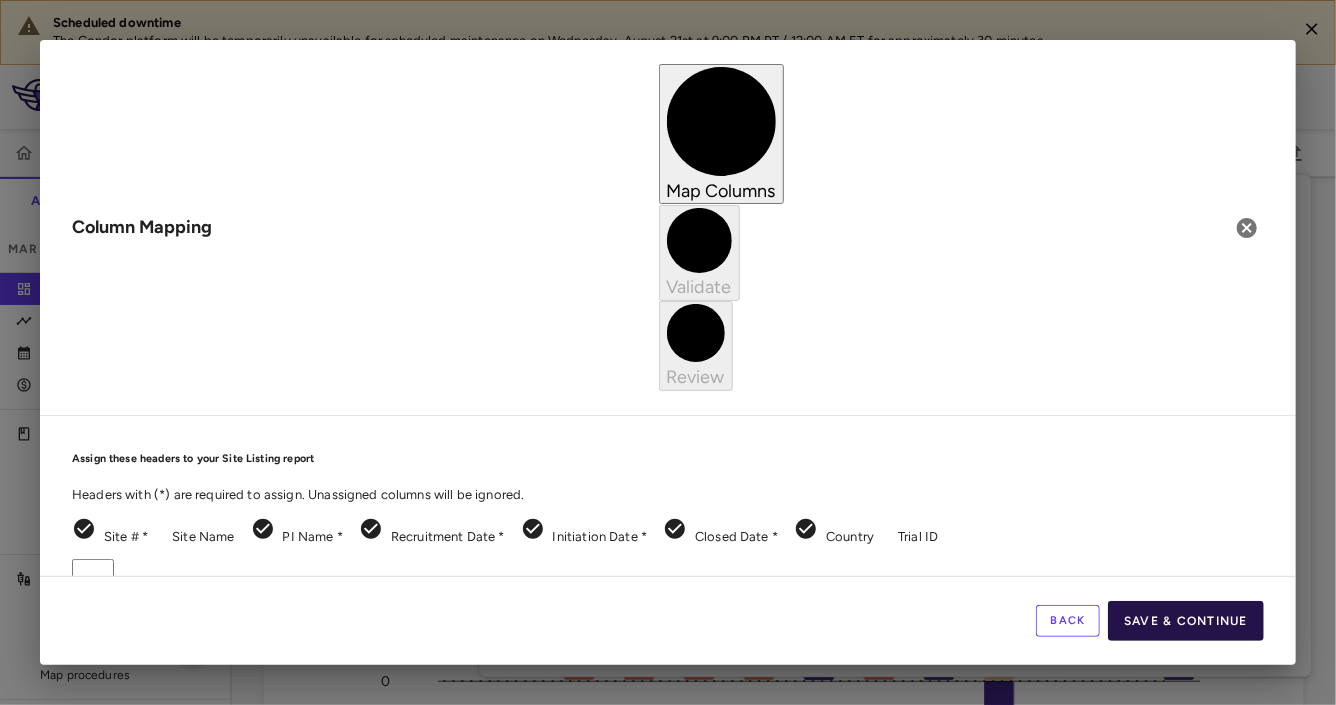 click on "Save & Continue" at bounding box center (1186, 621) 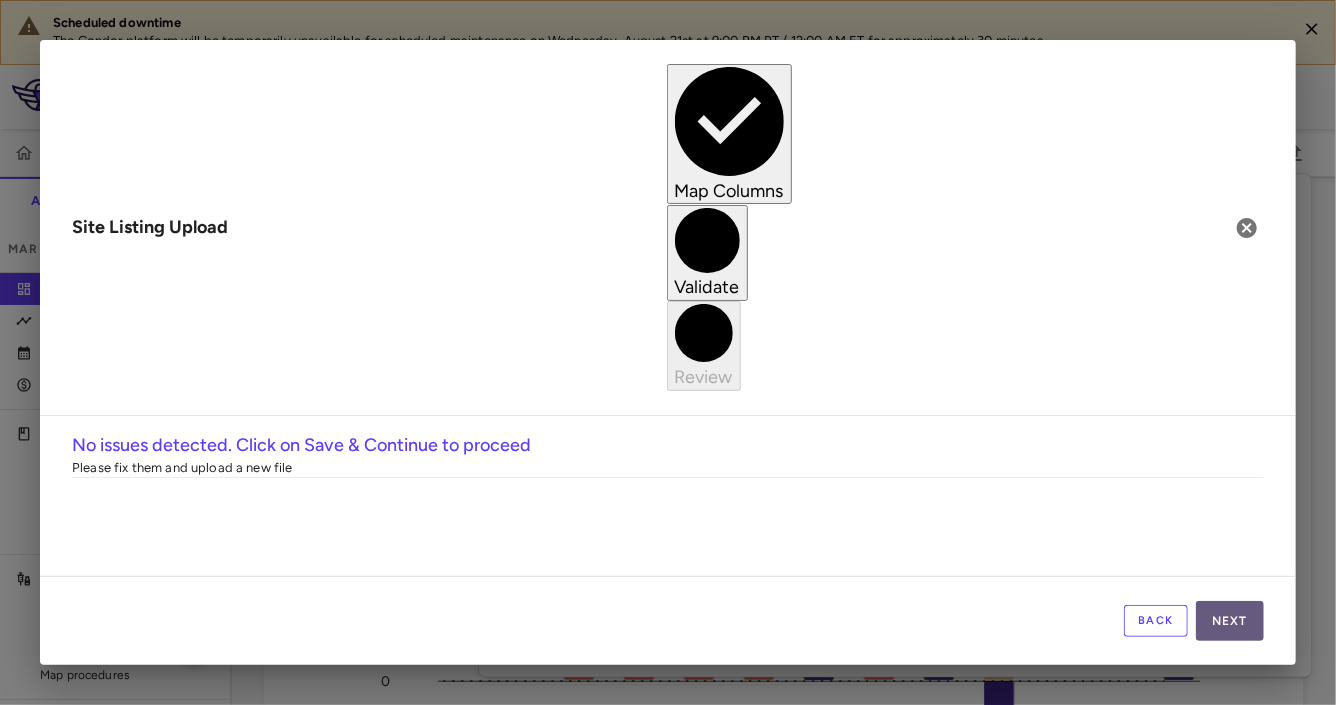 click on "Next" at bounding box center (1230, 621) 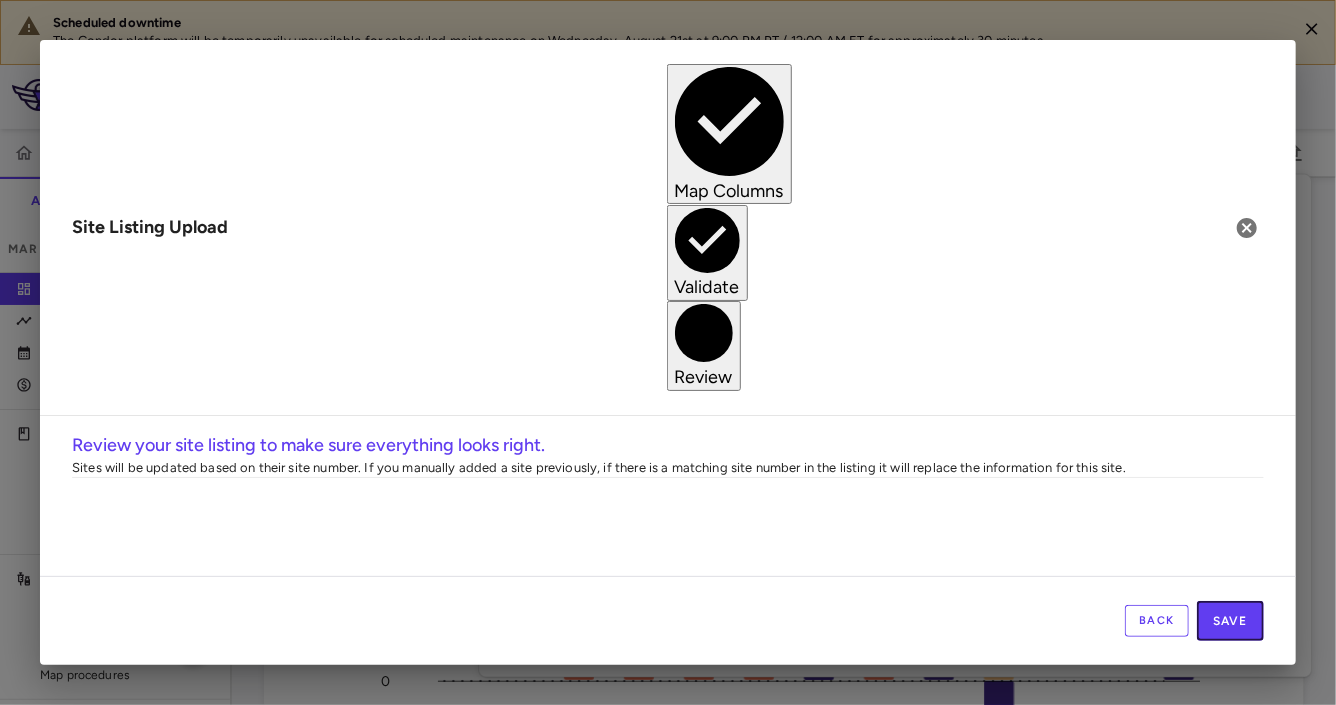 click on "Save" at bounding box center (1230, 621) 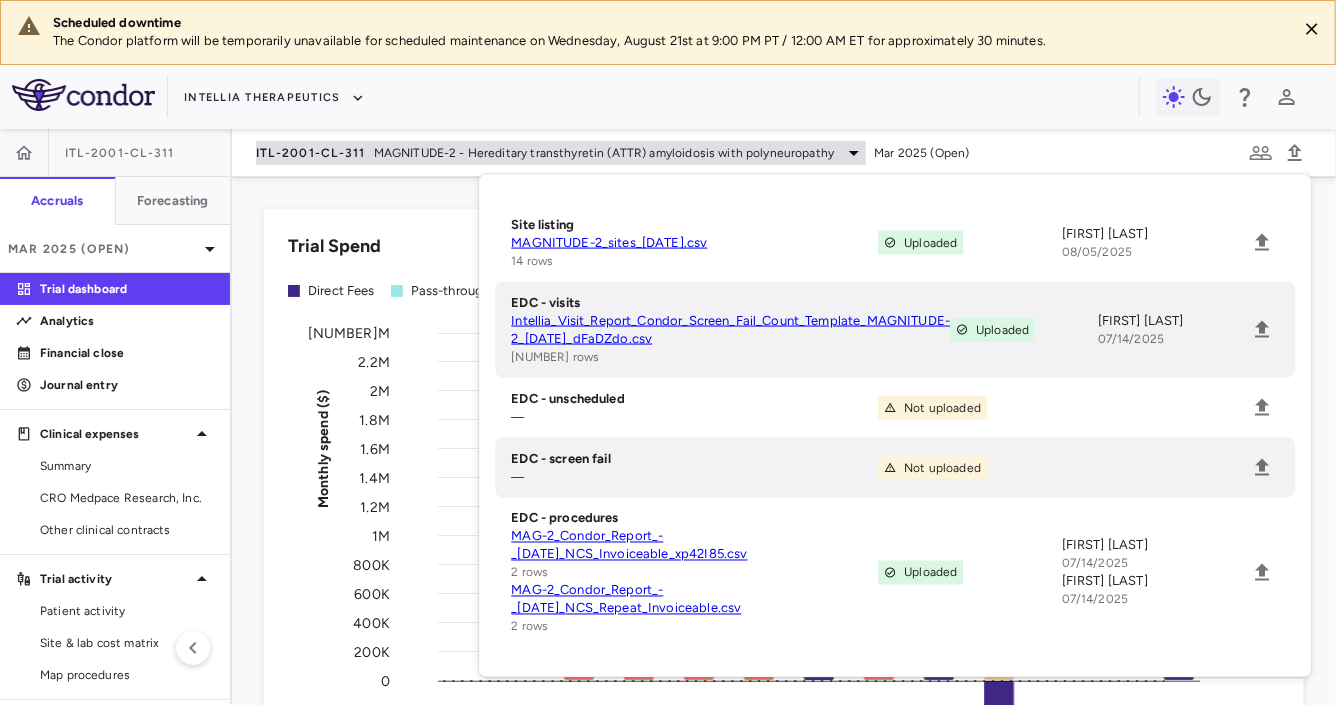 click on "MAGNITUDE-2 - Hereditary transthyretin (ATTR) amyloidosis with polyneuropathy" at bounding box center (604, 153) 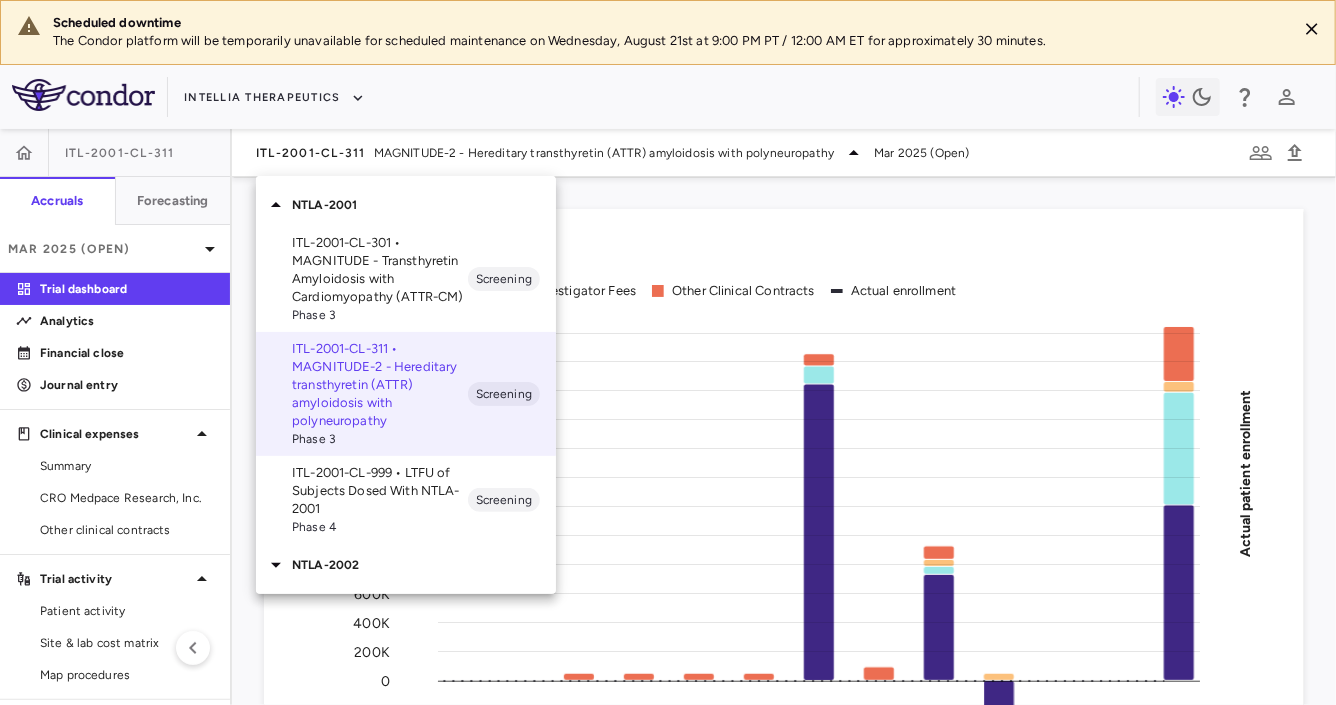 click on "NTLA-2002" at bounding box center (424, 565) 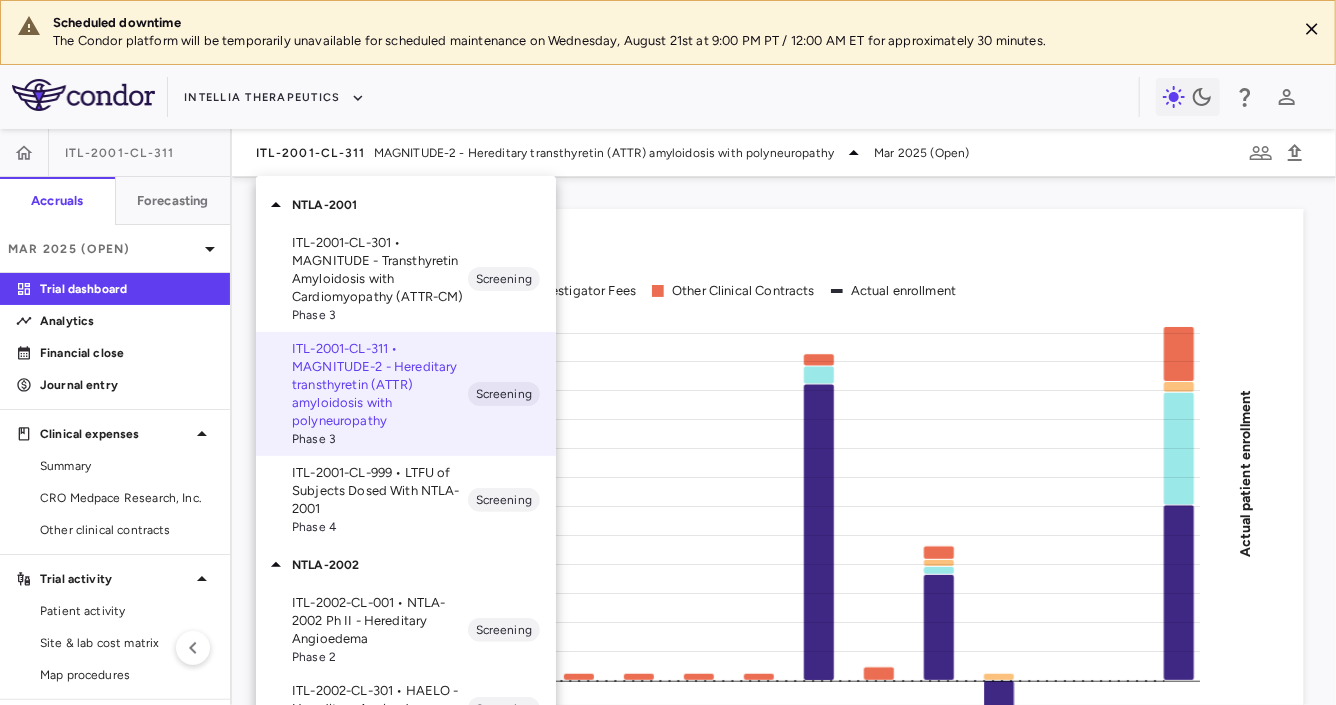 click on "ITL-2002-CL-301 • HAELO - Hereditary Angioedema" at bounding box center (380, 700) 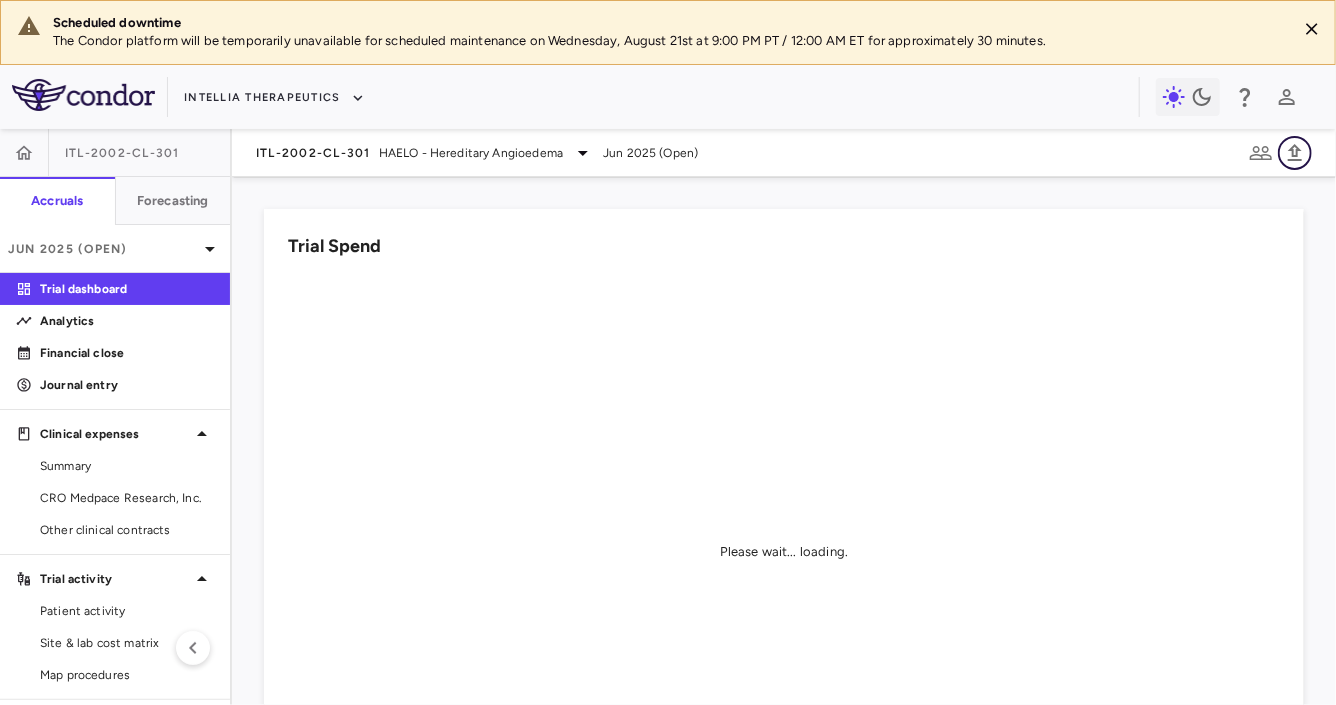 click 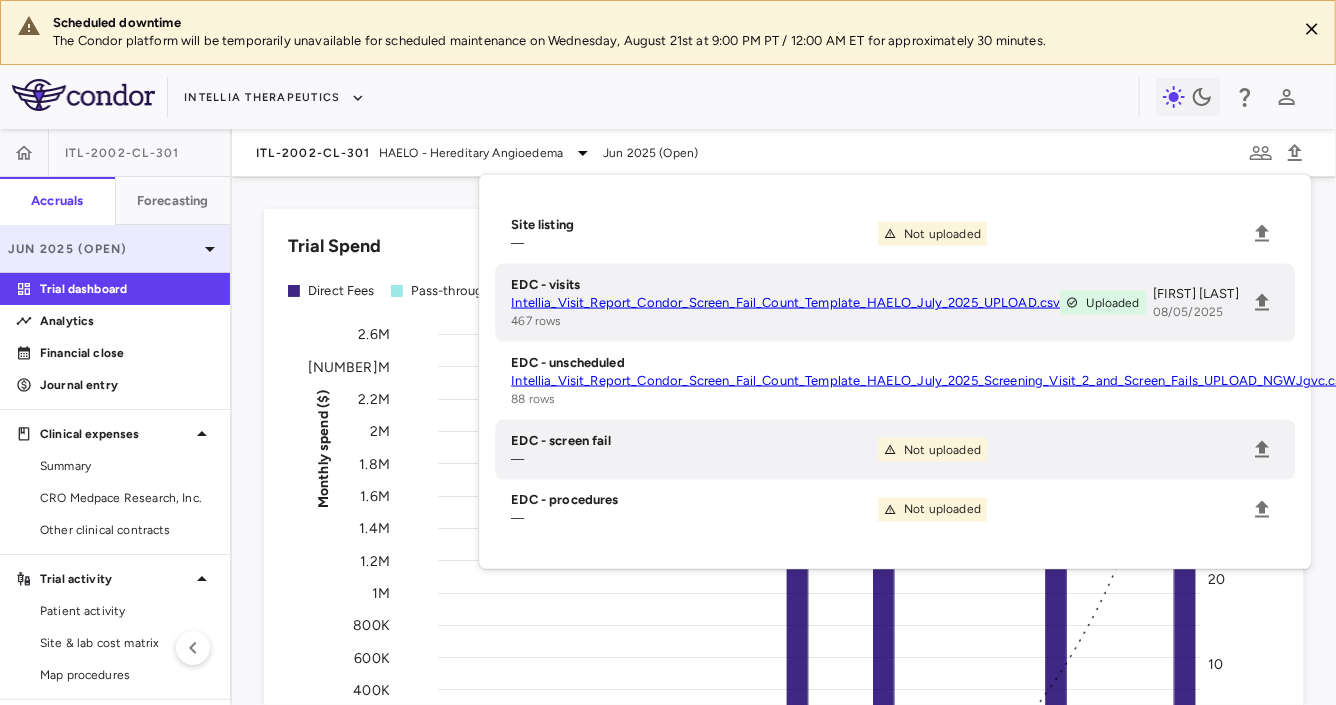 click on "Jun 2025 (Open)" at bounding box center [103, 249] 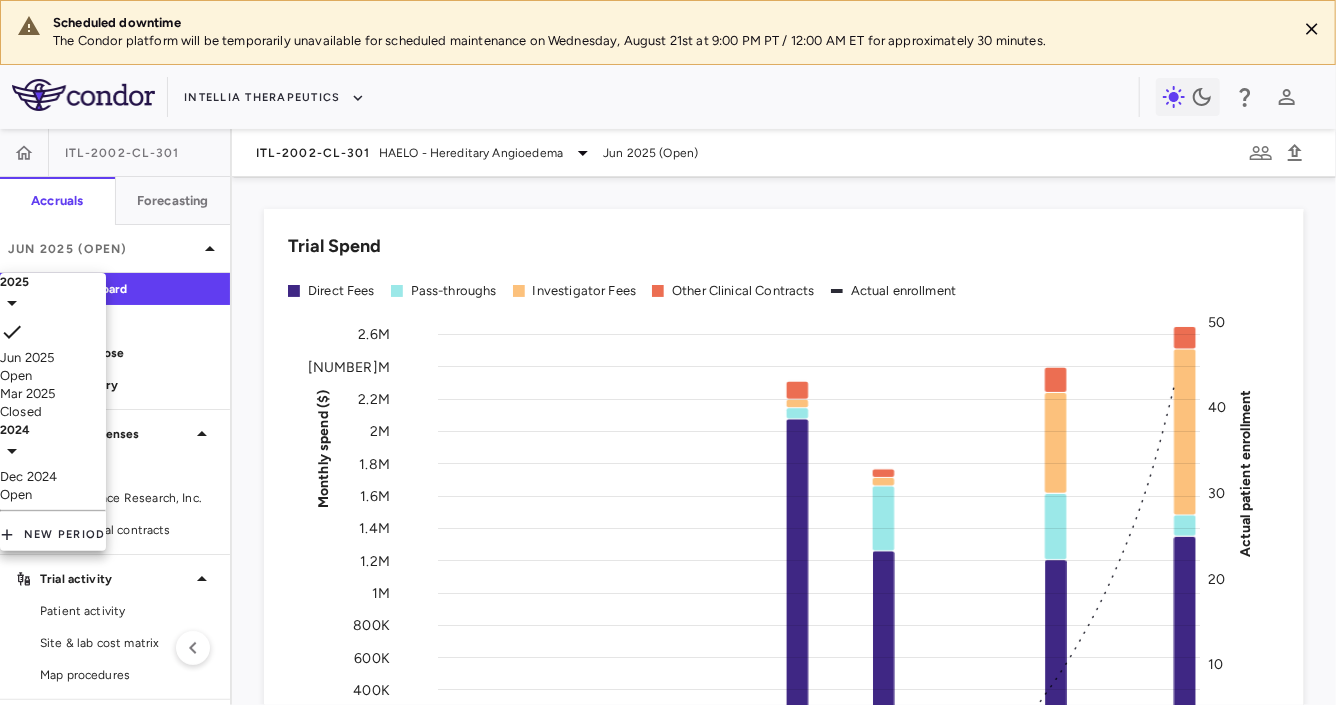 click at bounding box center [668, 352] 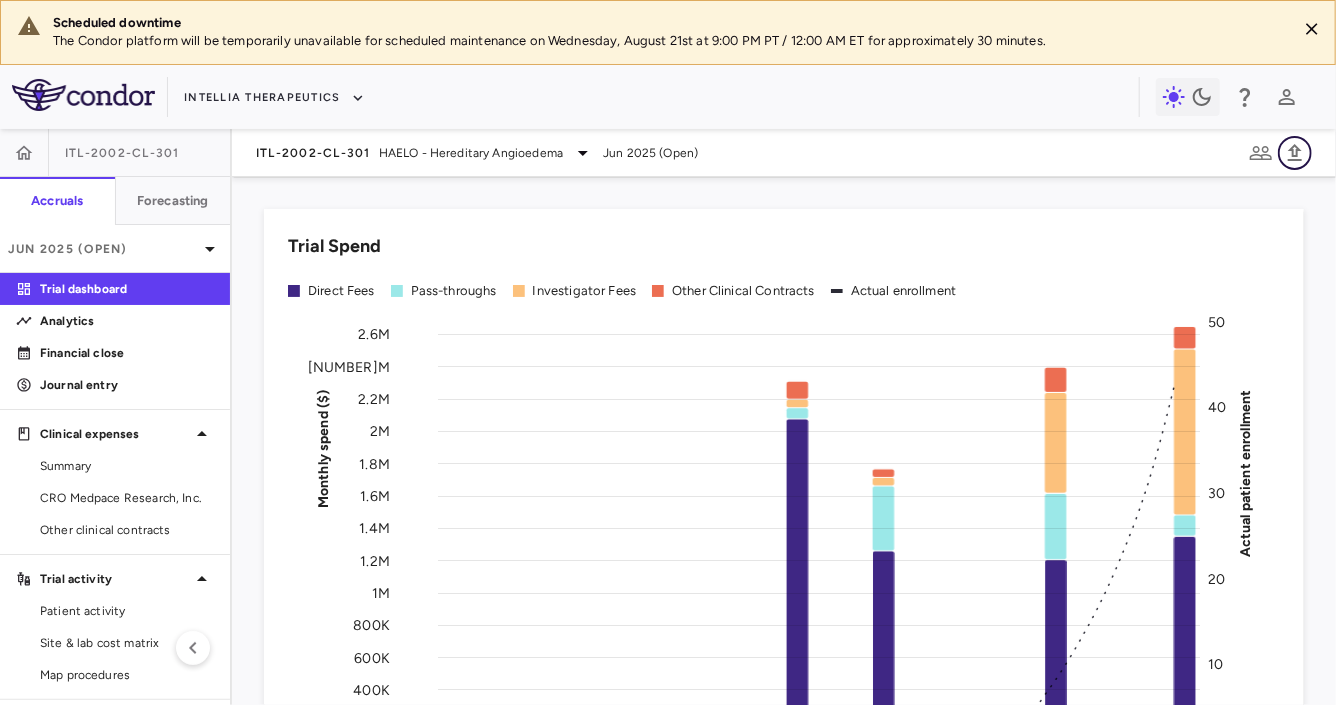 click 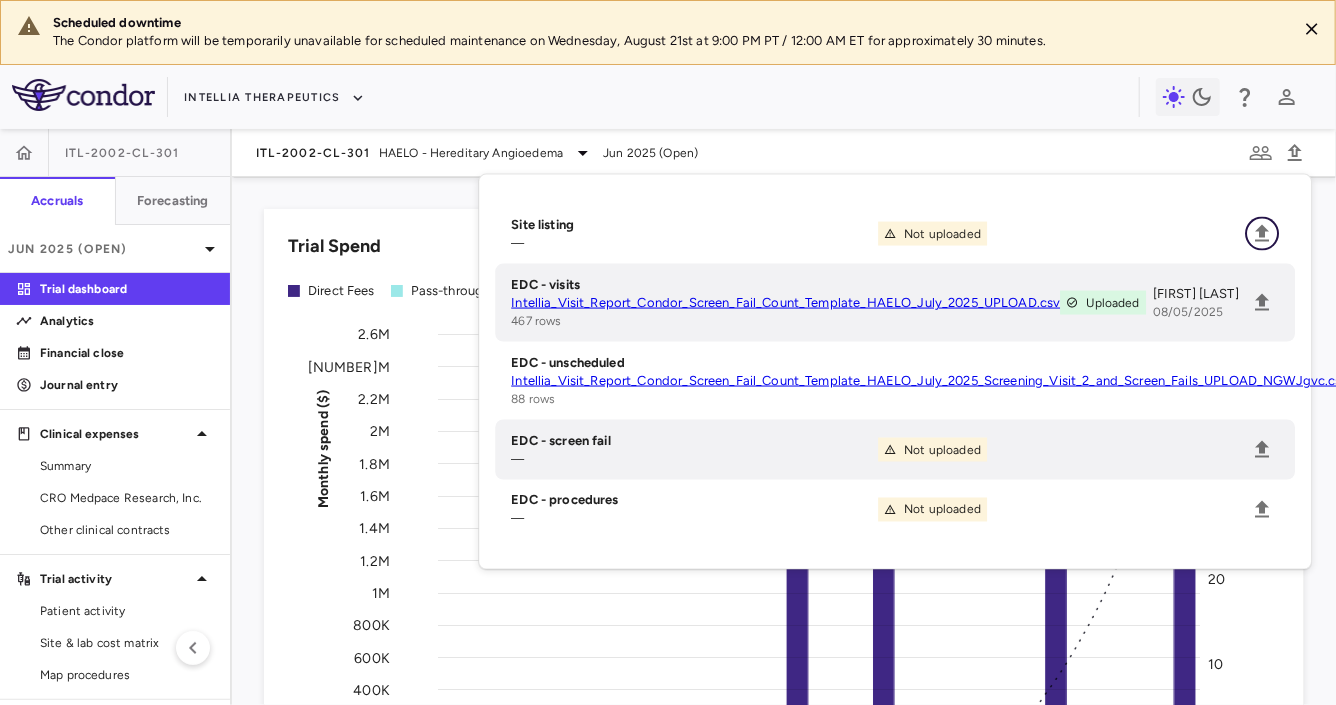 click 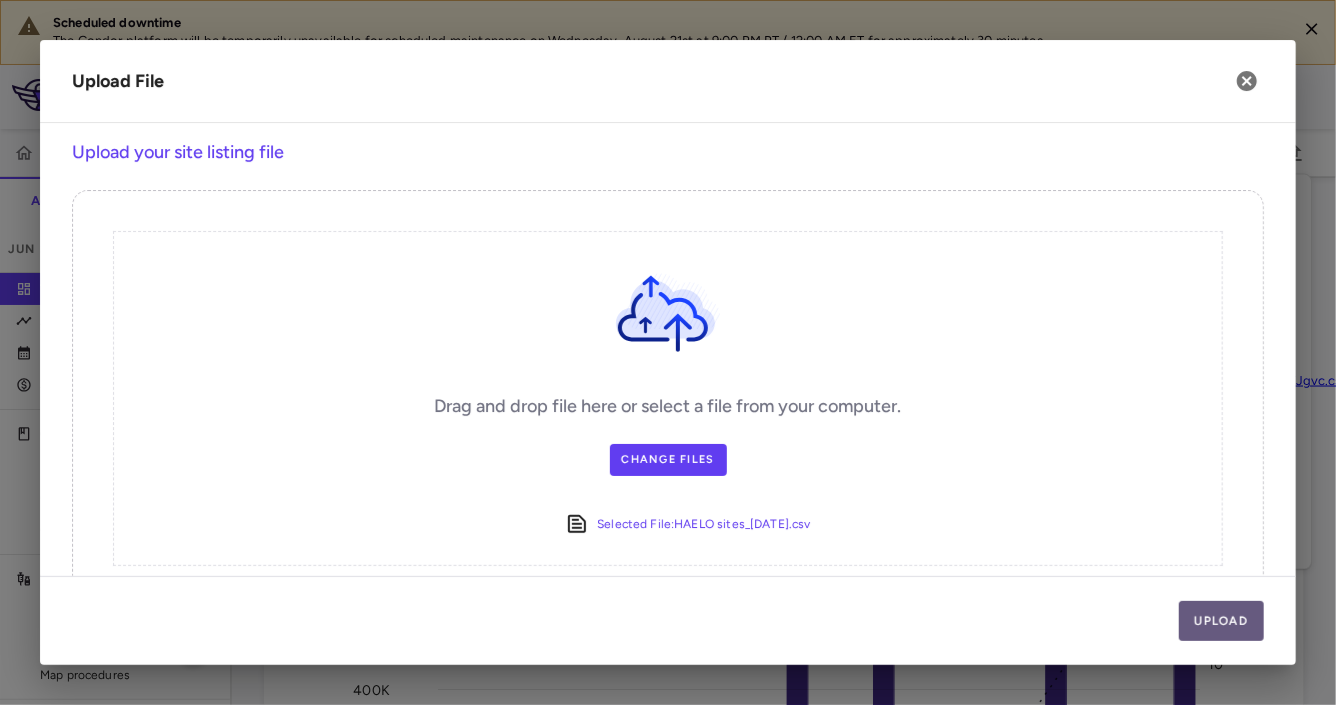 click on "Upload" at bounding box center [1222, 621] 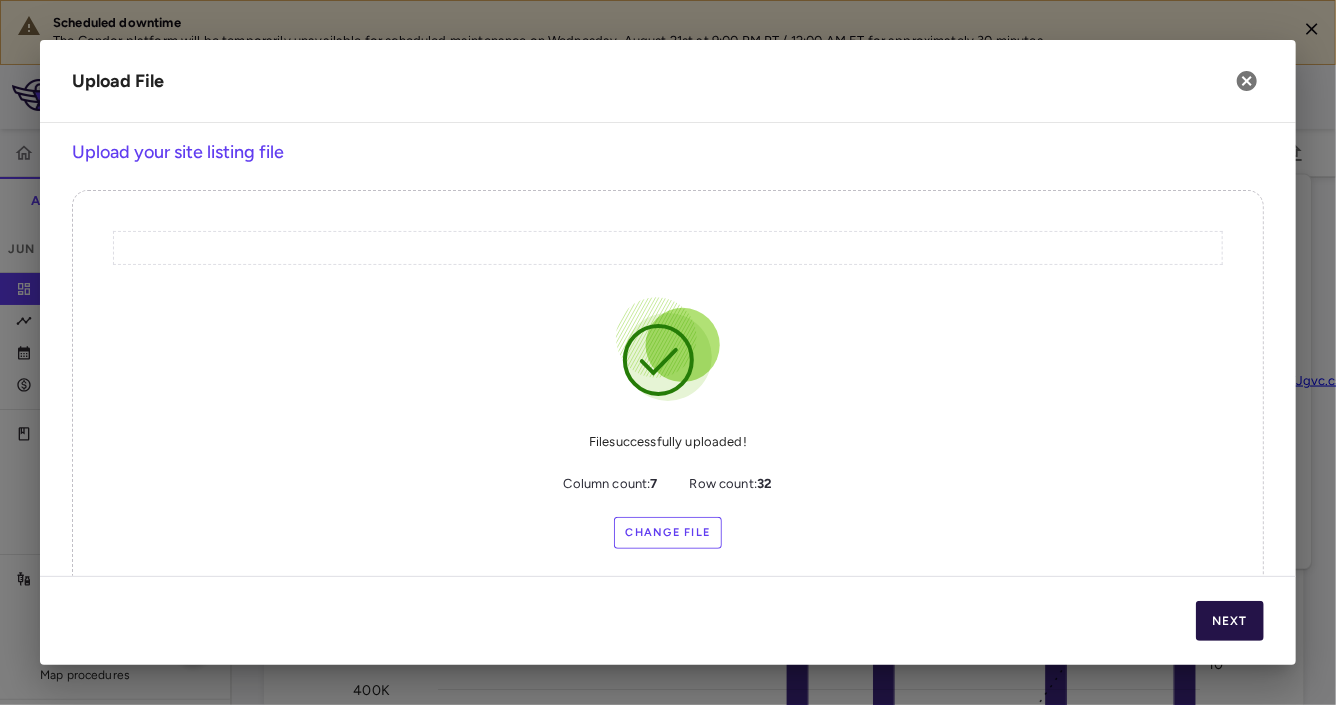 click on "Next" at bounding box center [1230, 621] 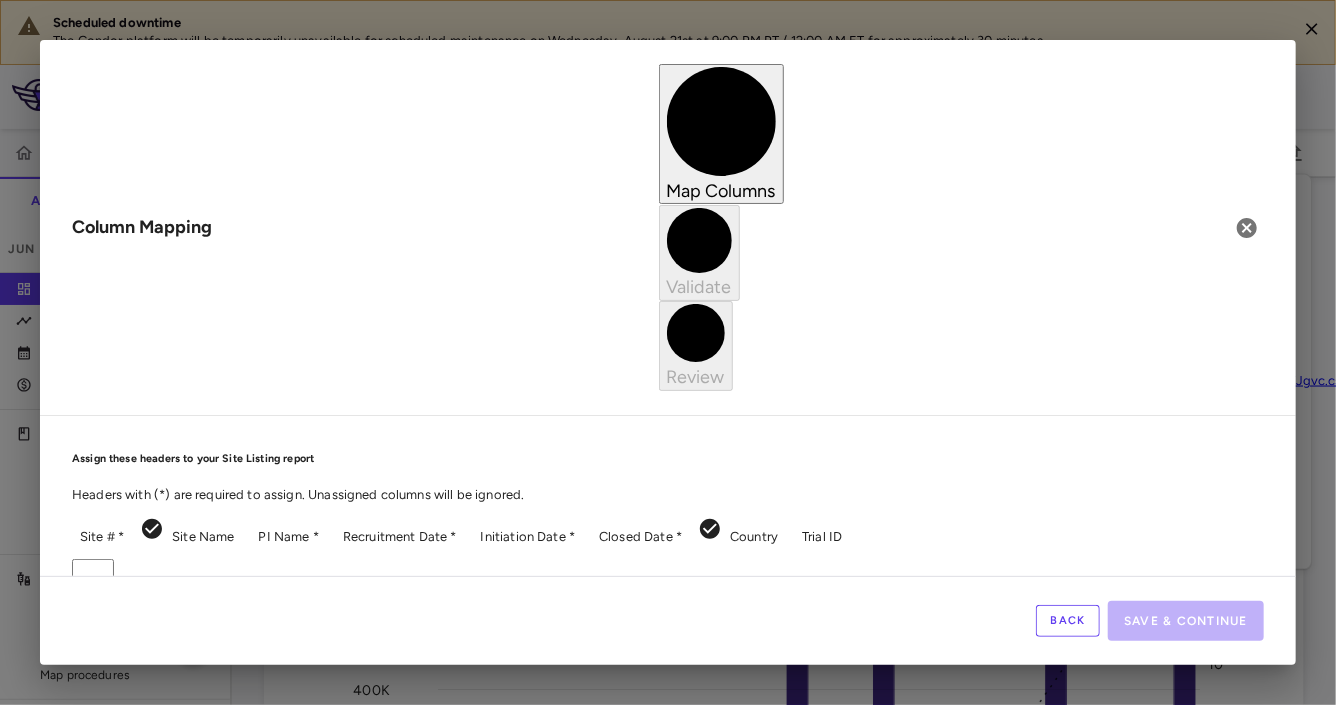 click on "Scheduled downtime The Condor platform will be temporarily unavailable for scheduled maintenance on Wednesday, August 21st at 9:00 PM PT / 12:00 AM ET for approximately 30 minutes. Skip to sidebar Skip to main content Intellia Therapeutics ITL-2002-CL-301 Accruals Forecasting Jun 2025 (Open) Trial dashboard Analytics Financial close Journal entry Clinical expenses Summary CRO Medpace Research, Inc. Other clinical contracts Trial activity Patient activity Site & lab cost matrix Map procedures Trial files Trial settings ITL-2002-CL-301 HAELO - Hereditary Angioedema Jun 2025 (Open) Trial Spend Direct Fees Pass-throughs Investigator Fees Other Clinical Contracts Actual enrollment Monthly spend ($) 0 200K 400K 600K 800K 1M 1.2M 1.4M 1.6M 1.8M 2M 2.2M 2.4M 2.6M Actual patient enrollment 10 20 30 40 50 Jan 24 Feb Mar Apr May Jun Jul Aug Sep Oct Nov Dec Jan 25 Feb Mar Apr May Jun Trial activity Drag here to set row groups Drag here to set column labels" at bounding box center (668, 352) 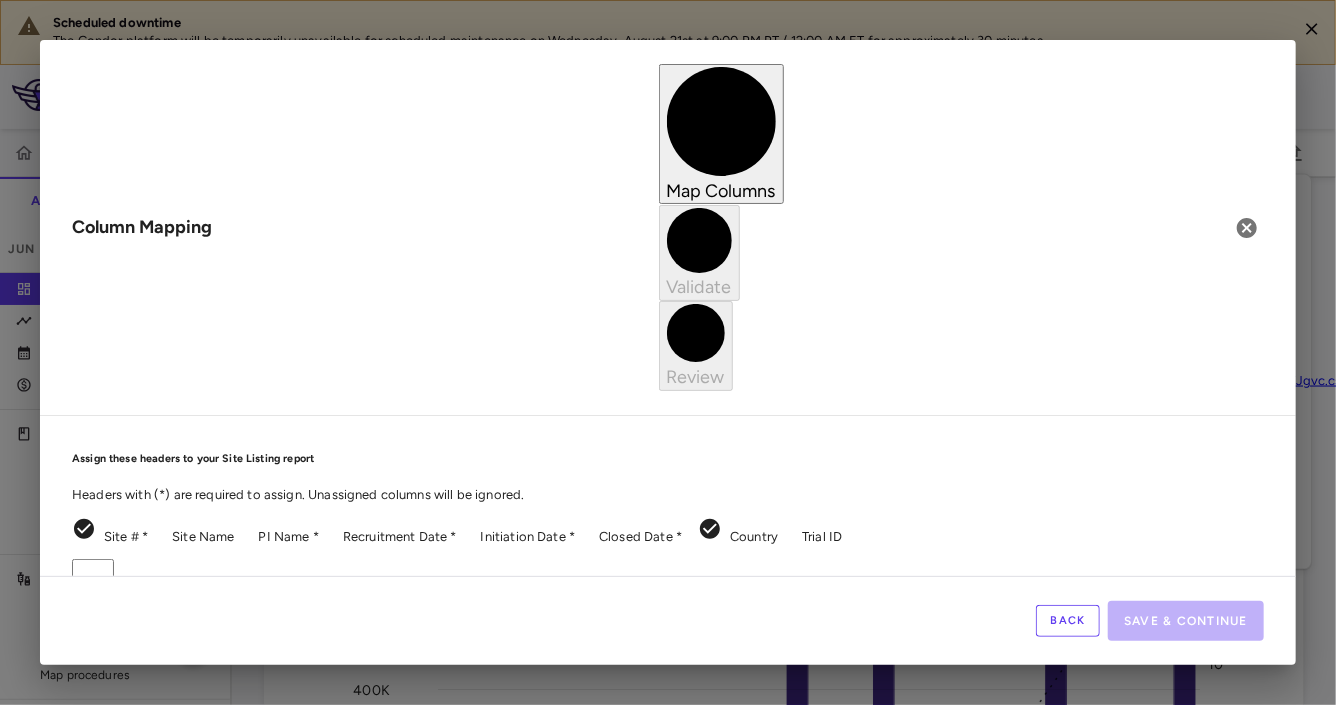 click on "Scheduled downtime The Condor platform will be temporarily unavailable for scheduled maintenance on Wednesday, August 21st at 9:00 PM PT / 12:00 AM ET for approximately 30 minutes. Skip to sidebar Skip to main content Intellia Therapeutics ITL-2002-CL-301 Accruals Forecasting Jun 2025 (Open) Trial dashboard Analytics Financial close Journal entry Clinical expenses Summary CRO Medpace Research, Inc. Other clinical contracts Trial activity Patient activity Site & lab cost matrix Map procedures Trial files Trial settings ITL-2002-CL-301 HAELO - Hereditary Angioedema Jun 2025 (Open) Trial Spend Direct Fees Pass-throughs Investigator Fees Other Clinical Contracts Actual enrollment Monthly spend ($) 0 200K 400K 600K 800K 1M 1.2M 1.4M 1.6M 1.8M 2M 2.2M 2.4M 2.6M Actual patient enrollment 10 20 30 40 50 Jan 24 Feb Mar Apr May Jun Jul Aug Sep Oct Nov Dec Jan 25 Feb Mar Apr May Jun Trial activity Drag here to set row groups Drag here to set column labels" at bounding box center (668, 352) 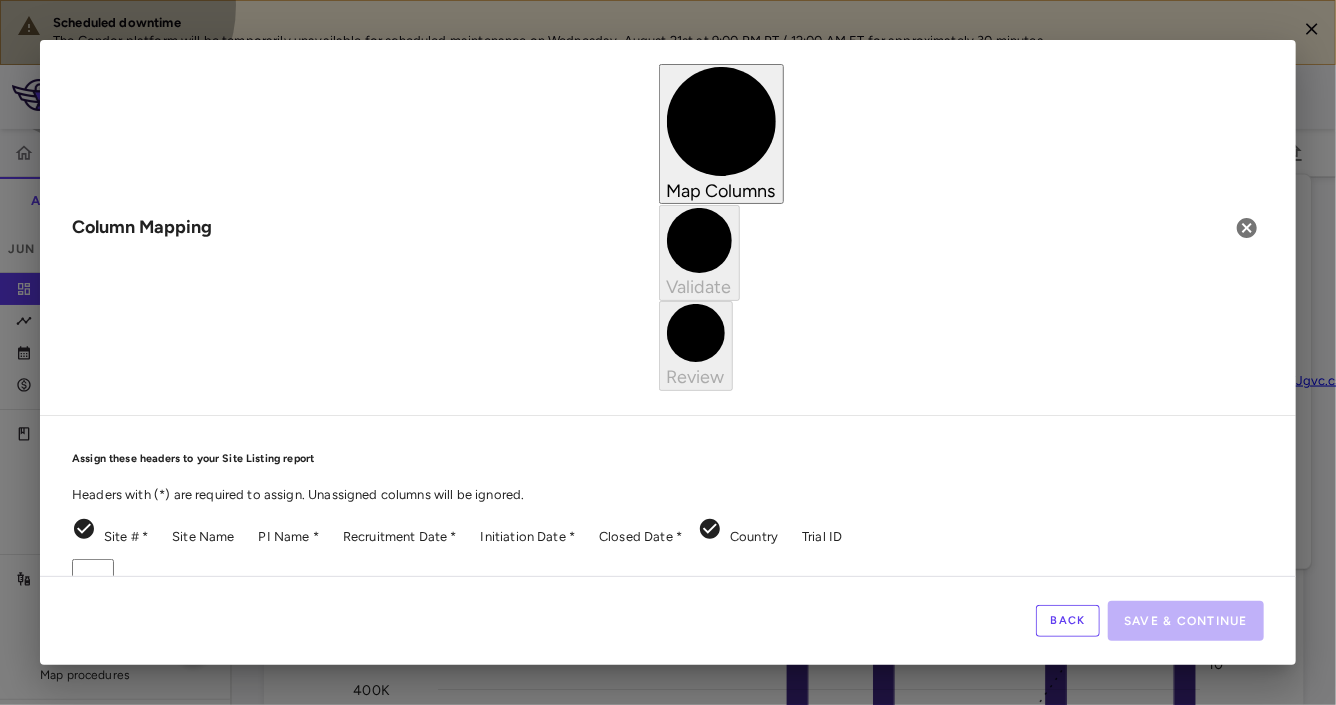click on "[LAST] [LAST] Required" at bounding box center (688, 1531) 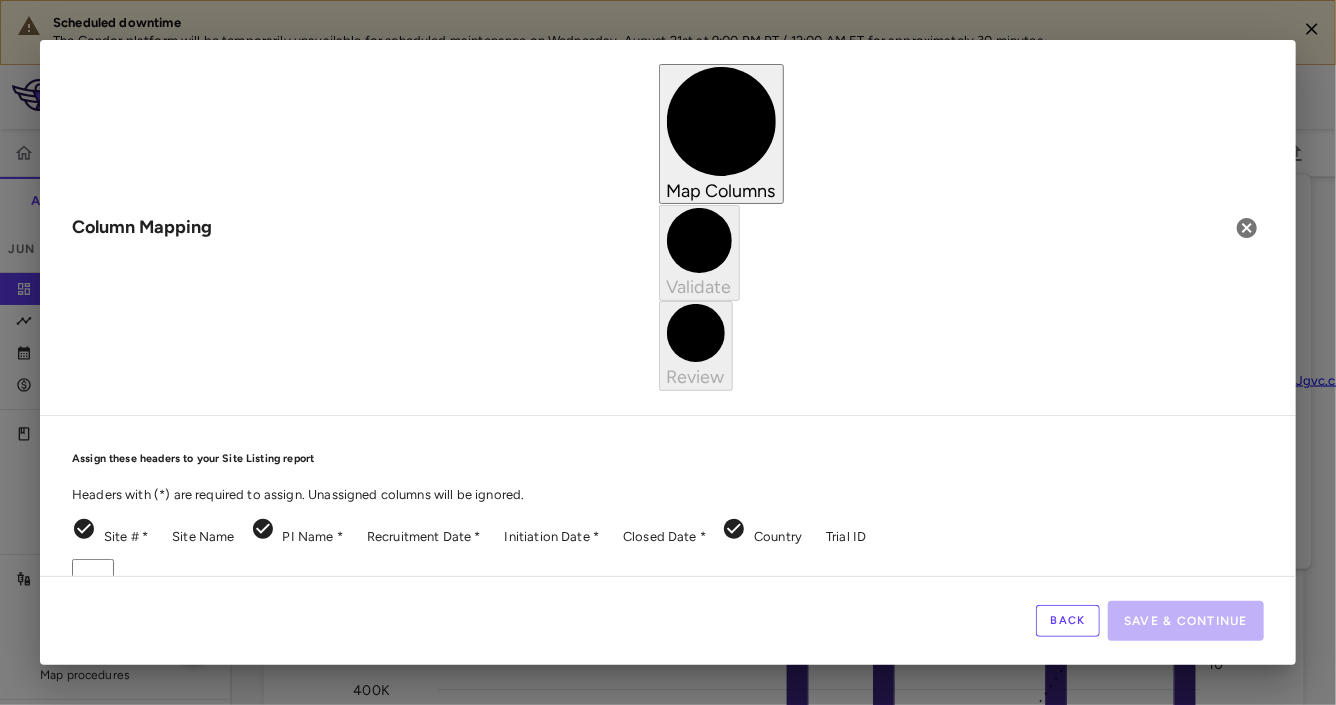 click on "Scheduled downtime The Condor platform will be temporarily unavailable for scheduled maintenance on Wednesday, August 21st at 9:00 PM PT / 12:00 AM ET for approximately 30 minutes. Skip to sidebar Skip to main content Intellia Therapeutics ITL-2002-CL-301 Accruals Forecasting Jun 2025 (Open) Trial dashboard Analytics Financial close Journal entry Clinical expenses Summary CRO Medpace Research, Inc. Other clinical contracts Trial activity Patient activity Site & lab cost matrix Map procedures Trial files Trial settings ITL-2002-CL-301 HAELO - Hereditary Angioedema Jun 2025 (Open) Trial Spend Direct Fees Pass-throughs Investigator Fees Other Clinical Contracts Actual enrollment Monthly spend ($) 0 200K 400K 600K 800K 1M 1.2M 1.4M 1.6M 1.8M 2M 2.2M 2.4M 2.6M Actual patient enrollment 10 20 30 40 50 Jan 24 Feb Mar Apr May Jun Jul Aug Sep Oct Nov Dec Jan 25 Feb Mar Apr May Jun Trial activity Drag here to set row groups Drag here to set column labels" at bounding box center [668, 352] 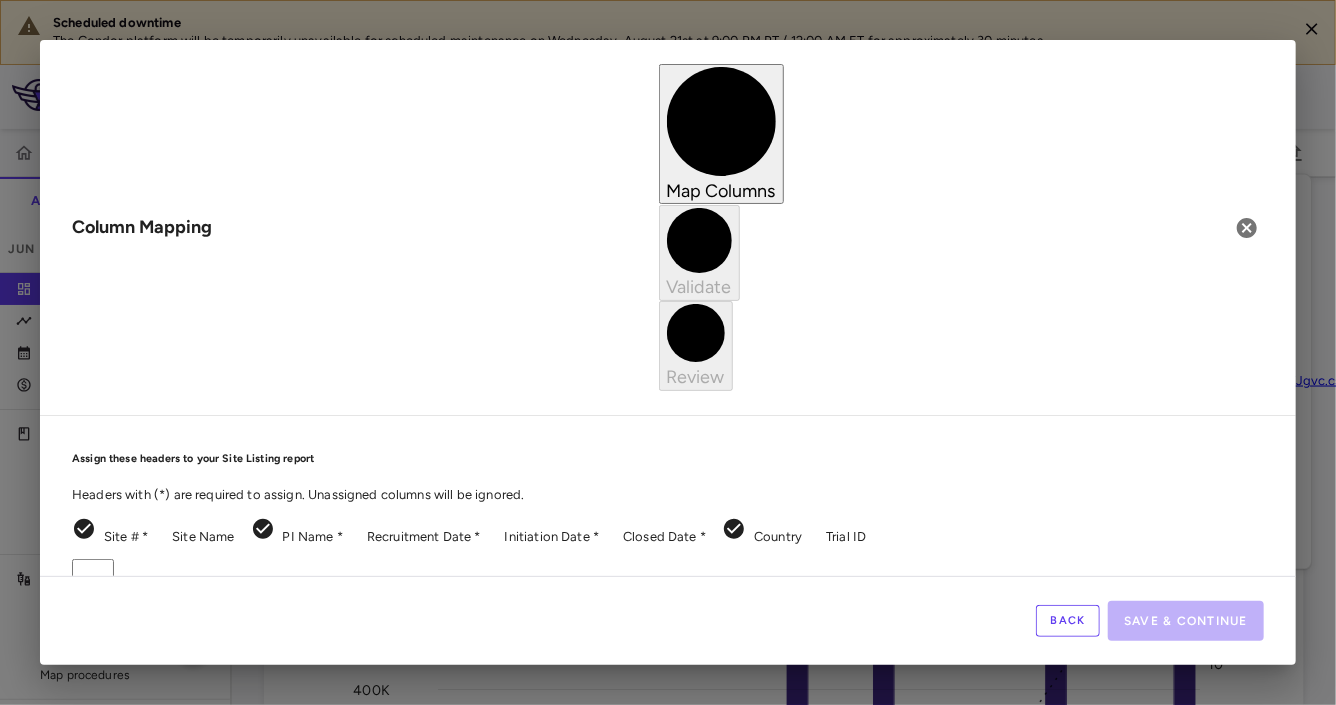 click on "Recruitment Date Required" at bounding box center [688, 1567] 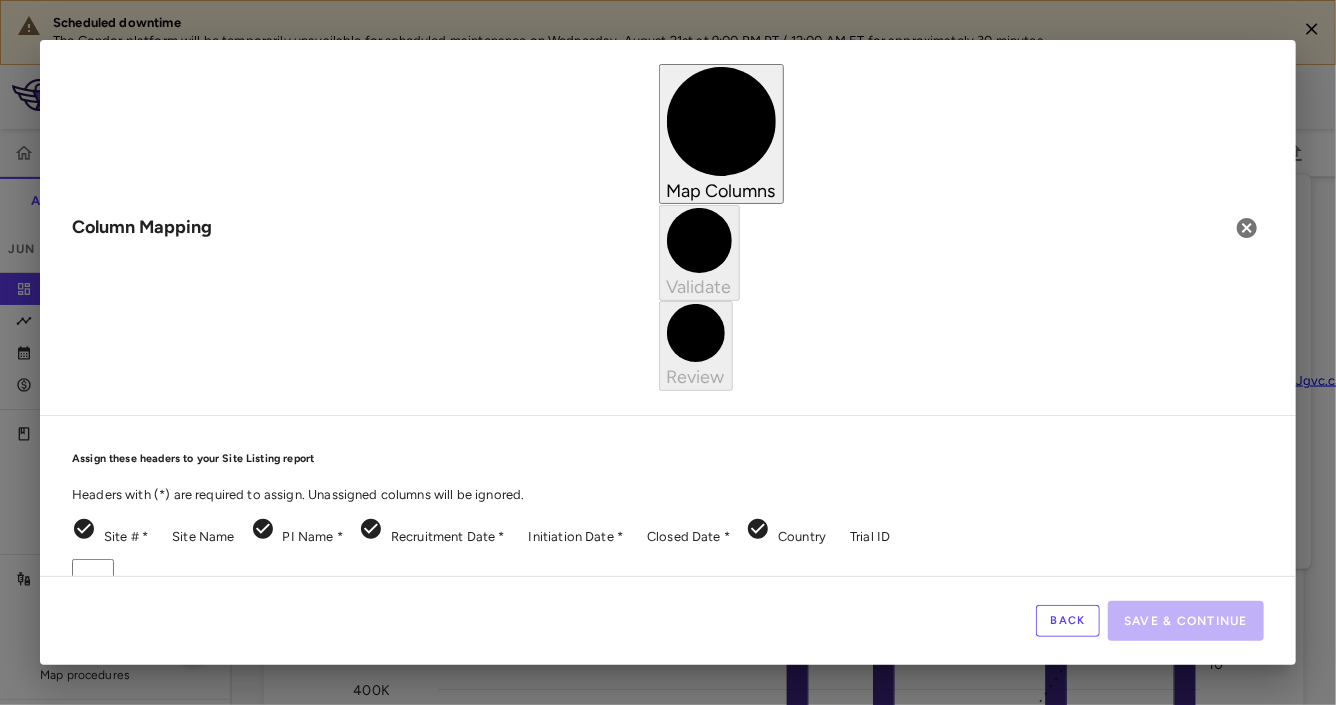 click on "Scheduled downtime The Condor platform will be temporarily unavailable for scheduled maintenance on Wednesday, August 21st at 9:00 PM PT / 12:00 AM ET for approximately 30 minutes. Skip to sidebar Skip to main content Intellia Therapeutics ITL-2002-CL-301 Accruals Forecasting Jun 2025 (Open) Trial dashboard Analytics Financial close Journal entry Clinical expenses Summary CRO Medpace Research, Inc. Other clinical contracts Trial activity Patient activity Site & lab cost matrix Map procedures Trial files Trial settings ITL-2002-CL-301 HAELO - Hereditary Angioedema Jun 2025 (Open) Trial Spend Direct Fees Pass-throughs Investigator Fees Other Clinical Contracts Actual enrollment Monthly spend ($) 0 200K 400K 600K 800K 1M 1.2M 1.4M 1.6M 1.8M 2M 2.2M 2.4M 2.6M Actual patient enrollment 10 20 30 40 50 Jan 24 Feb Mar Apr May Jun Jul Aug Sep Oct Nov Dec Jan 25 Feb Mar Apr May Jun Trial activity Drag here to set row groups Drag here to set column labels" at bounding box center (668, 352) 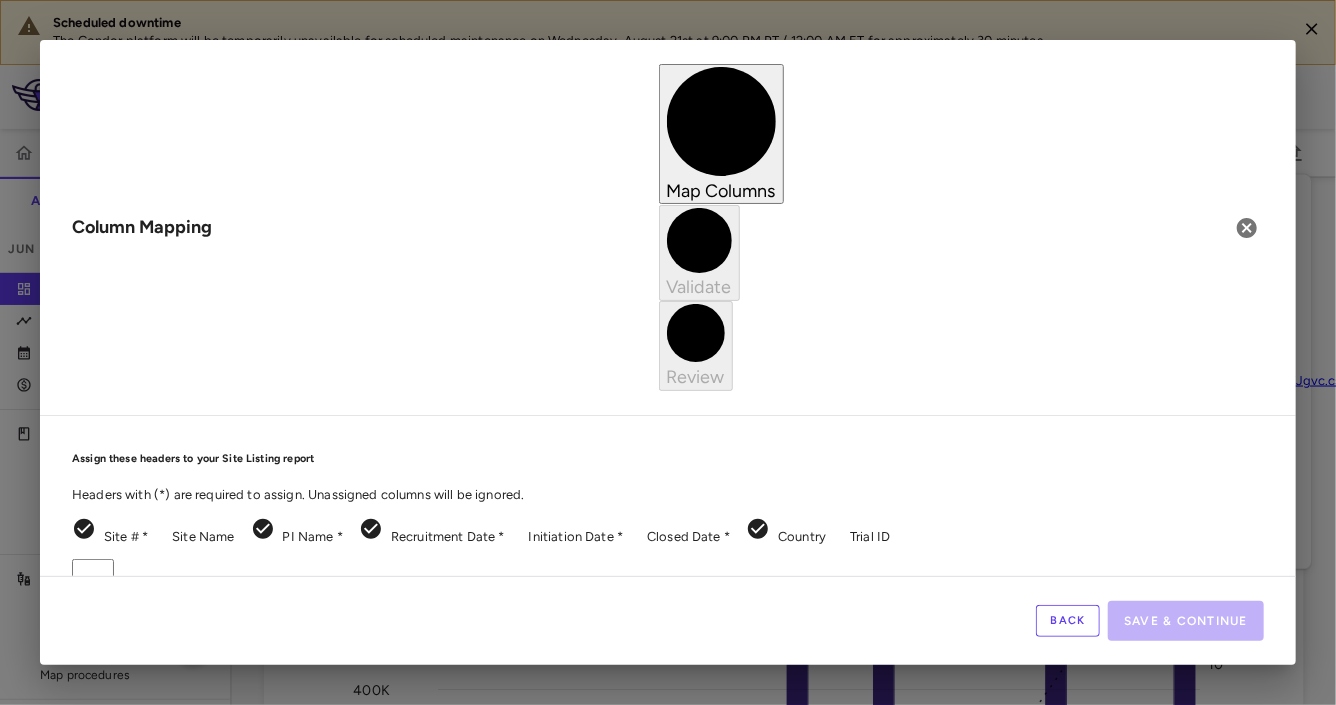 click on "Initiation Date Required" at bounding box center (688, 1603) 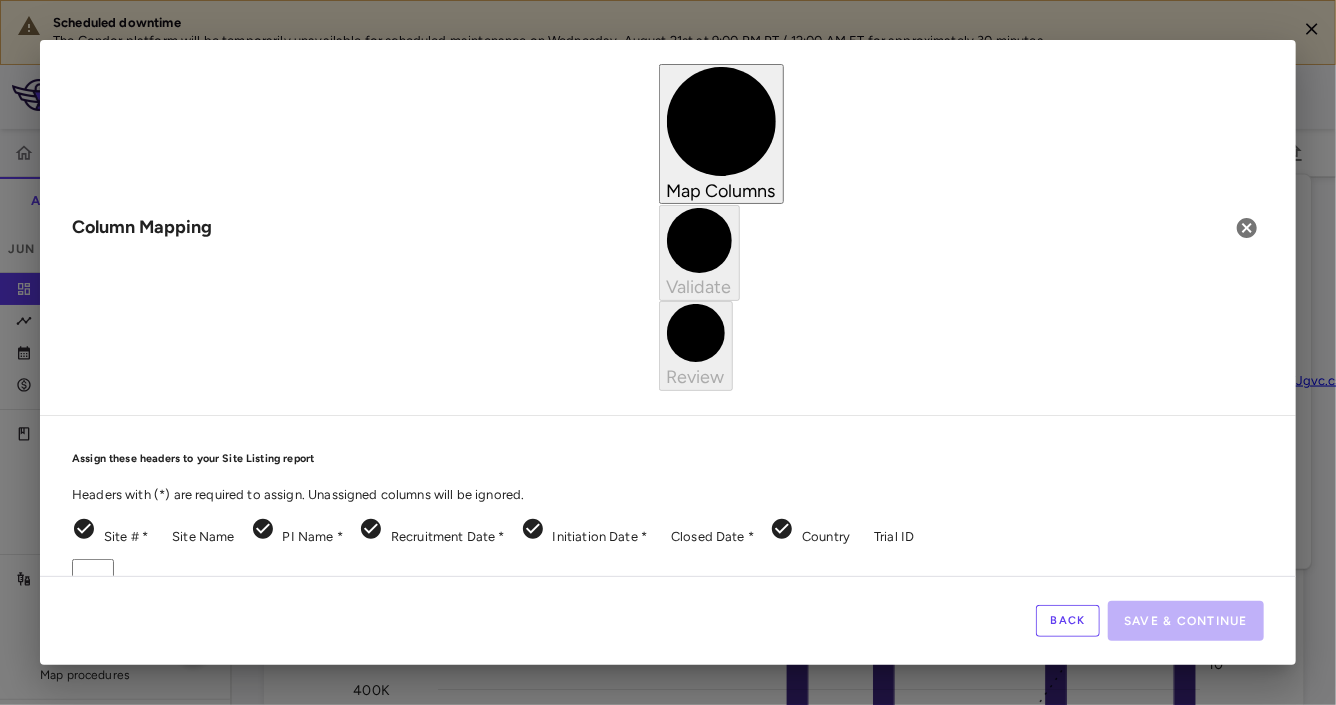 click on "Scheduled downtime The Condor platform will be temporarily unavailable for scheduled maintenance on Wednesday, August 21st at 9:00 PM PT / 12:00 AM ET for approximately 30 minutes. Skip to sidebar Skip to main content Intellia Therapeutics ITL-2002-CL-301 Accruals Forecasting Jun 2025 (Open) Trial dashboard Analytics Financial close Journal entry Clinical expenses Summary CRO Medpace Research, Inc. Other clinical contracts Trial activity Patient activity Site & lab cost matrix Map procedures Trial files Trial settings ITL-2002-CL-301 HAELO - Hereditary Angioedema Jun 2025 (Open) Trial Spend Direct Fees Pass-throughs Investigator Fees Other Clinical Contracts Actual enrollment Monthly spend ($) 0 200K 400K 600K 800K 1M 1.2M 1.4M 1.6M 1.8M 2M 2.2M 2.4M 2.6M Actual patient enrollment 10 20 30 40 50 Jan 24 Feb Mar Apr May Jun Jul Aug Sep Oct Nov Dec Jan 25 Feb Mar Apr May Jun Trial activity Drag here to set row groups Drag here to set column labels" at bounding box center [668, 352] 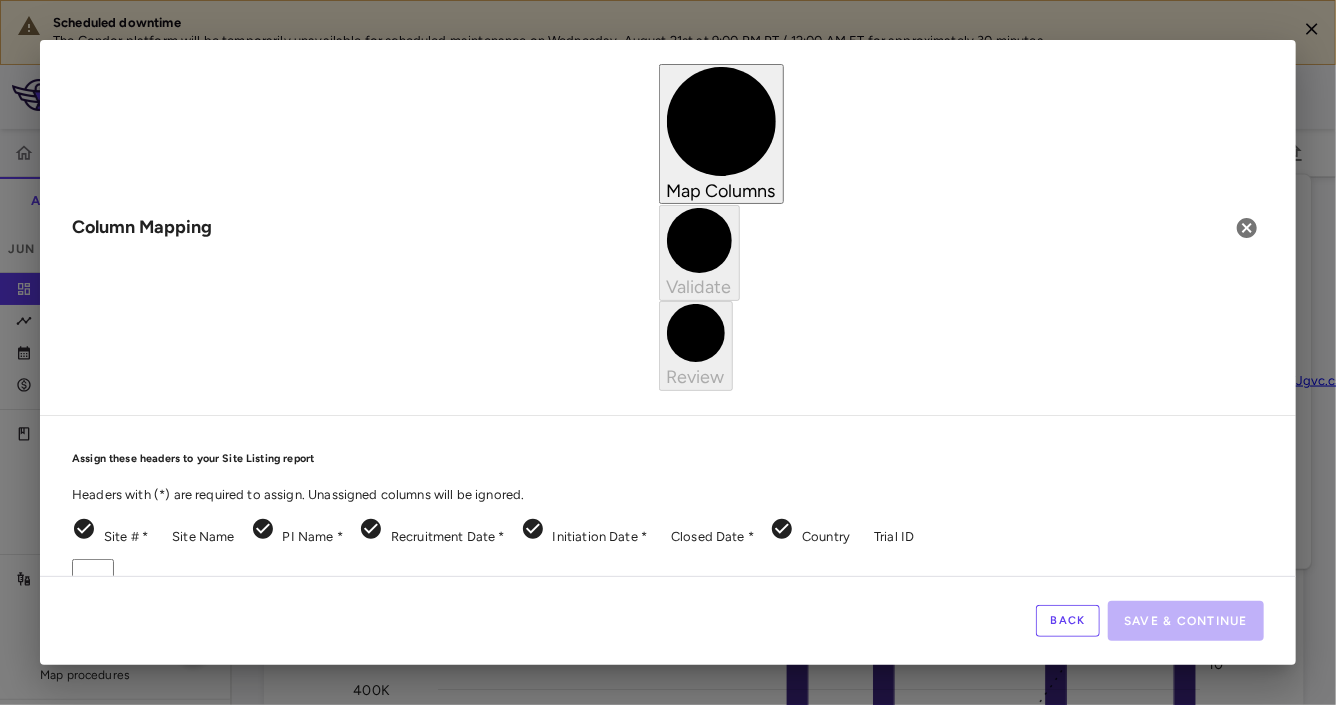 click on "Closed Date Required" at bounding box center (688, 1639) 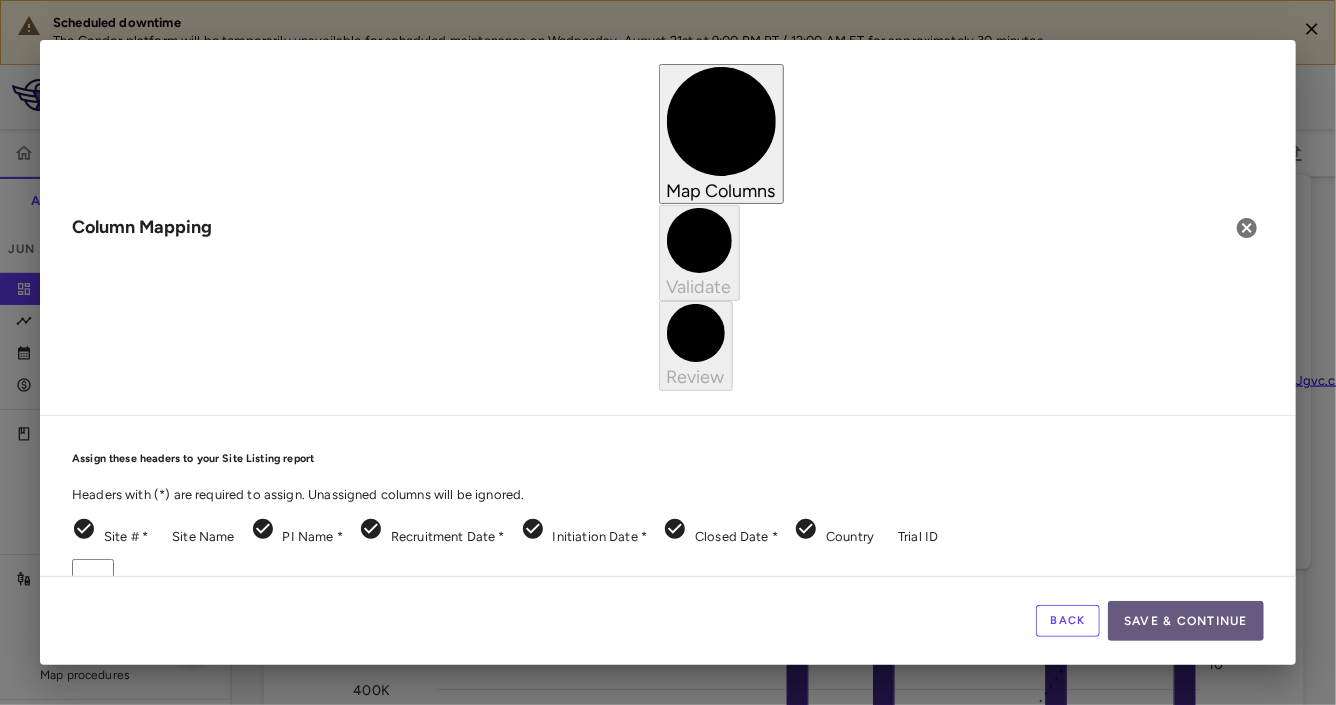 click on "Save & Continue" at bounding box center (1186, 621) 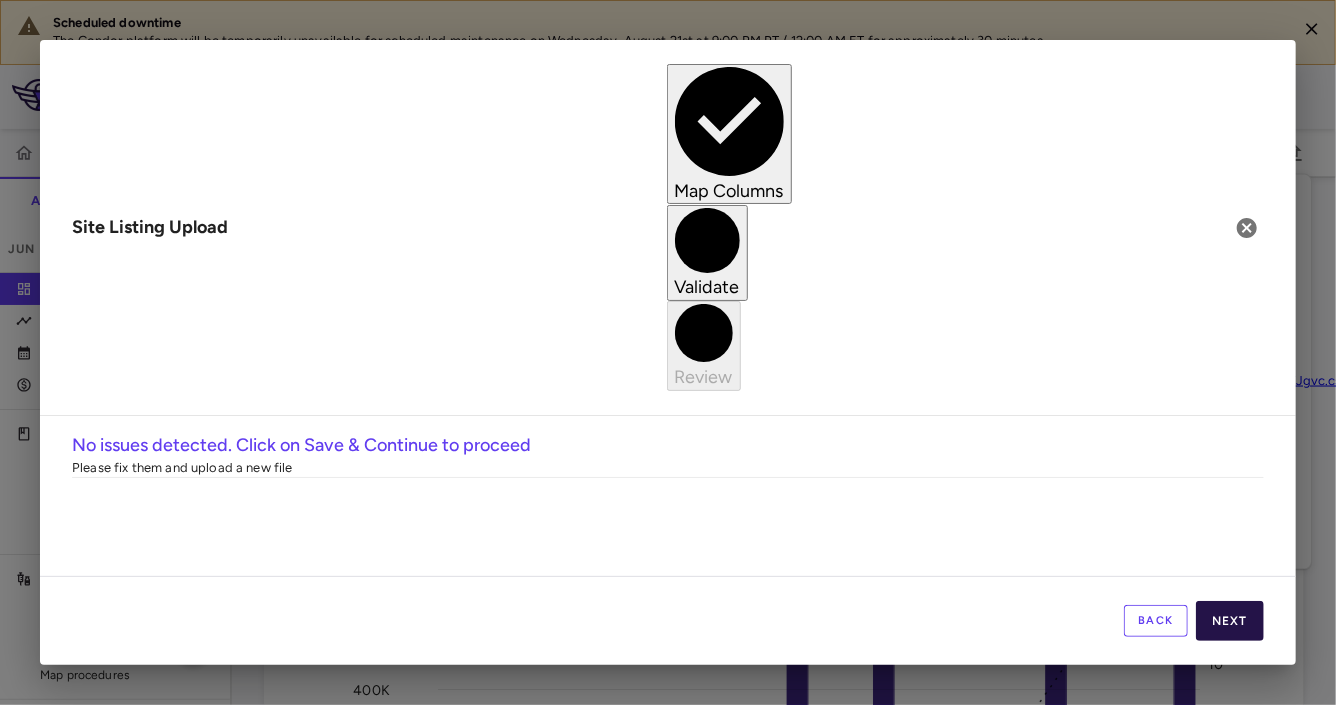 click on "Next" at bounding box center (1230, 621) 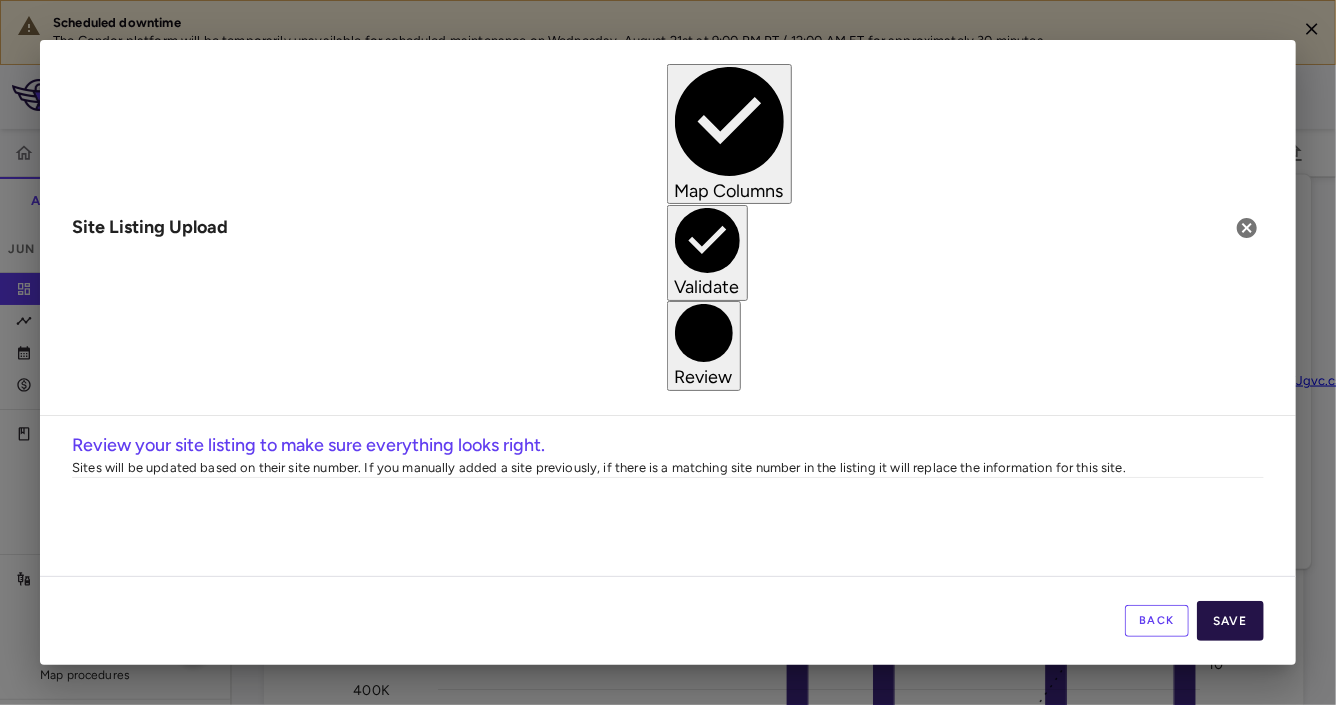 click on "Save" at bounding box center [1230, 621] 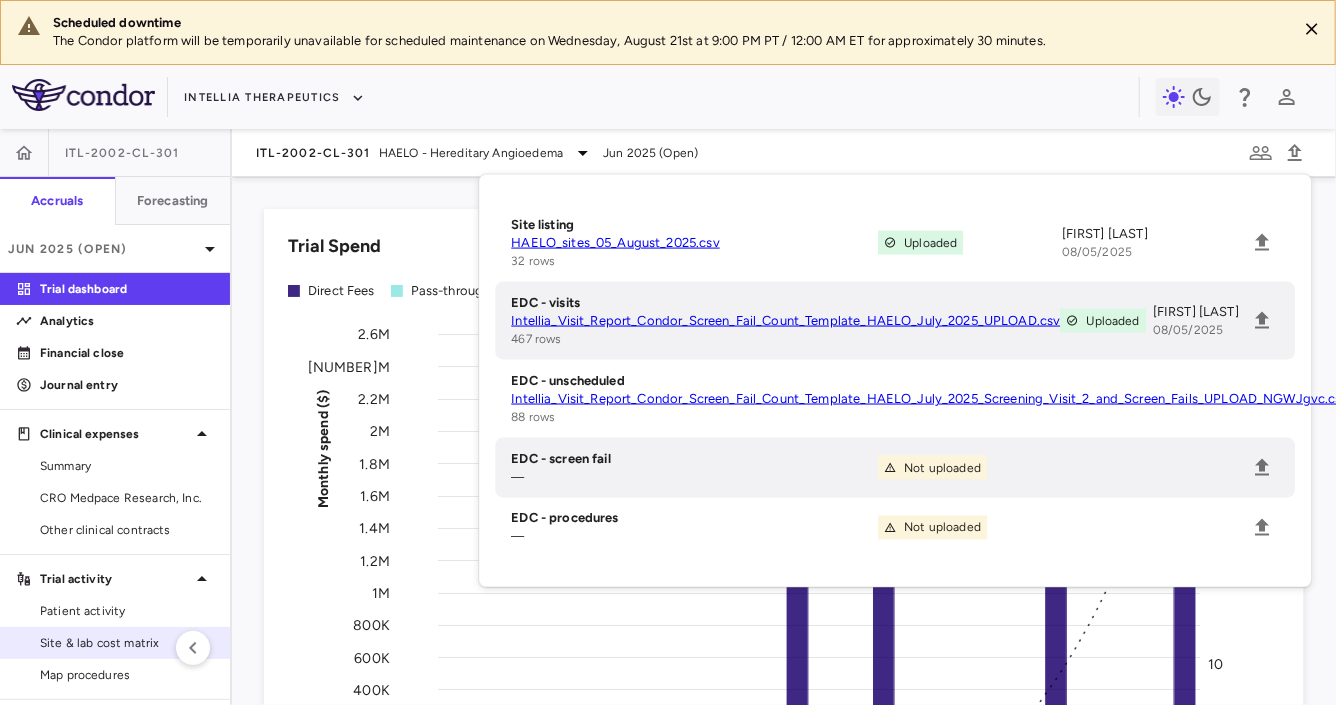 click on "Site & lab cost matrix" at bounding box center [127, 643] 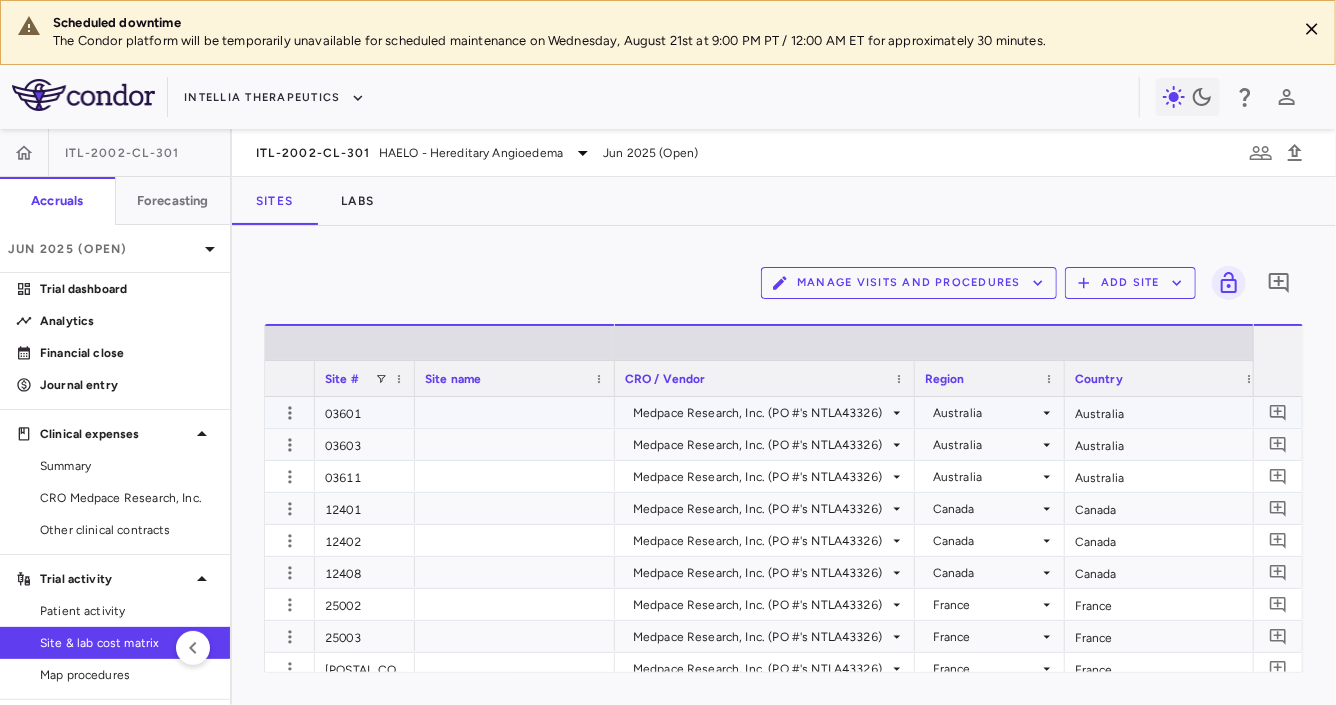 scroll, scrollTop: 0, scrollLeft: 379, axis: horizontal 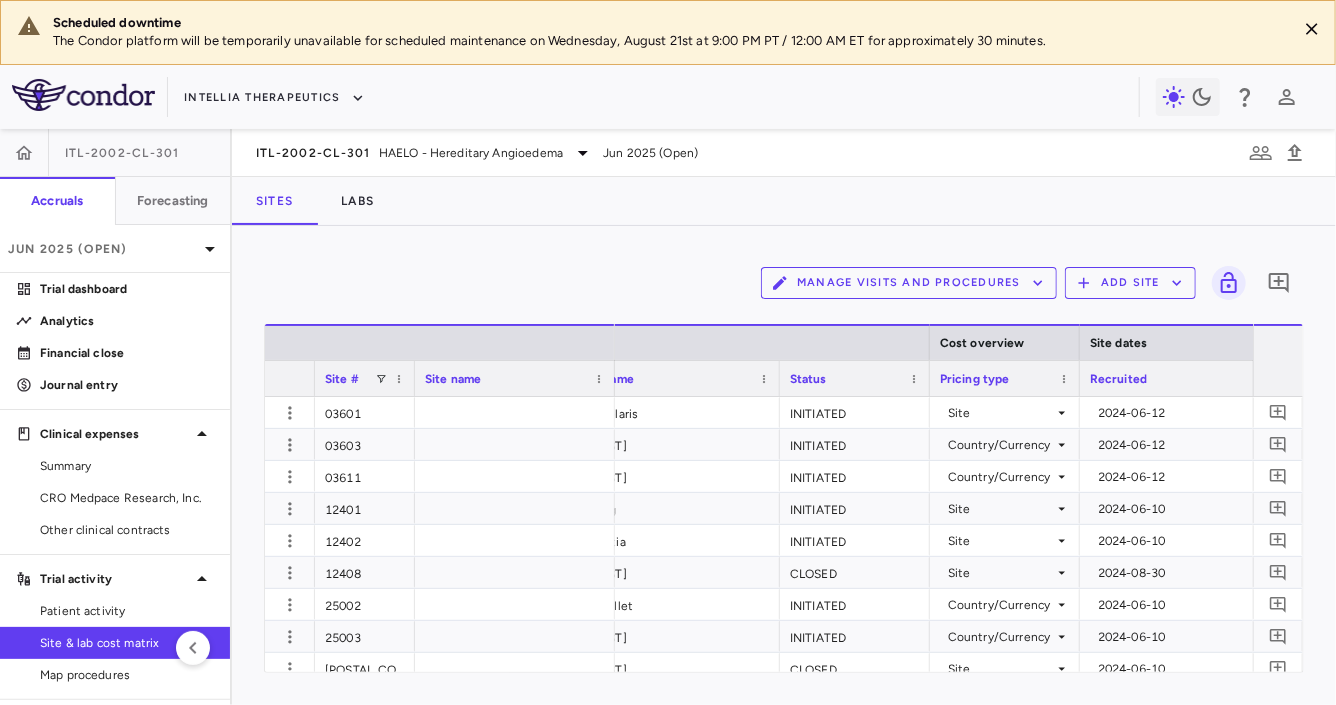 click on "Pricing type" at bounding box center [996, 378] 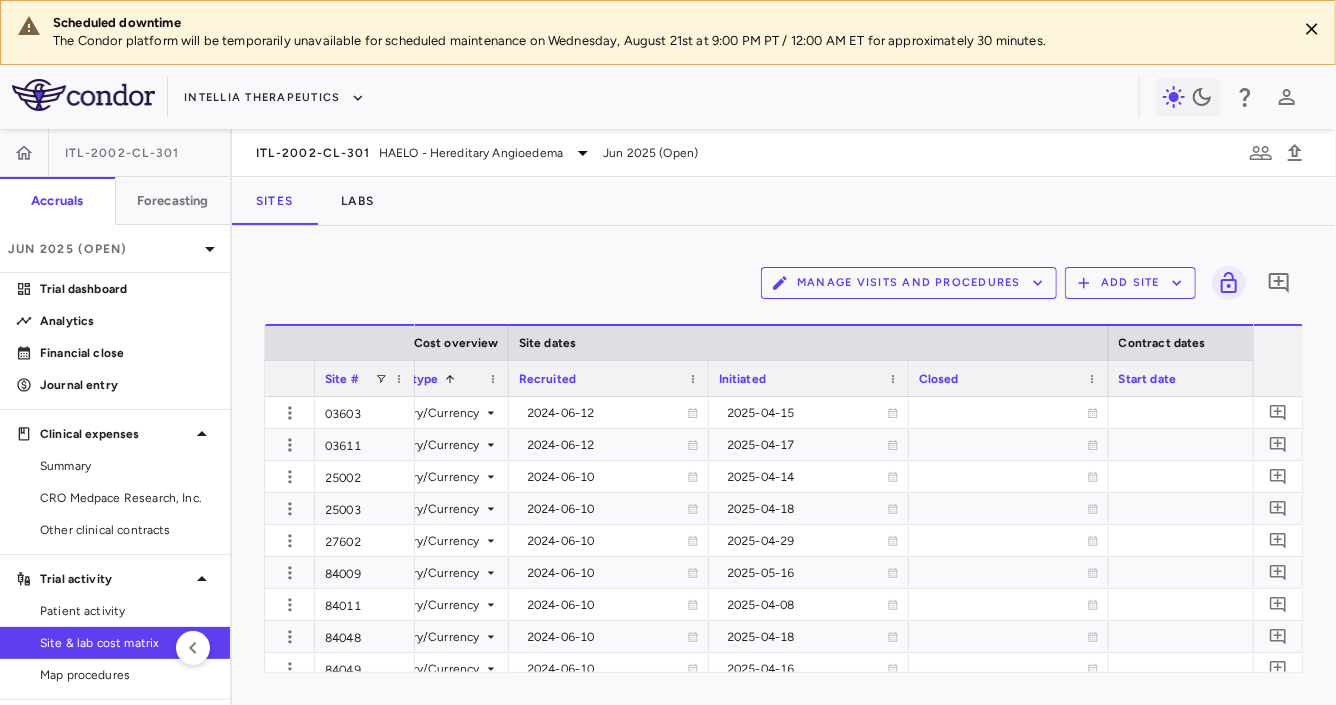 click on "Manage Visits and Procedures Add Site 0" at bounding box center (784, 283) 